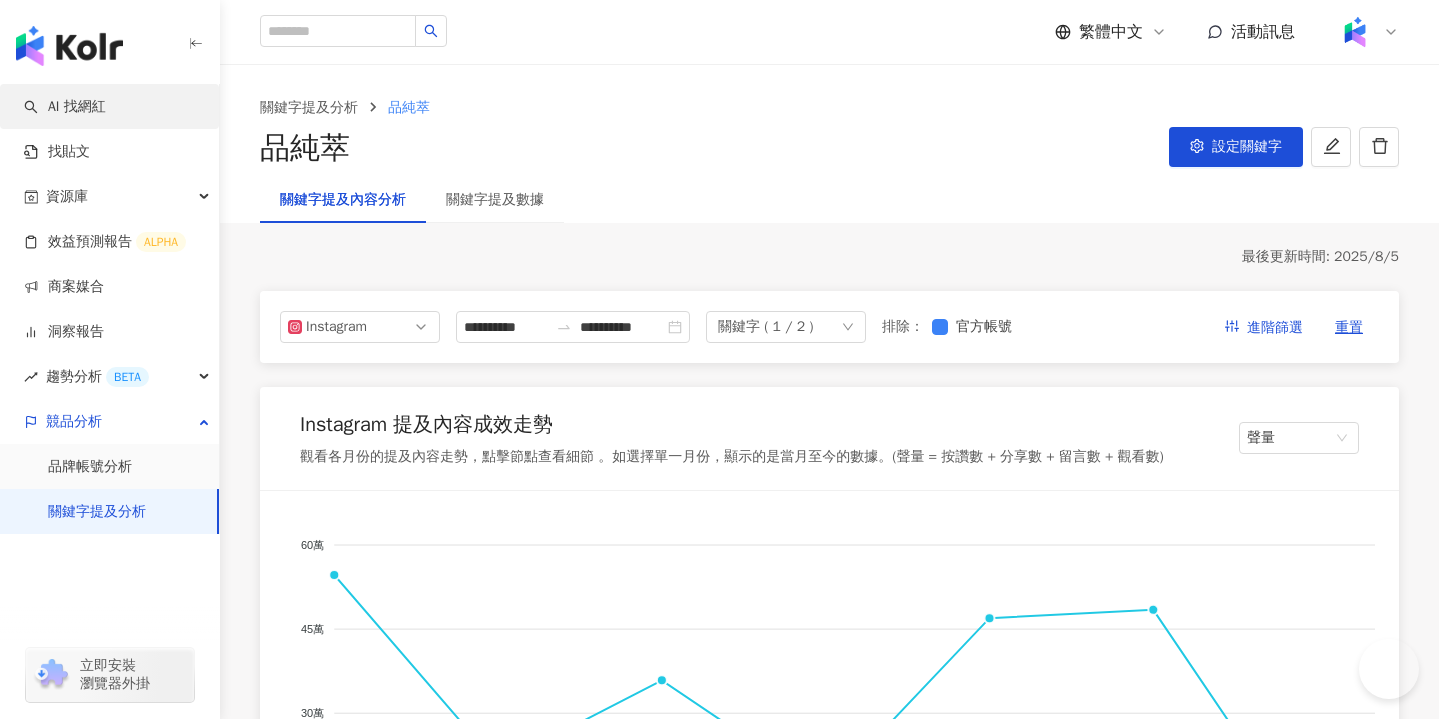 scroll, scrollTop: 0, scrollLeft: 0, axis: both 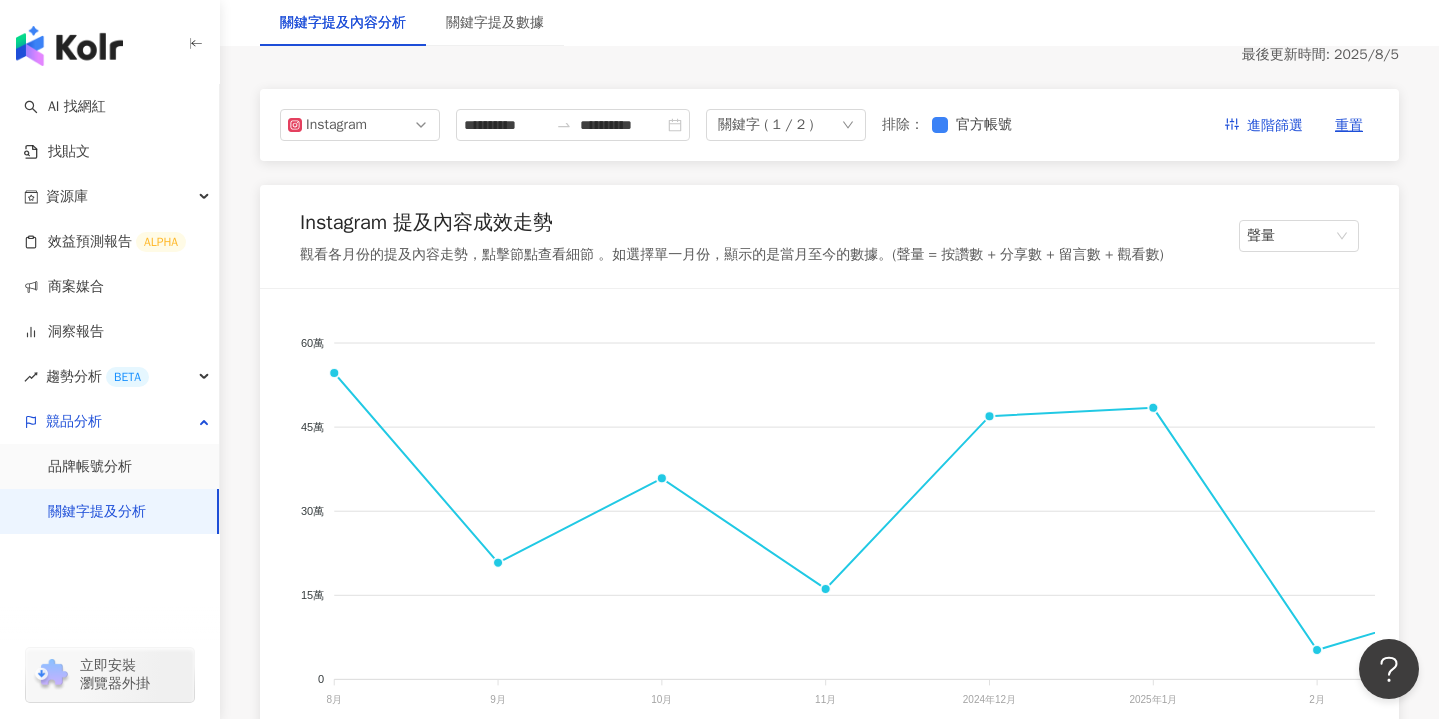 click on "關鍵字
( 1 / 2 )" at bounding box center [765, 125] 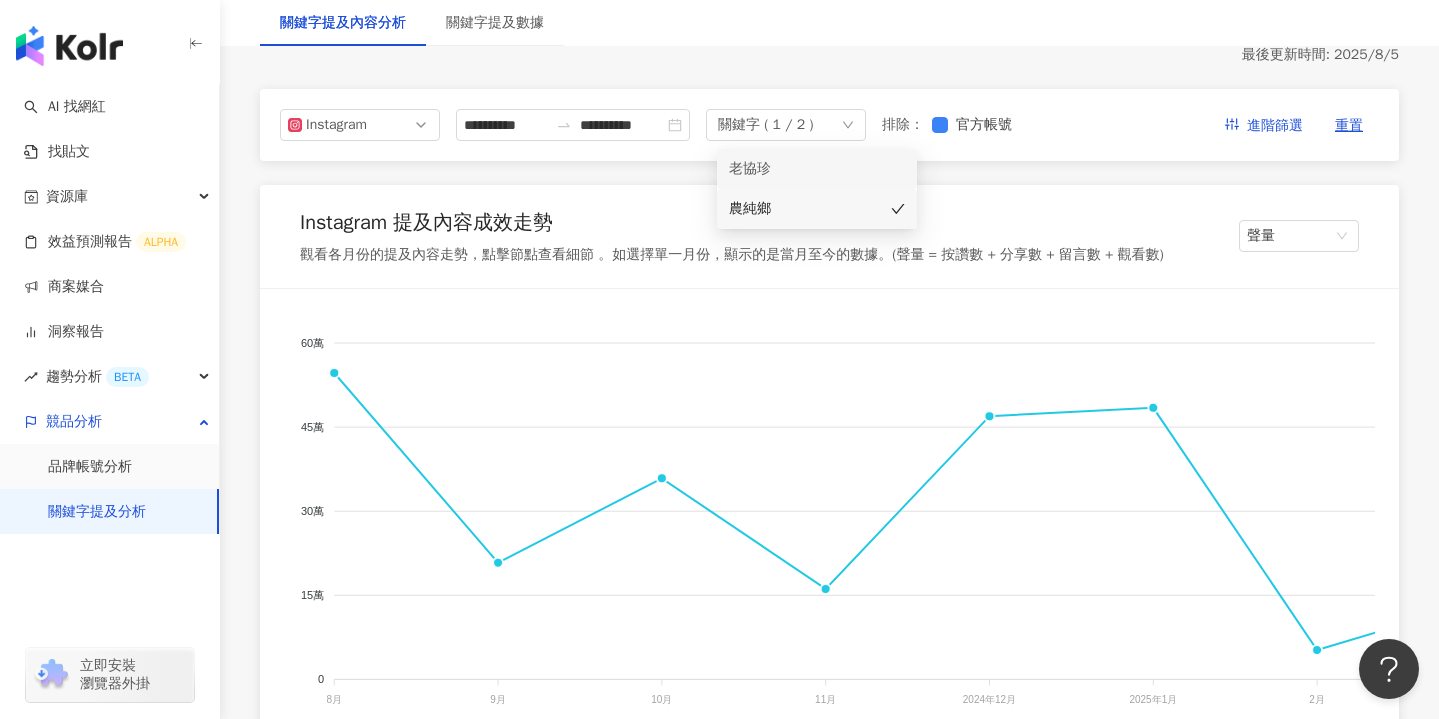 click on "老協珍" at bounding box center [789, 169] 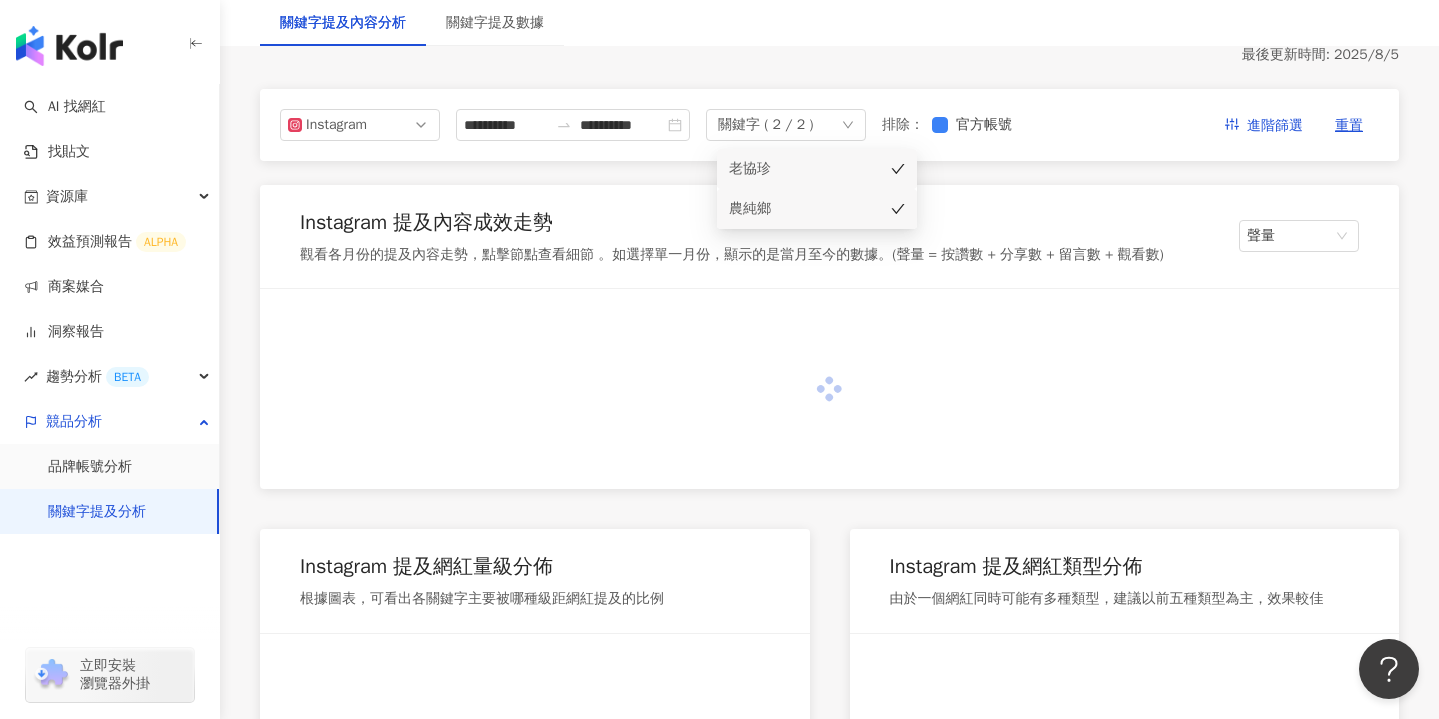 click on "農純鄉" at bounding box center [789, 209] 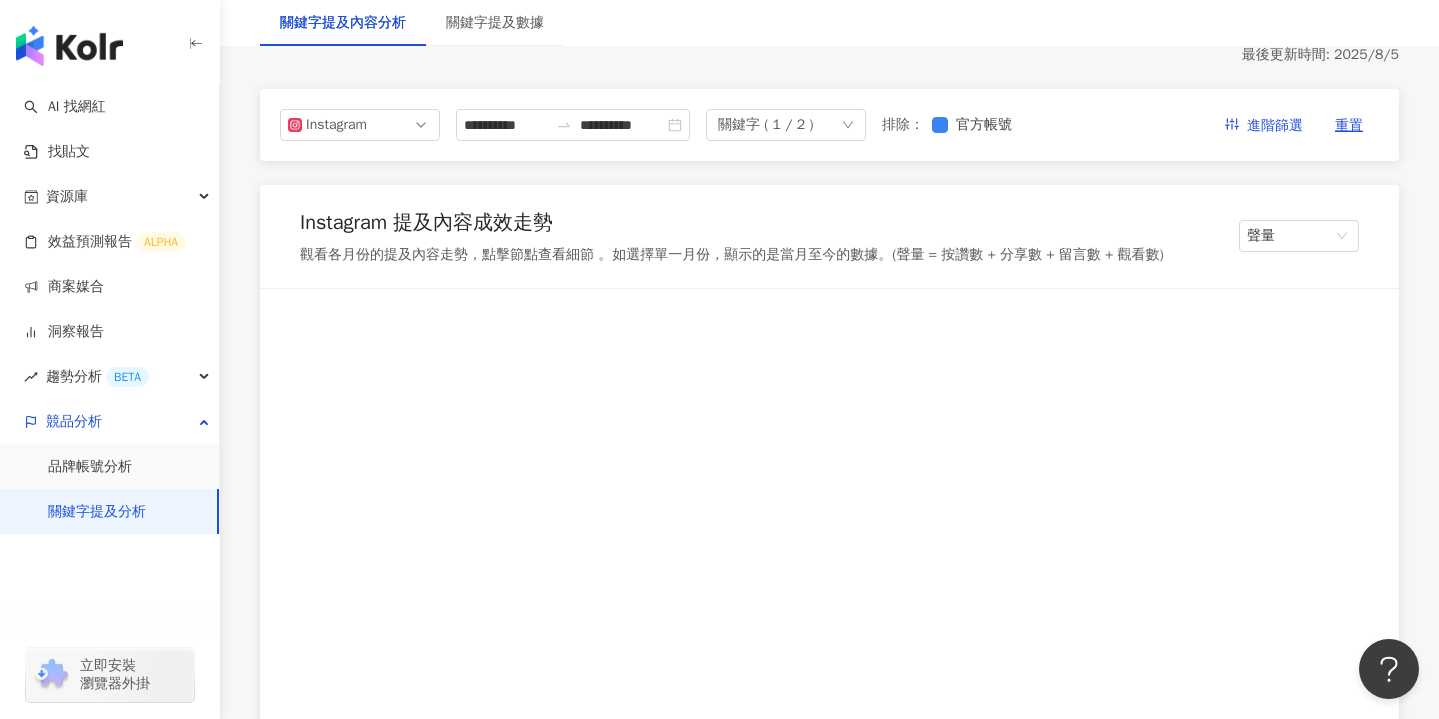 click on "Instagram 提及內容成效走勢 觀看各月份的提及內容走勢，點擊節點查看細節 。如選擇單一月份，顯示的是當月至今的數據。(聲量 = 按讚數 + 分享數 + 留言數 + 觀看數) 聲量 點擊上方節點，查看當月主要聲量來源 Instagram 提及網紅量級分佈 根據圖表，可看出各關鍵字主要被哪種級距網紅提及的比例 奈米 (<1萬) 微型 (1萬-3萬) 小型 (3萬-5萬) 中小型 (5萬-10萬) 中型 (10萬-30萬) 中大型 (30萬-50萬) 大型 (50萬-100萬) 百萬  (>100萬) 100% 100% 75% 75% 50% 50% 25% 25% 0% 0% 老協珍 老協珍 Instagram 提及網紅類型分佈 由於一個網紅同時可能有多種類型，建議以前五種類型為主，效果較佳 Instagram 關鍵字預估合作費用 根據圖表可看出各關鍵字預估合作費用 預設排序 Instagram 量級和類型相似的網紅 根據關鍵字提及內容，參考量級喜好和類型的分佈，推薦你以下相似網紅，可當作未來人選的參考 #1 #2 #3" at bounding box center [829, 2472] 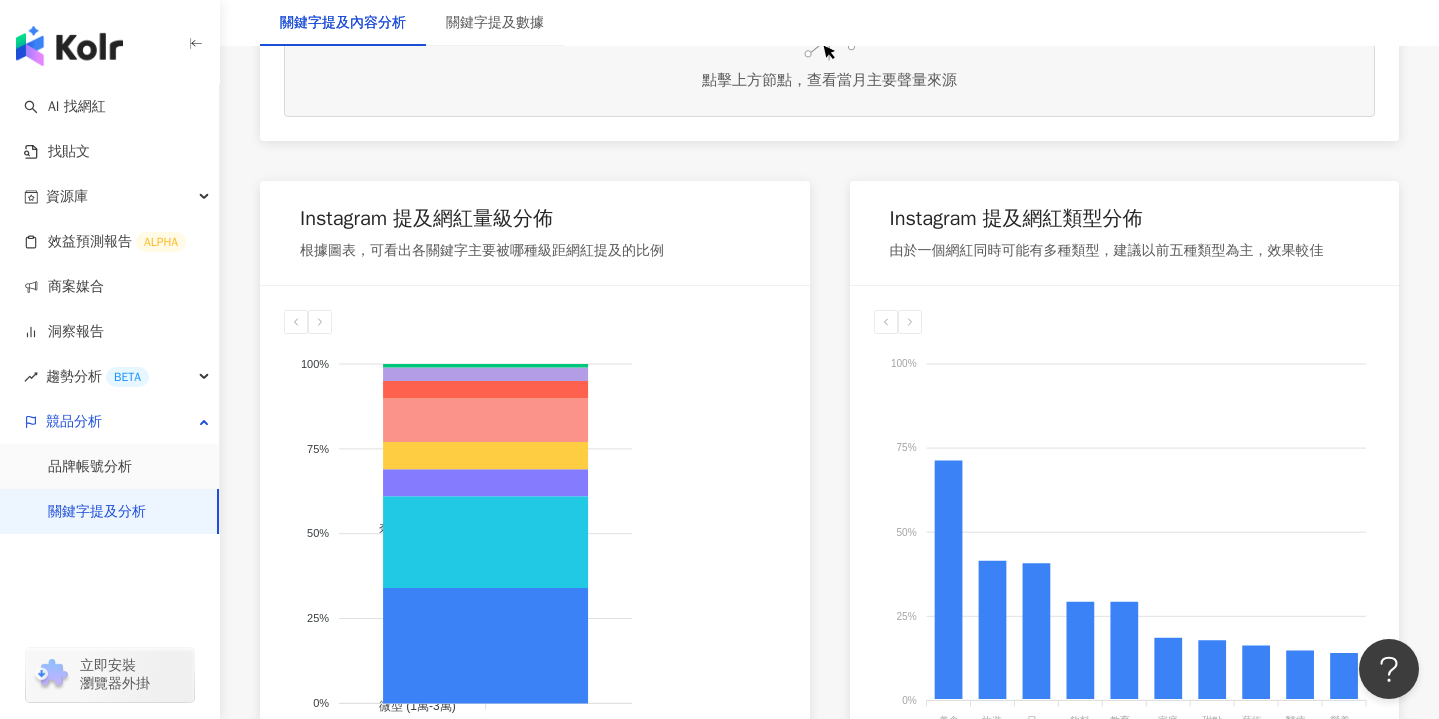 scroll, scrollTop: 958, scrollLeft: 0, axis: vertical 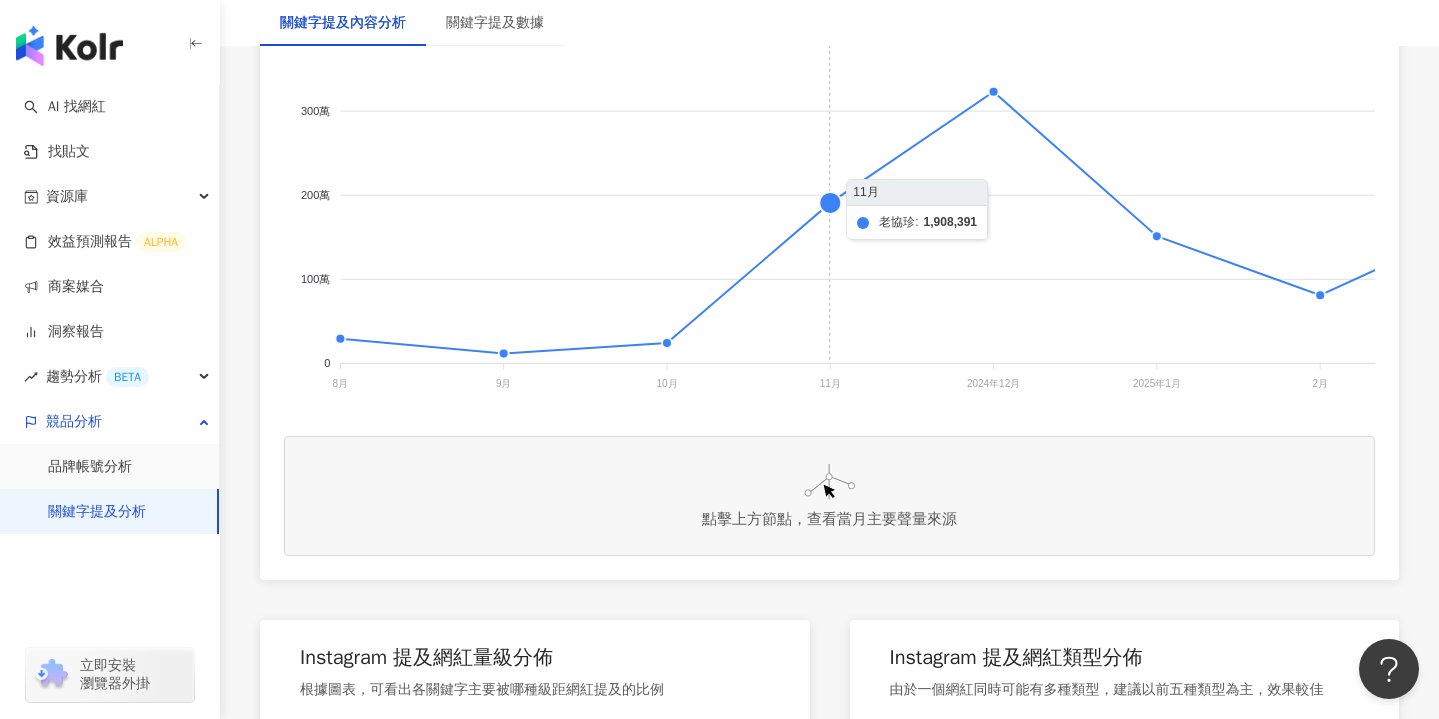 click 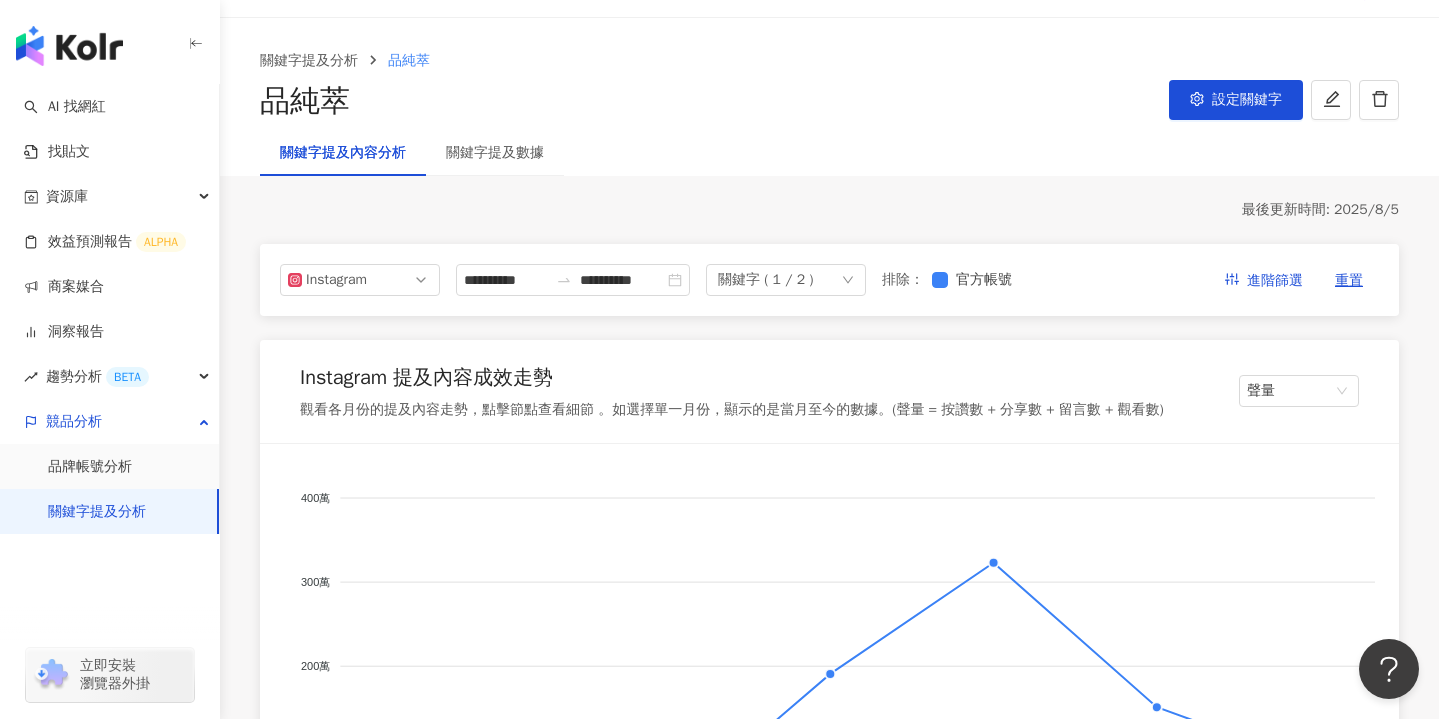 scroll, scrollTop: 0, scrollLeft: 0, axis: both 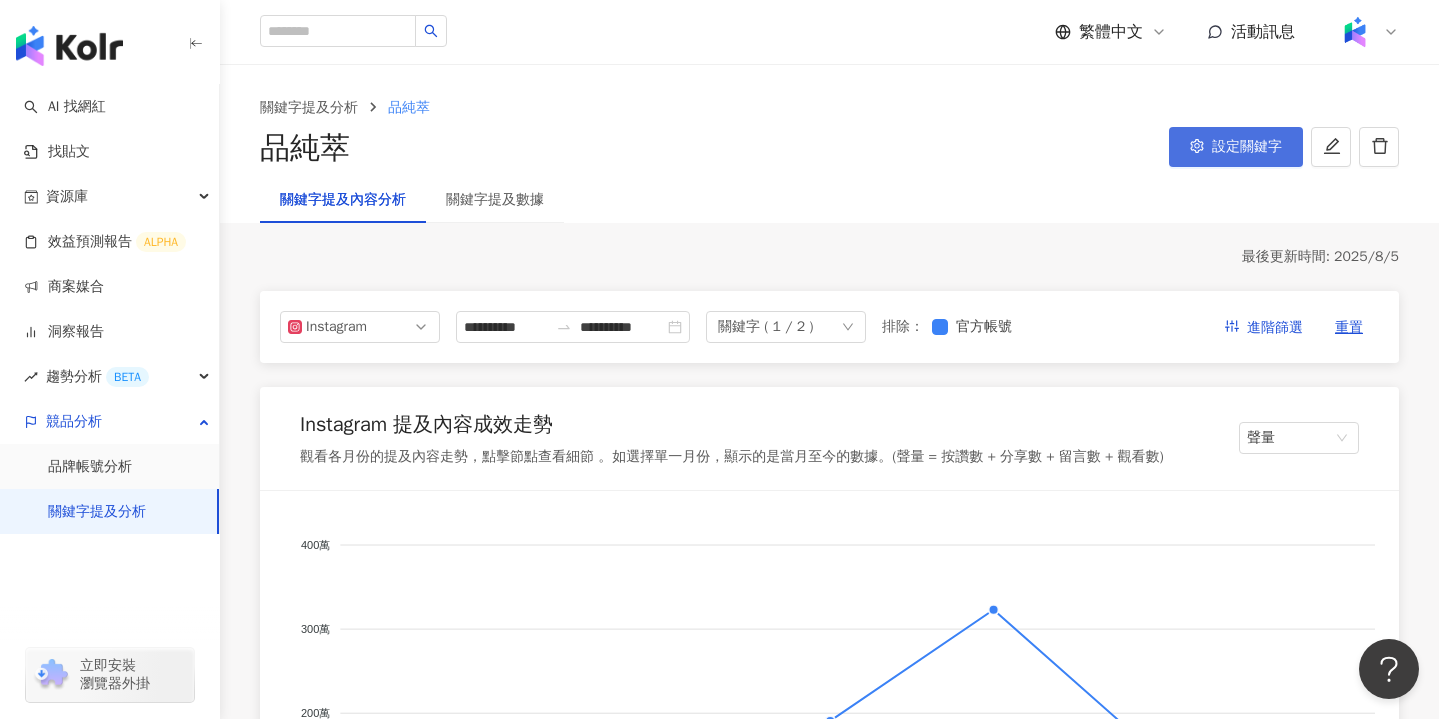click on "設定關鍵字" at bounding box center (1247, 147) 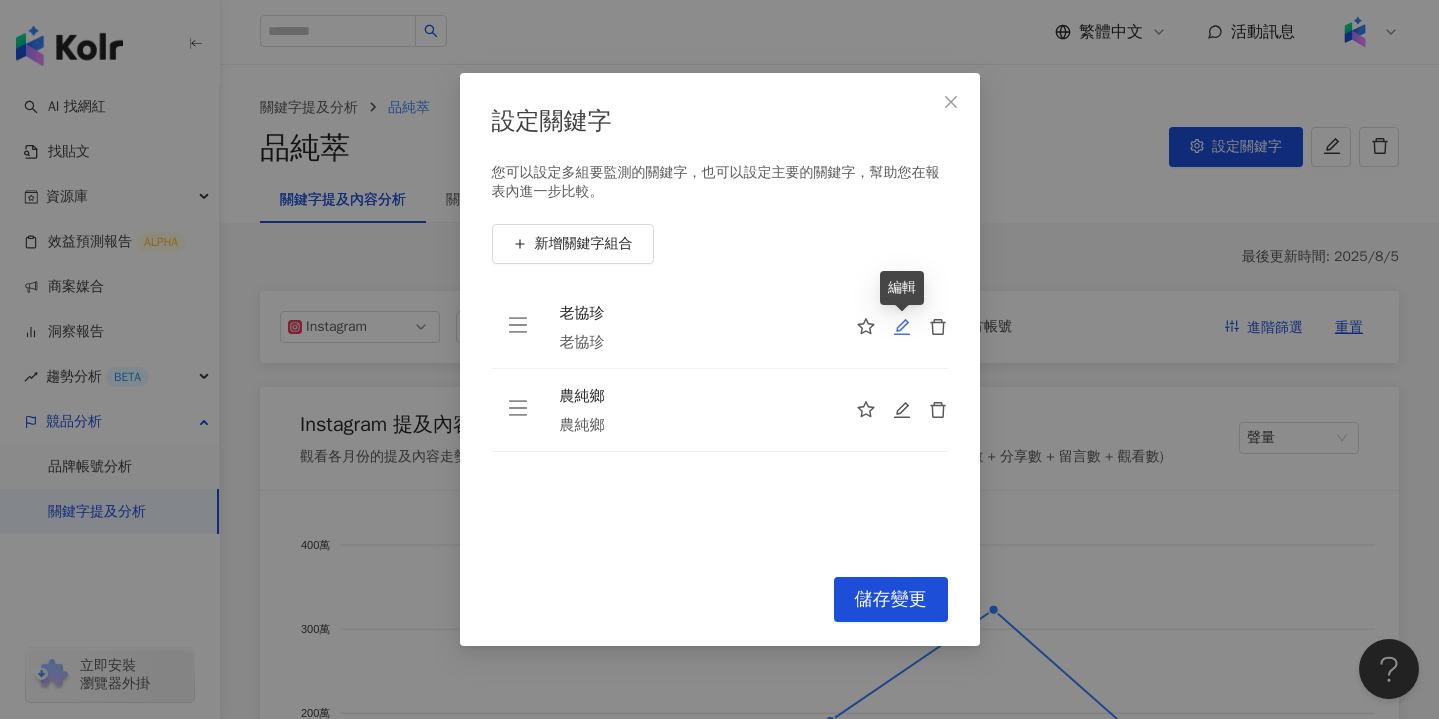 click 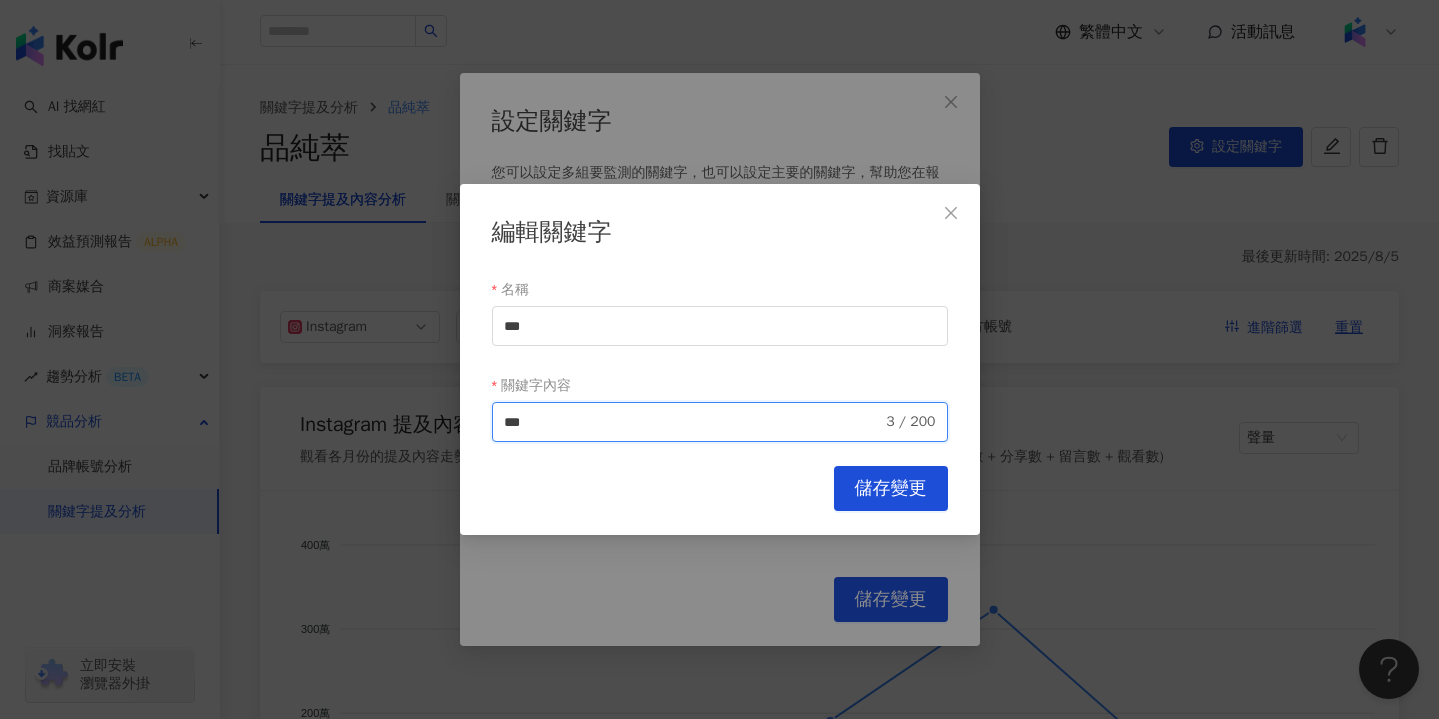 click on "***" at bounding box center (693, 422) 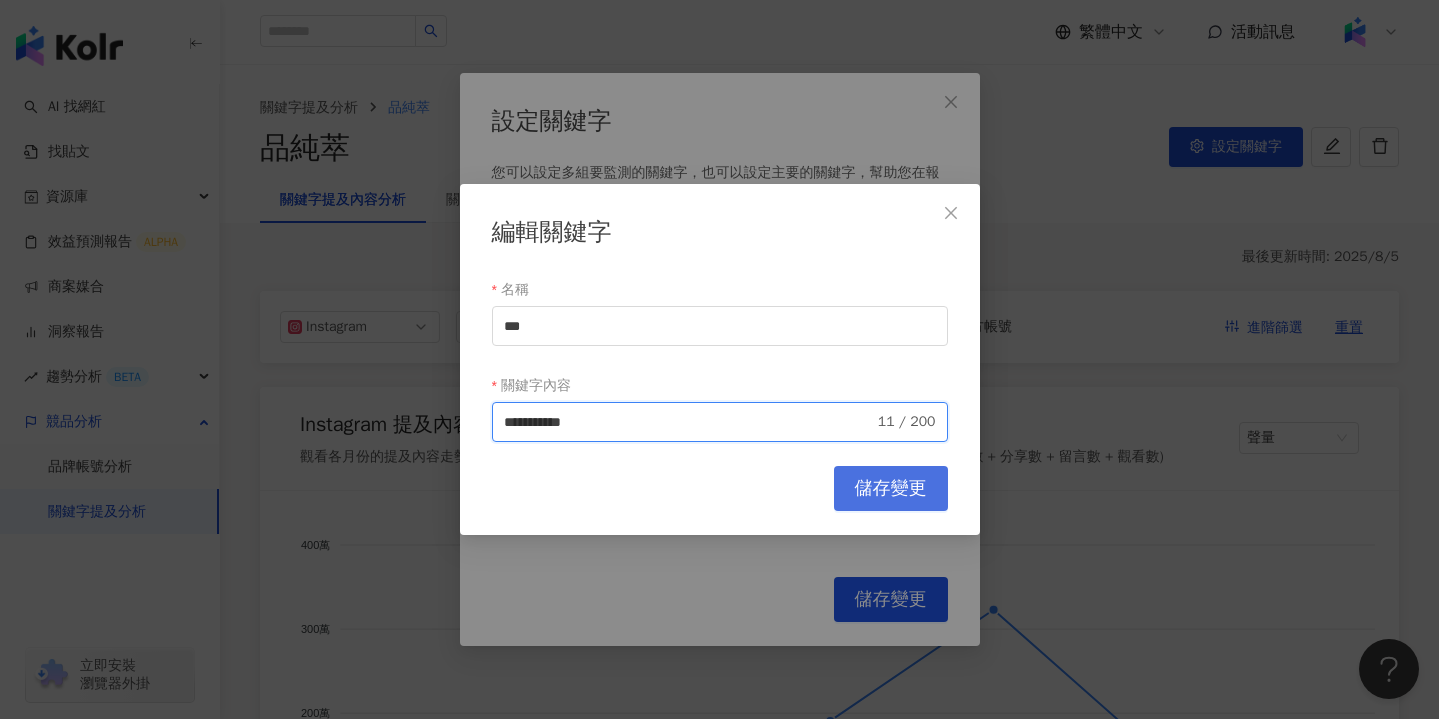 type on "**********" 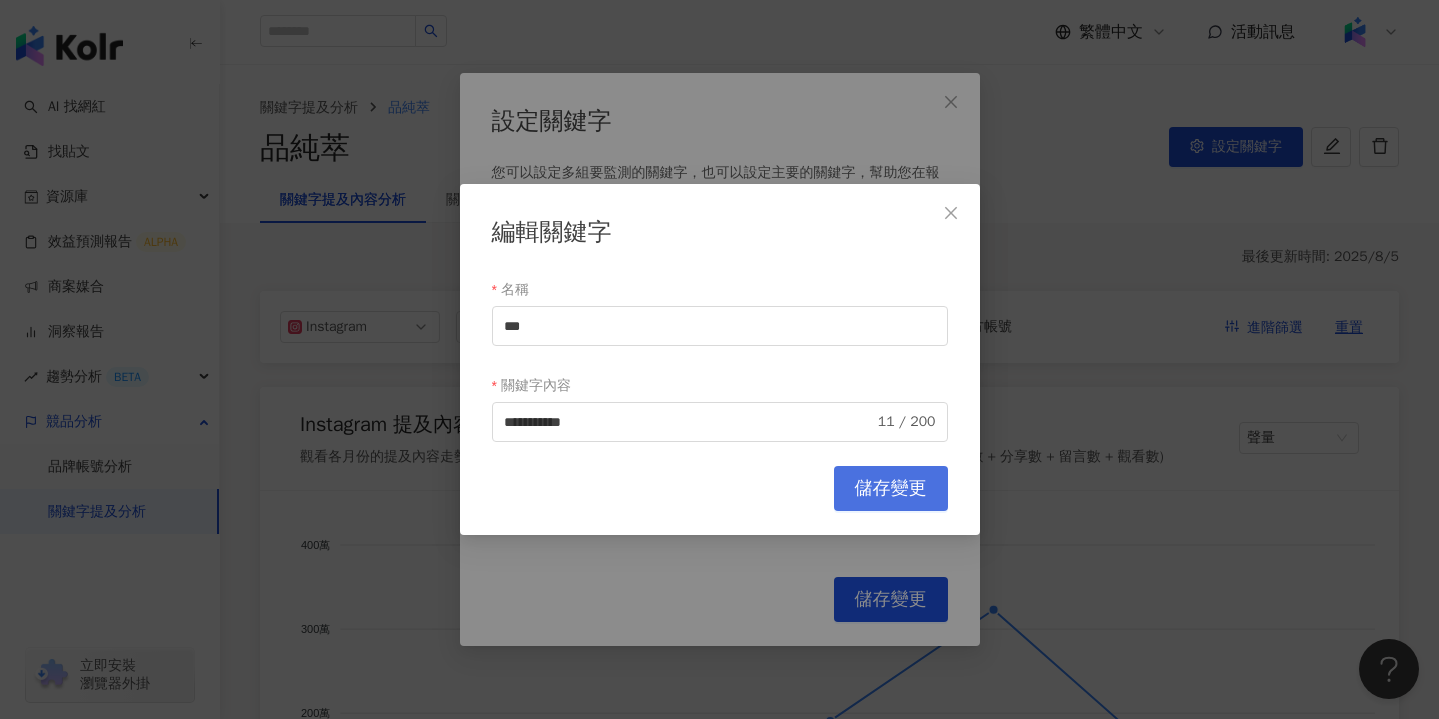click on "儲存變更" at bounding box center (891, 489) 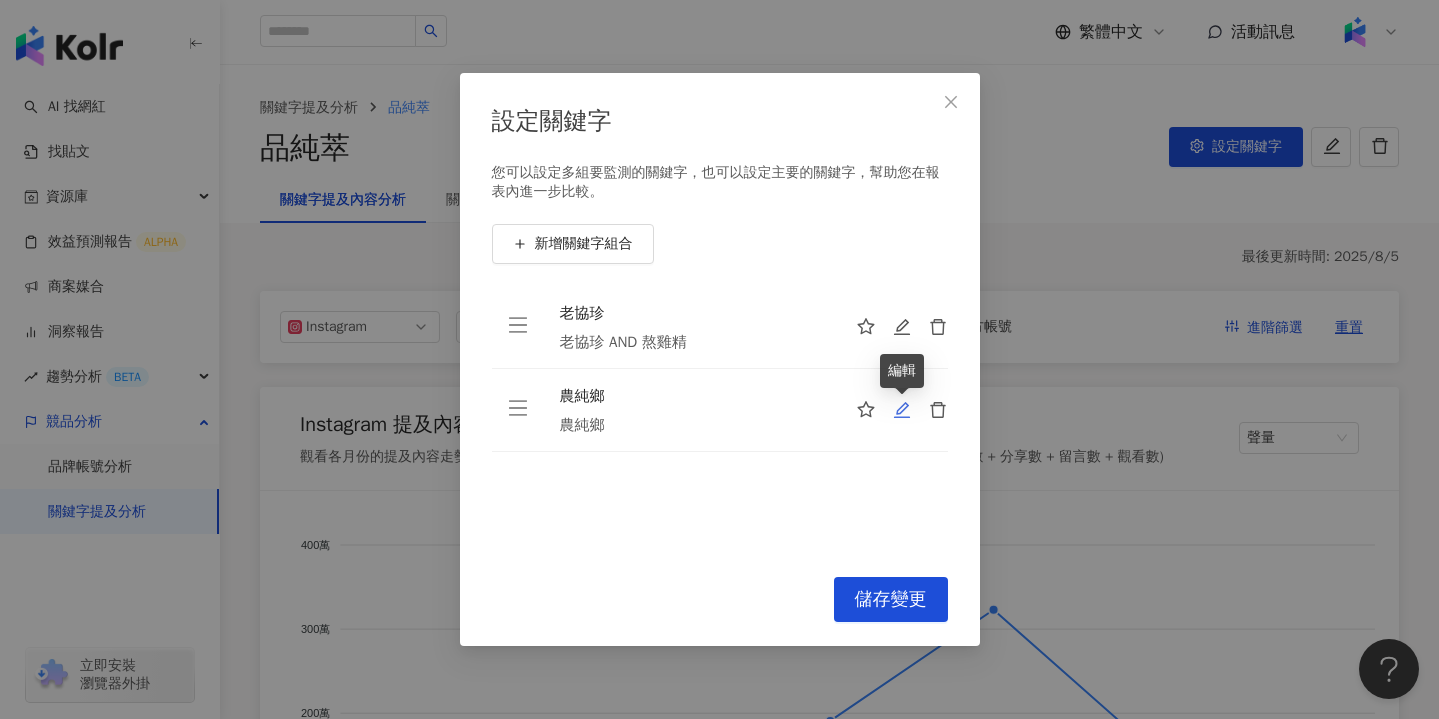 click 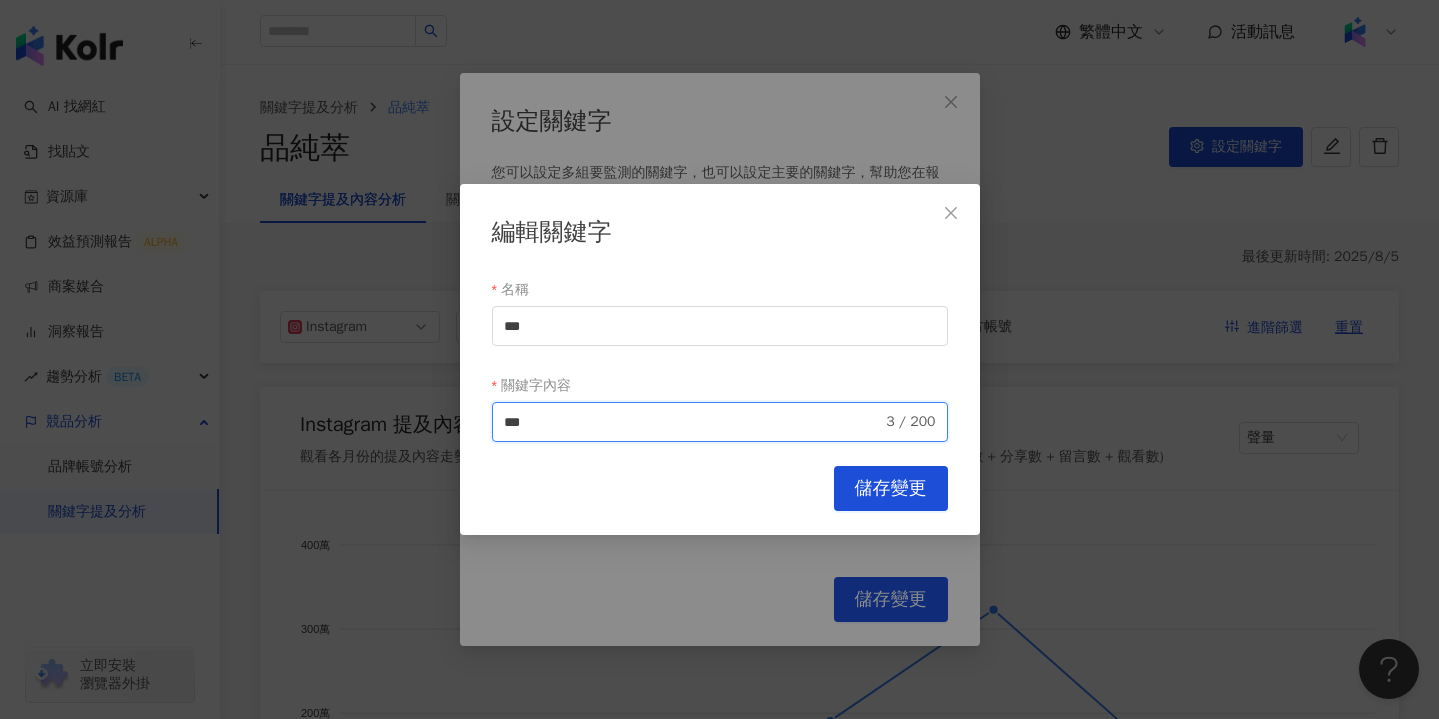 click on "***" at bounding box center (693, 422) 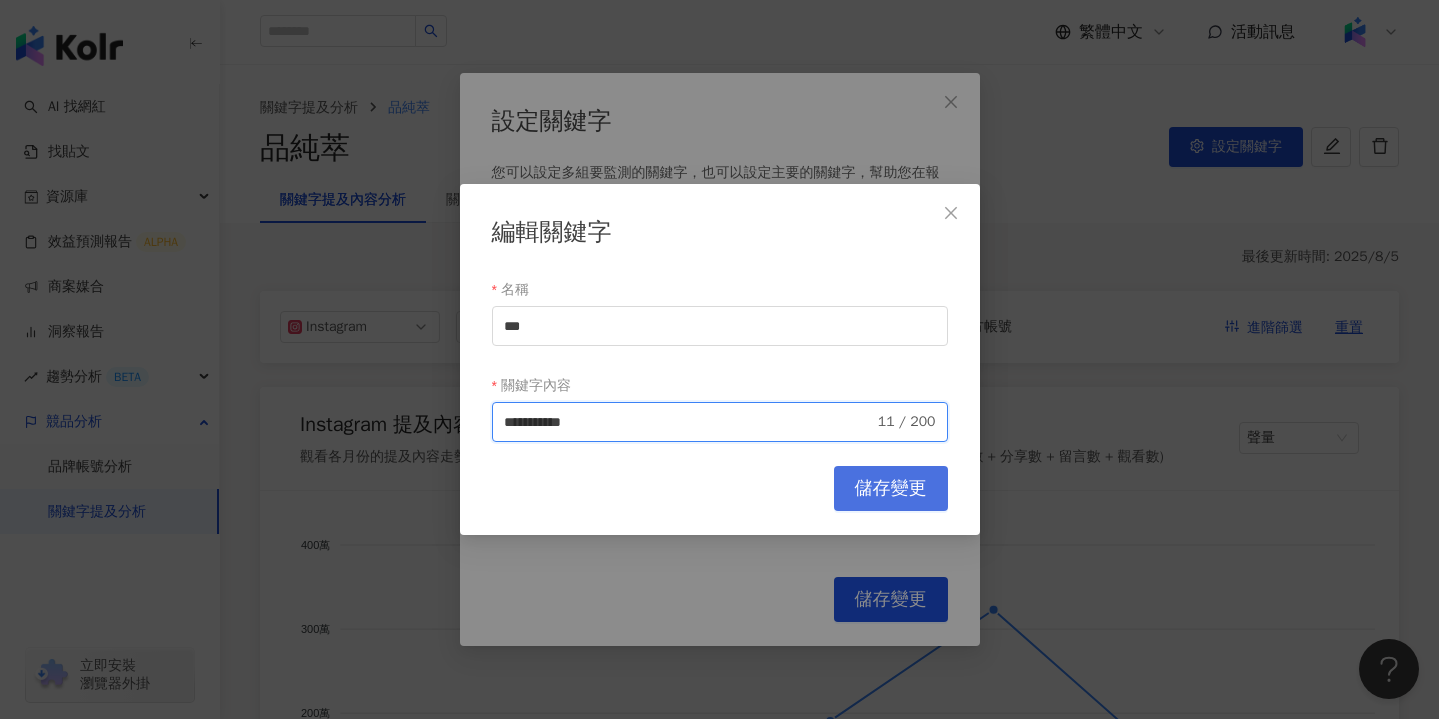 type on "**********" 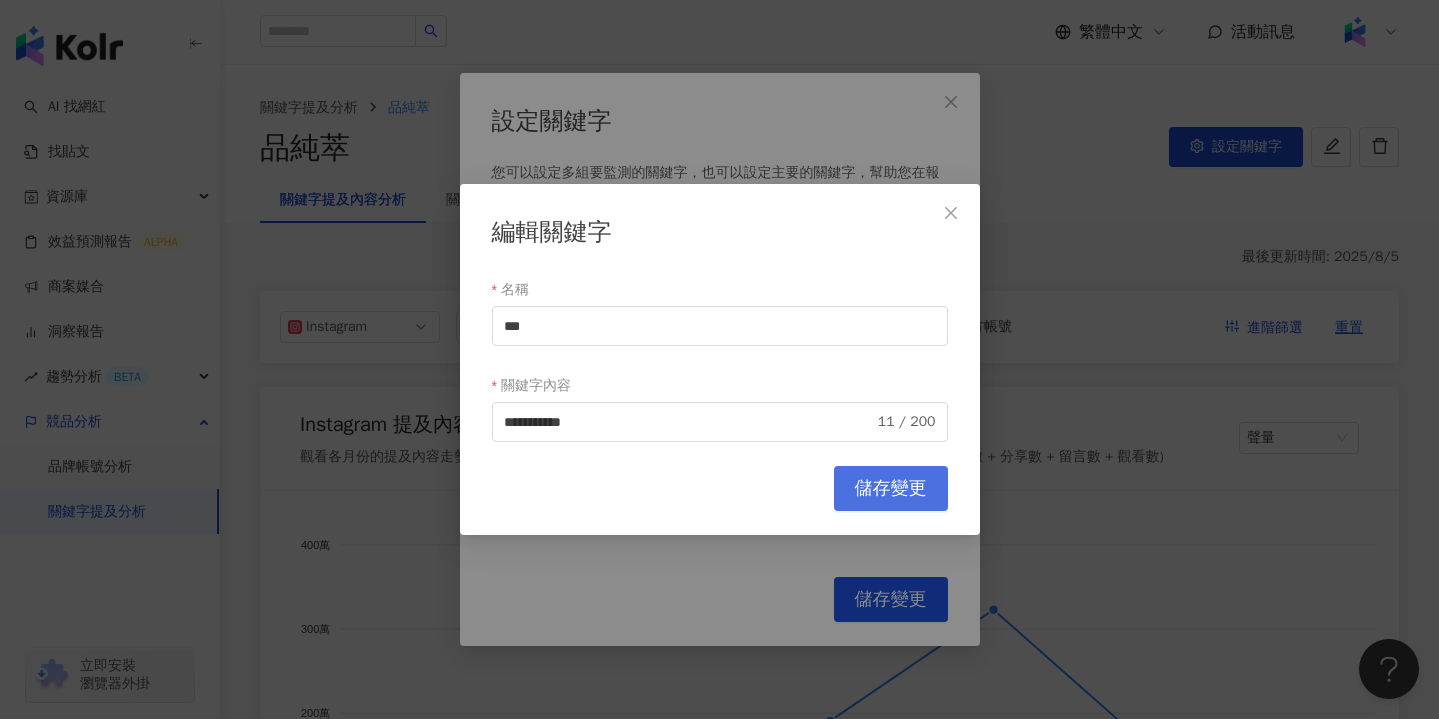 click on "儲存變更" at bounding box center [891, 489] 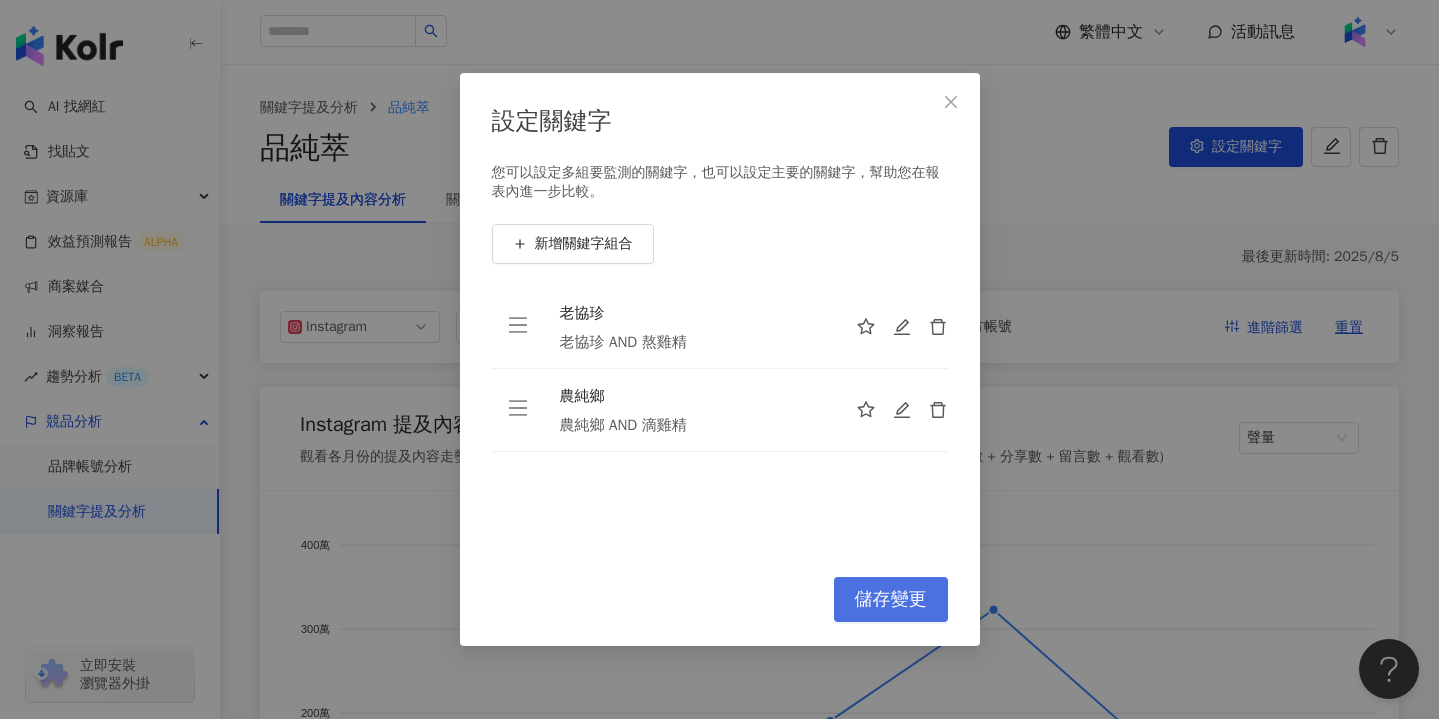 click on "儲存變更" at bounding box center (891, 600) 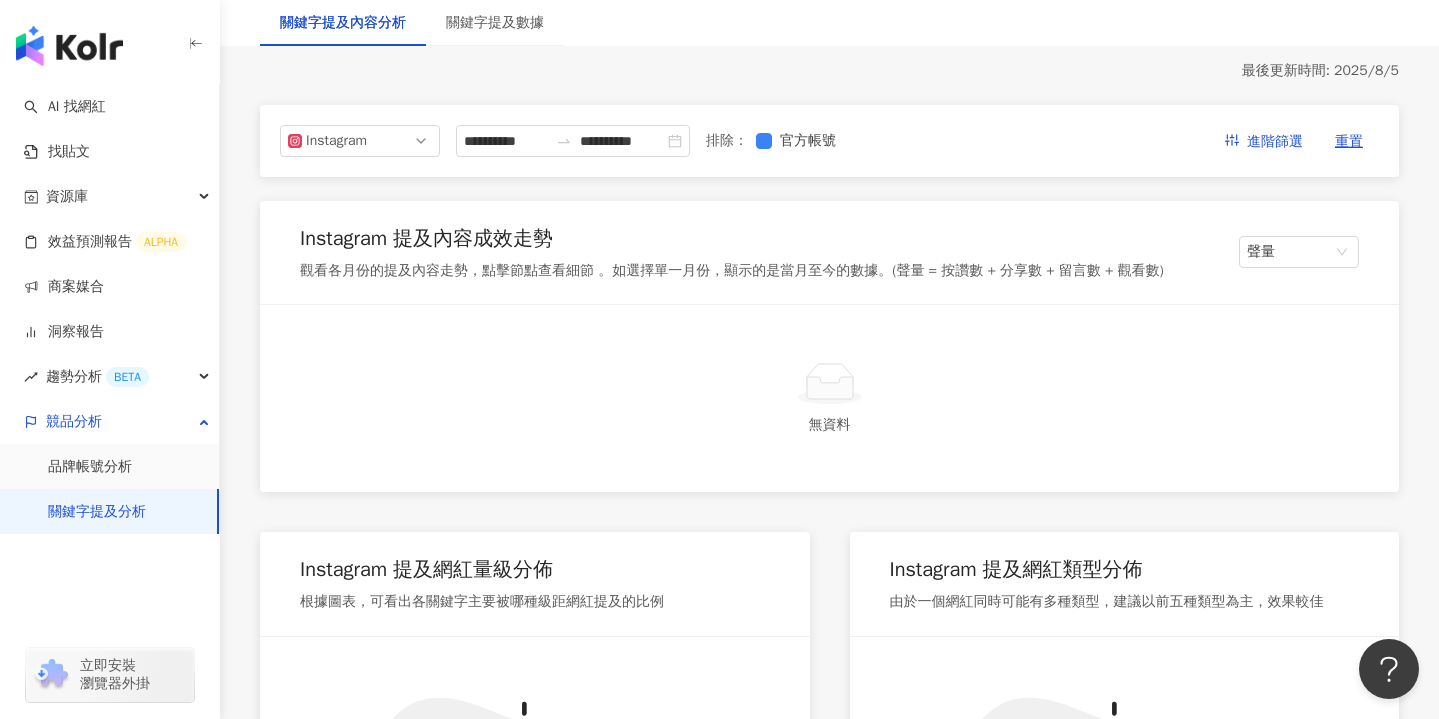 scroll, scrollTop: 121, scrollLeft: 0, axis: vertical 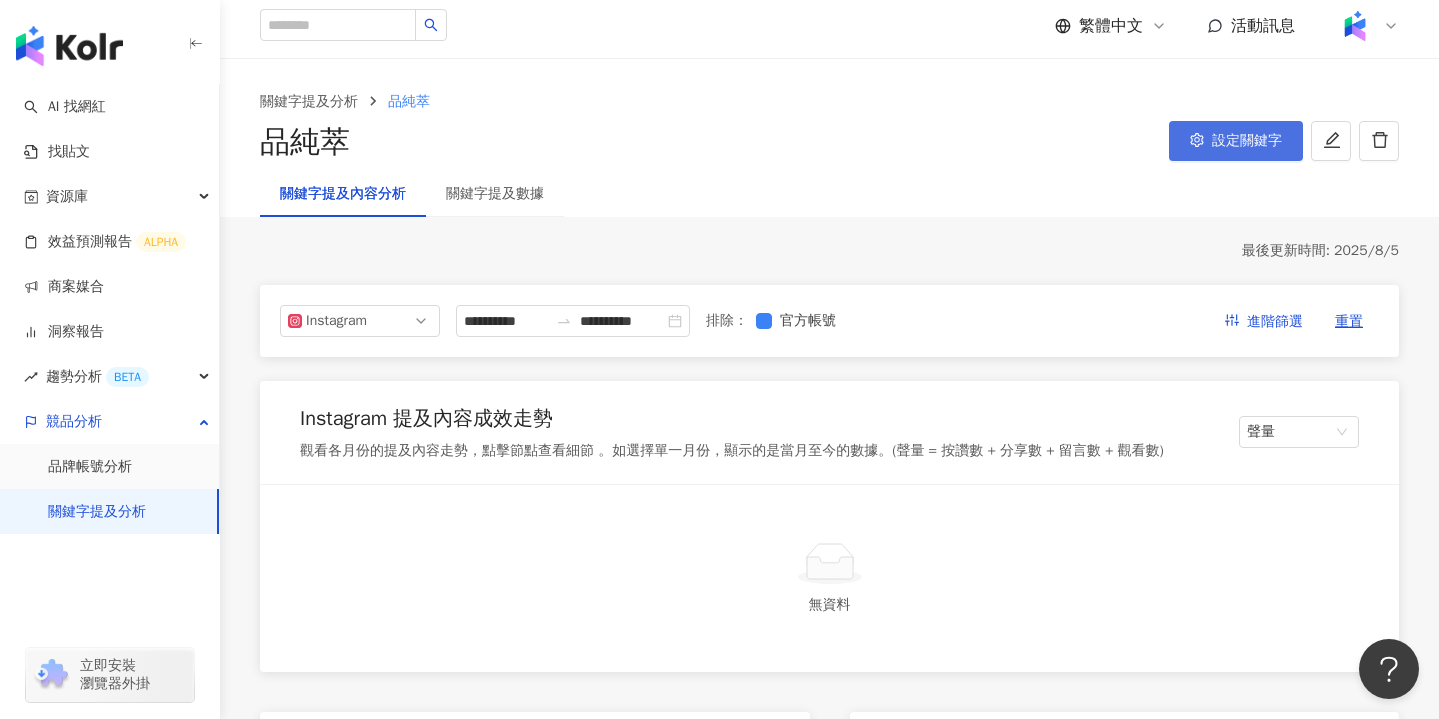 click on "設定關鍵字" at bounding box center (1247, 141) 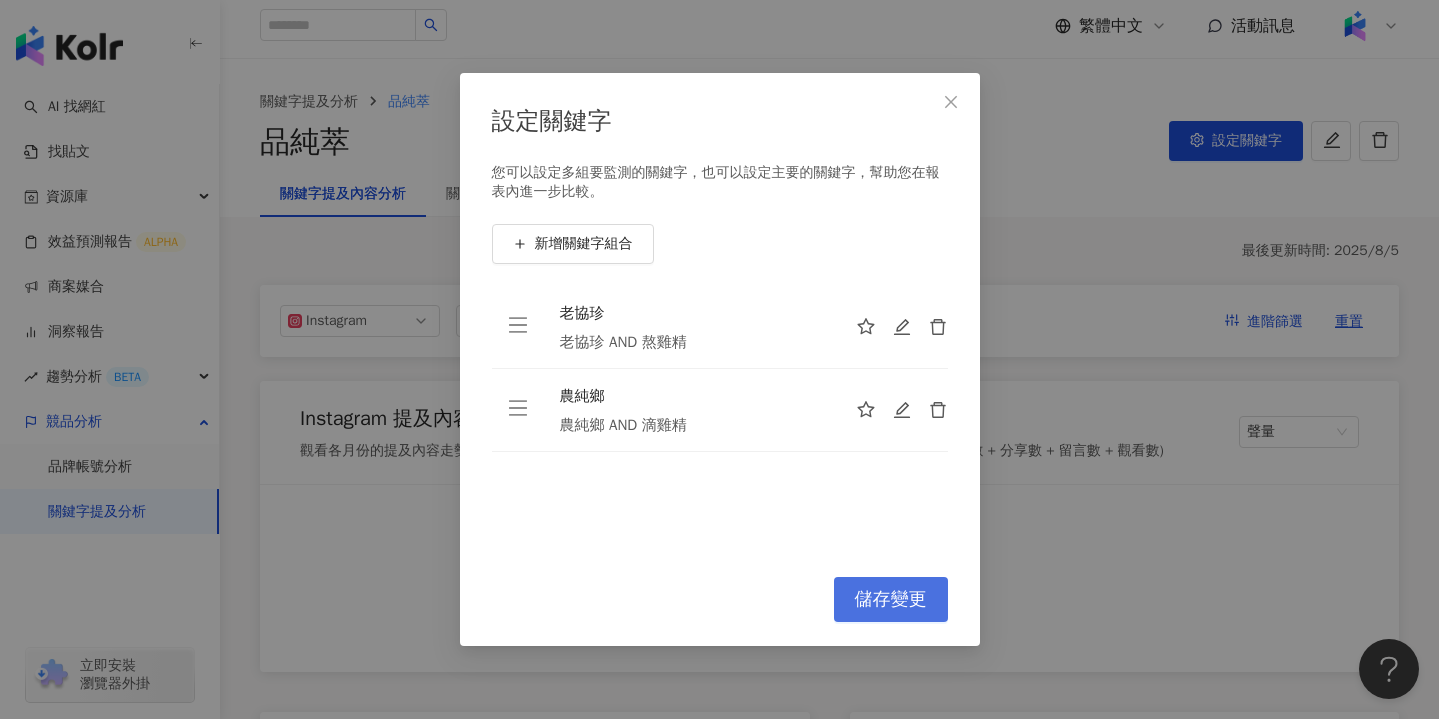 click on "儲存變更" at bounding box center (891, 600) 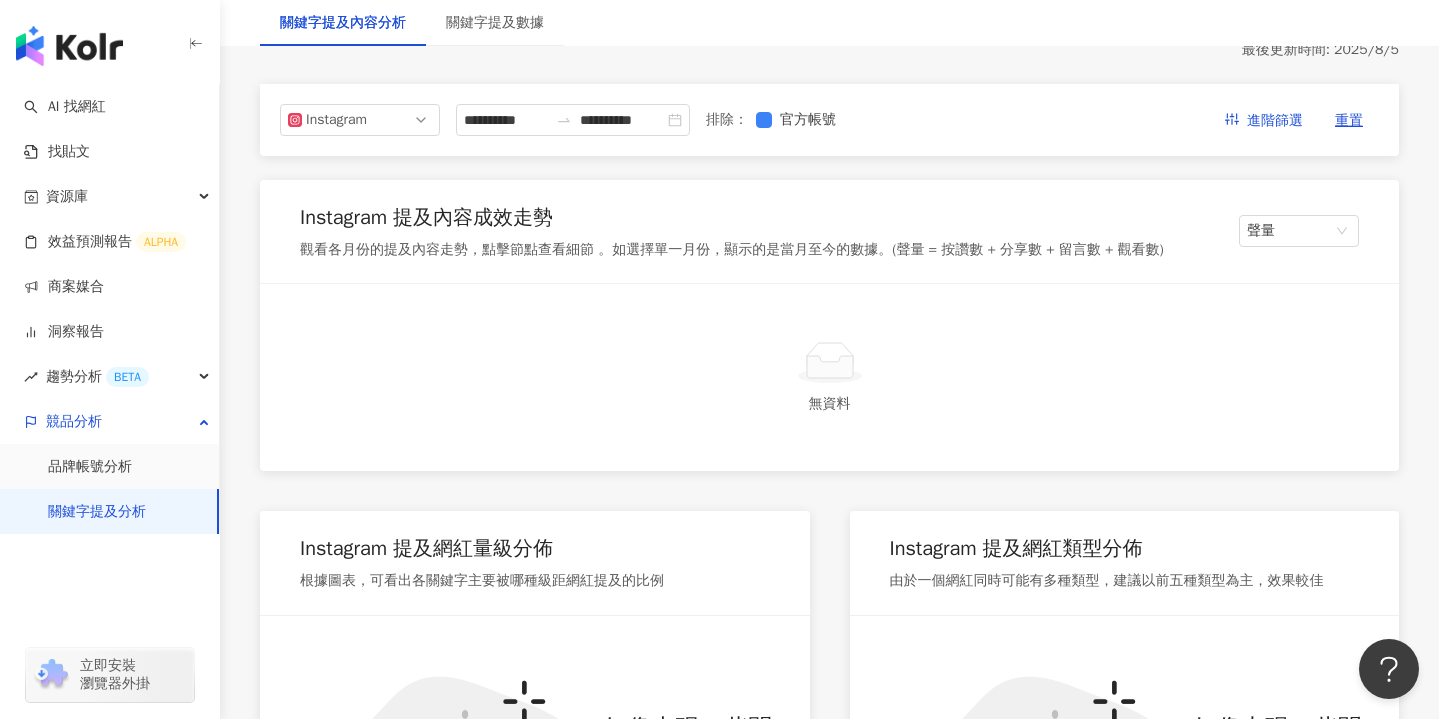 scroll, scrollTop: 40, scrollLeft: 0, axis: vertical 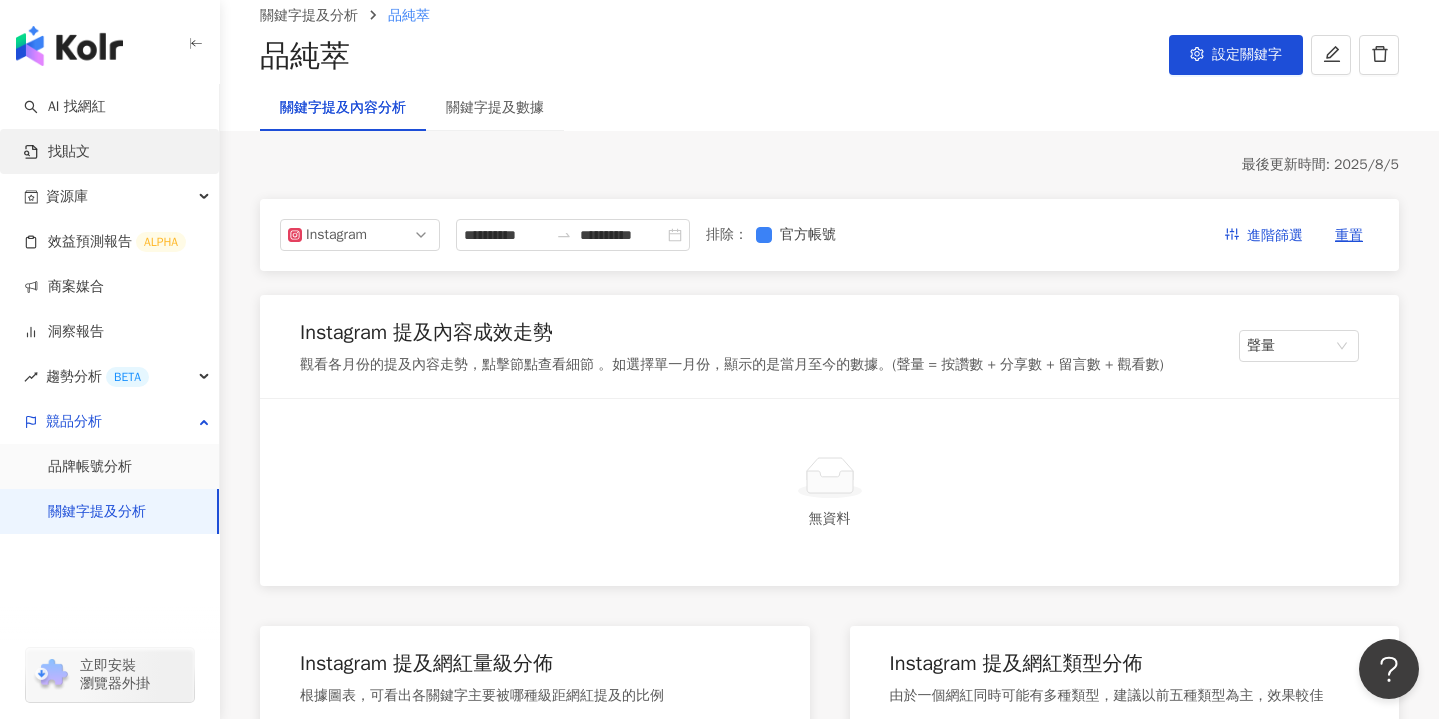 click on "找貼文" at bounding box center (57, 152) 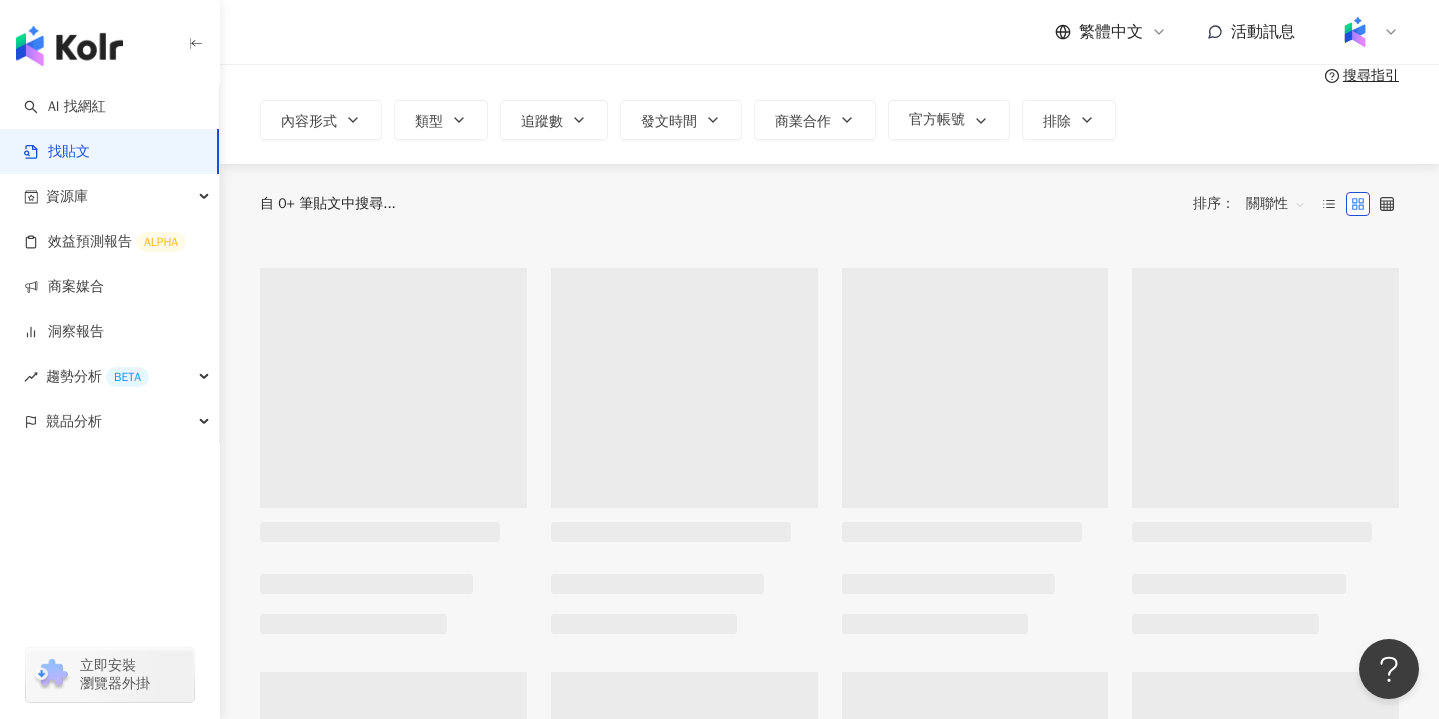 scroll, scrollTop: 0, scrollLeft: 0, axis: both 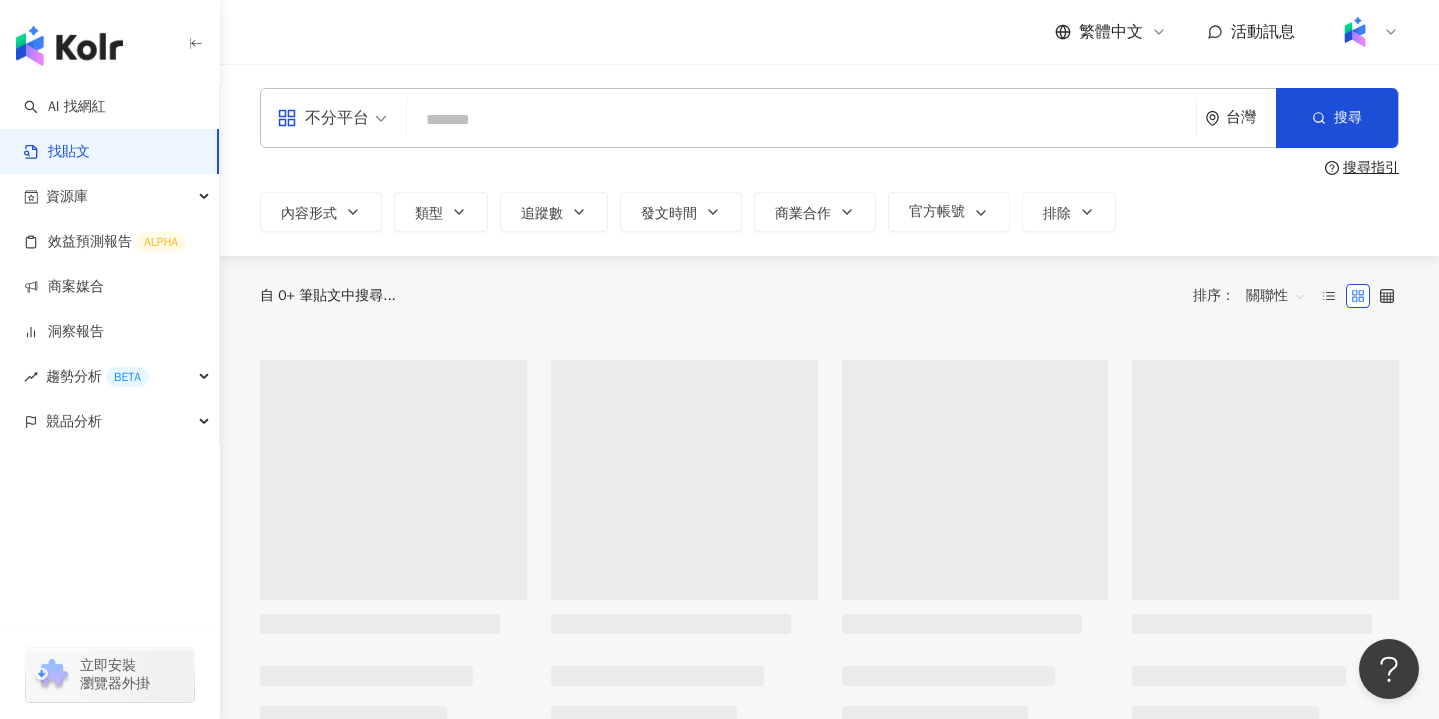 click at bounding box center [801, 119] 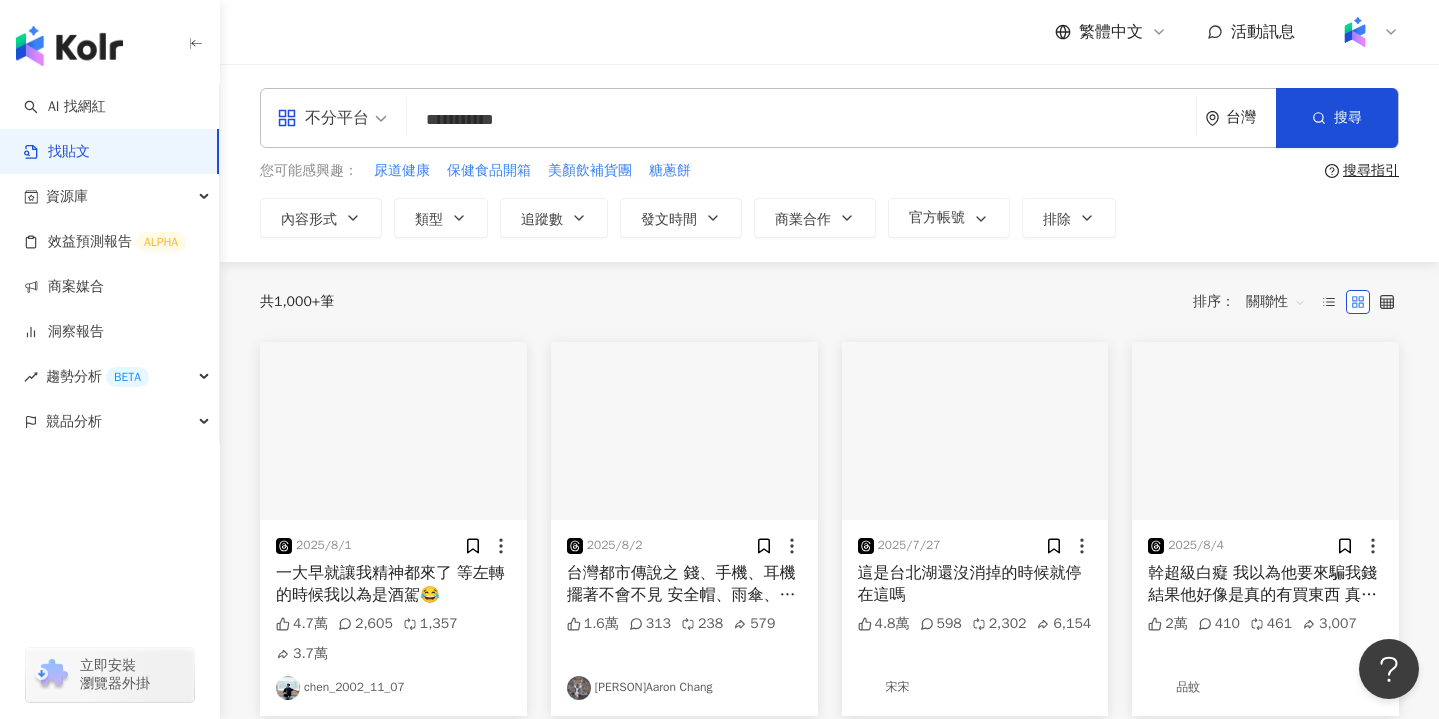 type on "**********" 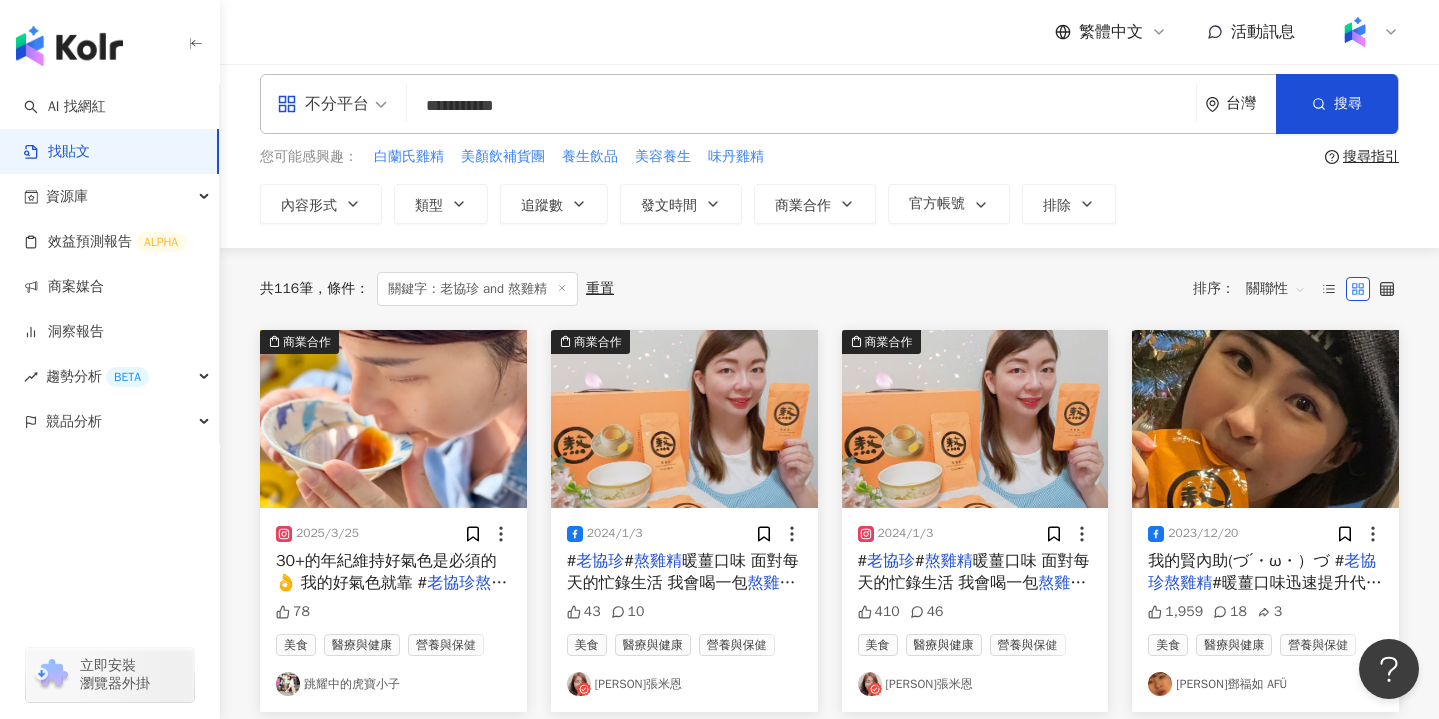 scroll, scrollTop: 0, scrollLeft: 0, axis: both 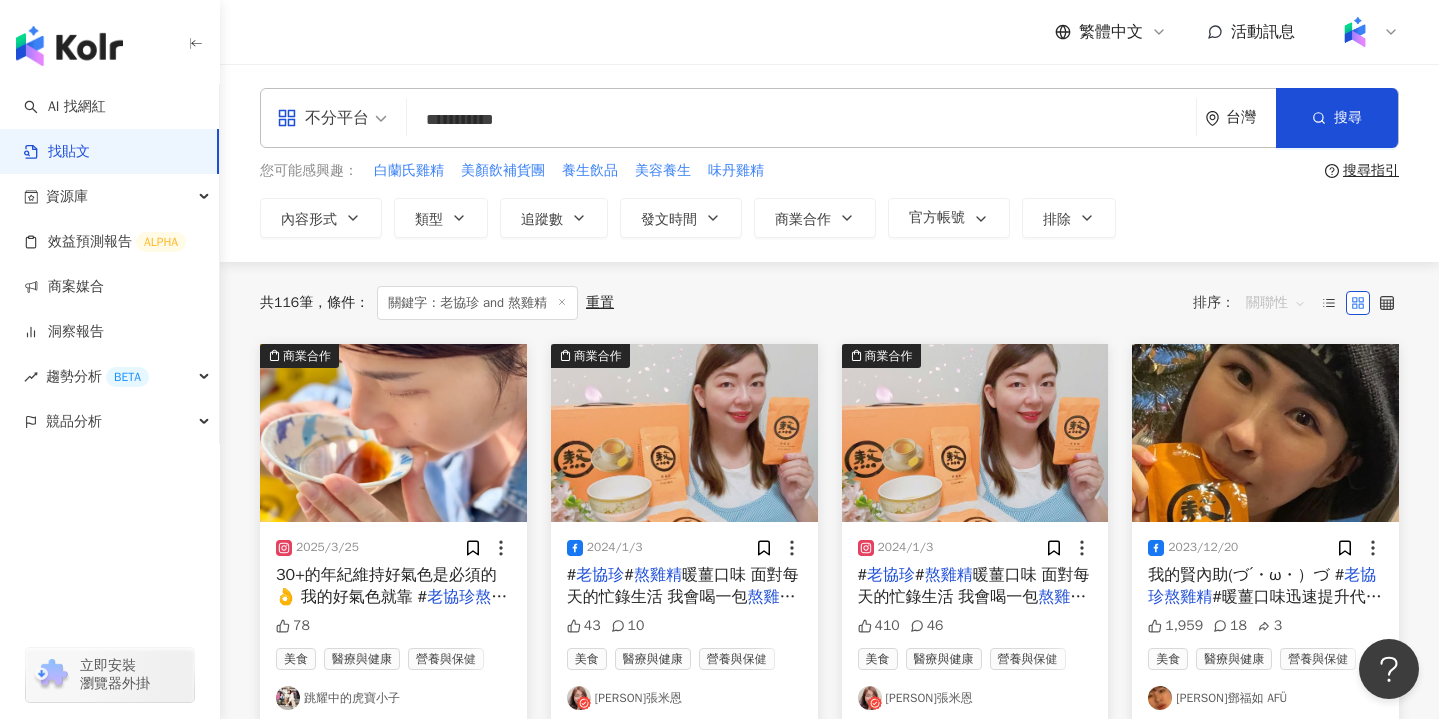 click on "關聯性" at bounding box center [1276, 303] 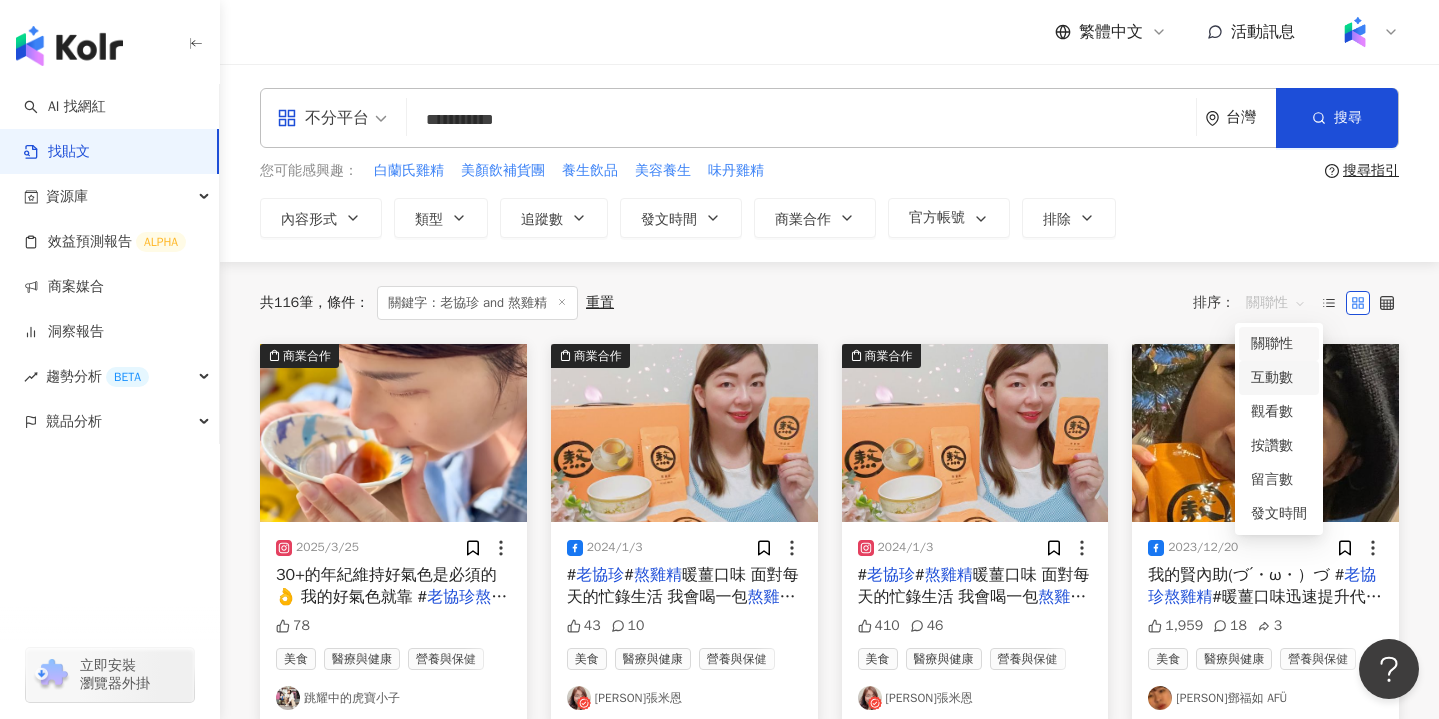 click on "互動數" at bounding box center [1279, 378] 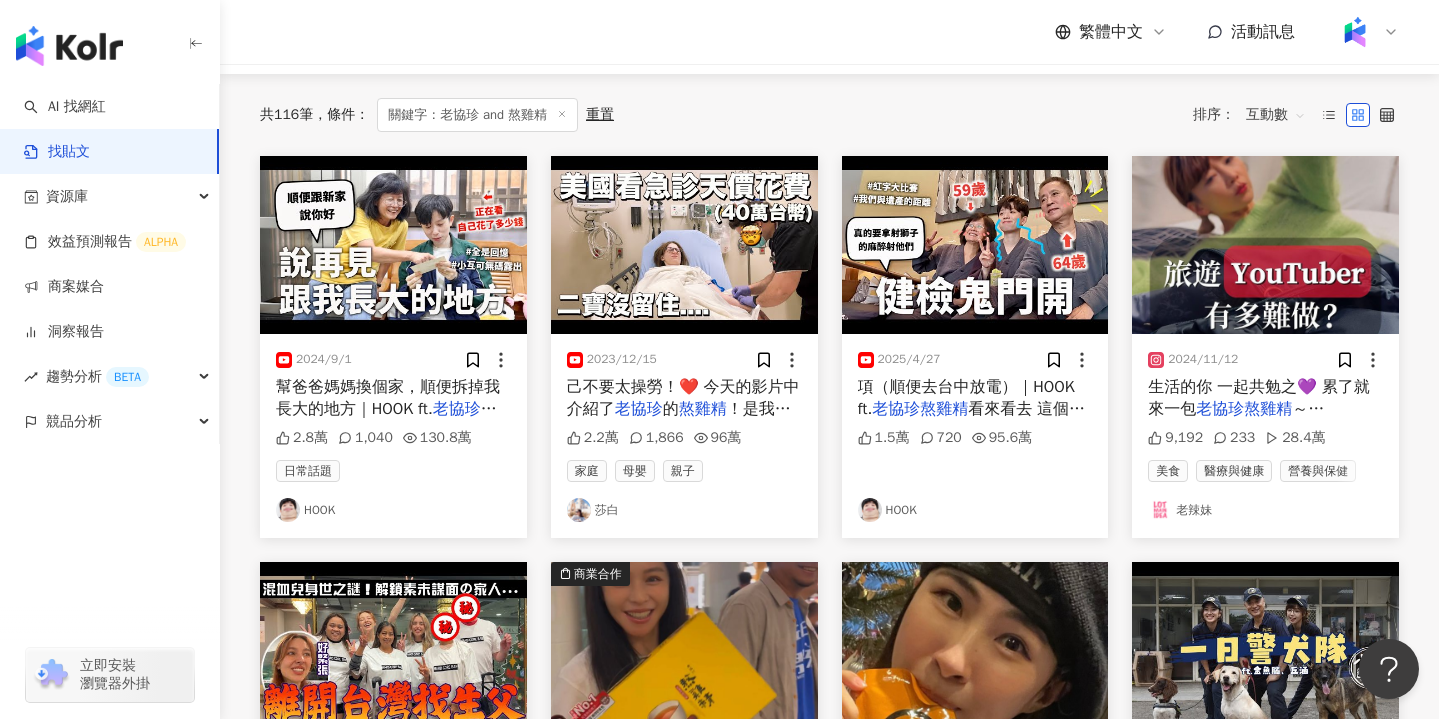 scroll, scrollTop: 0, scrollLeft: 0, axis: both 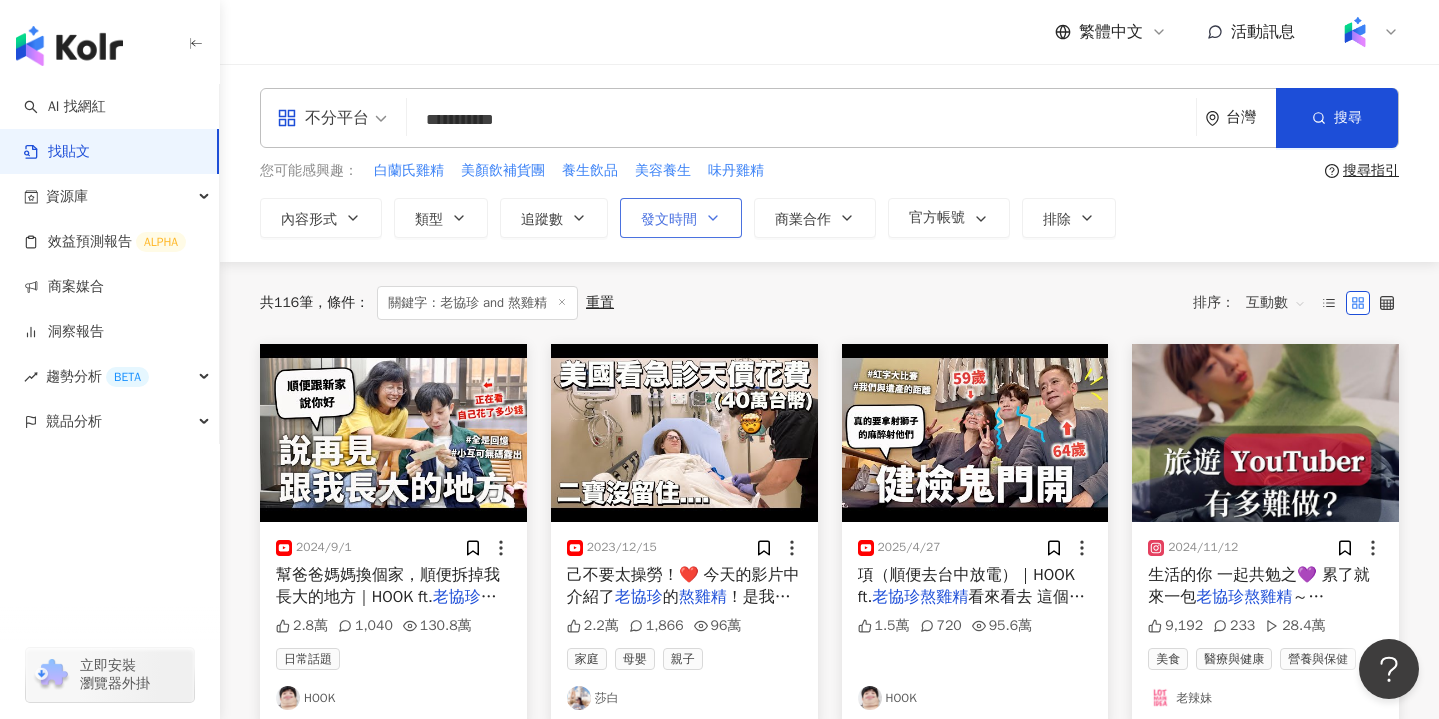 click on "發文時間" at bounding box center (669, 220) 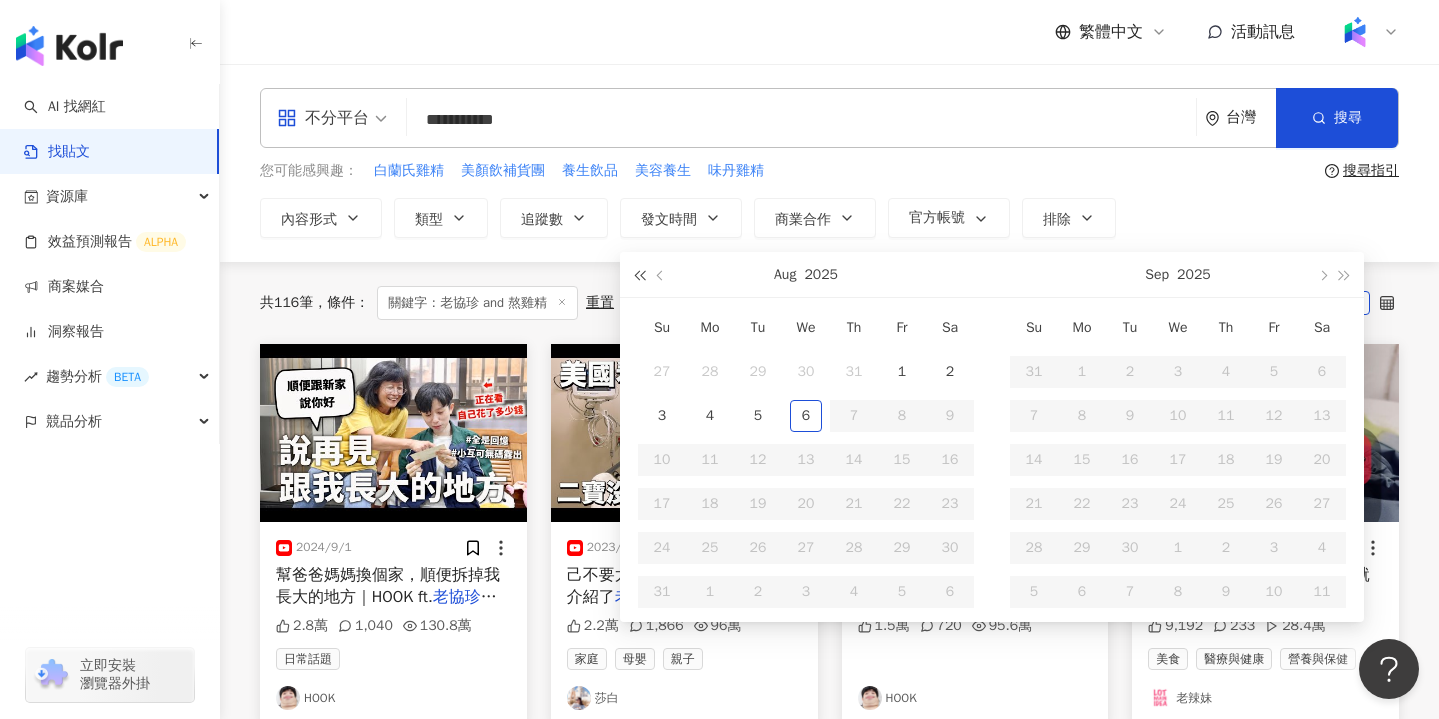 click at bounding box center [639, 274] 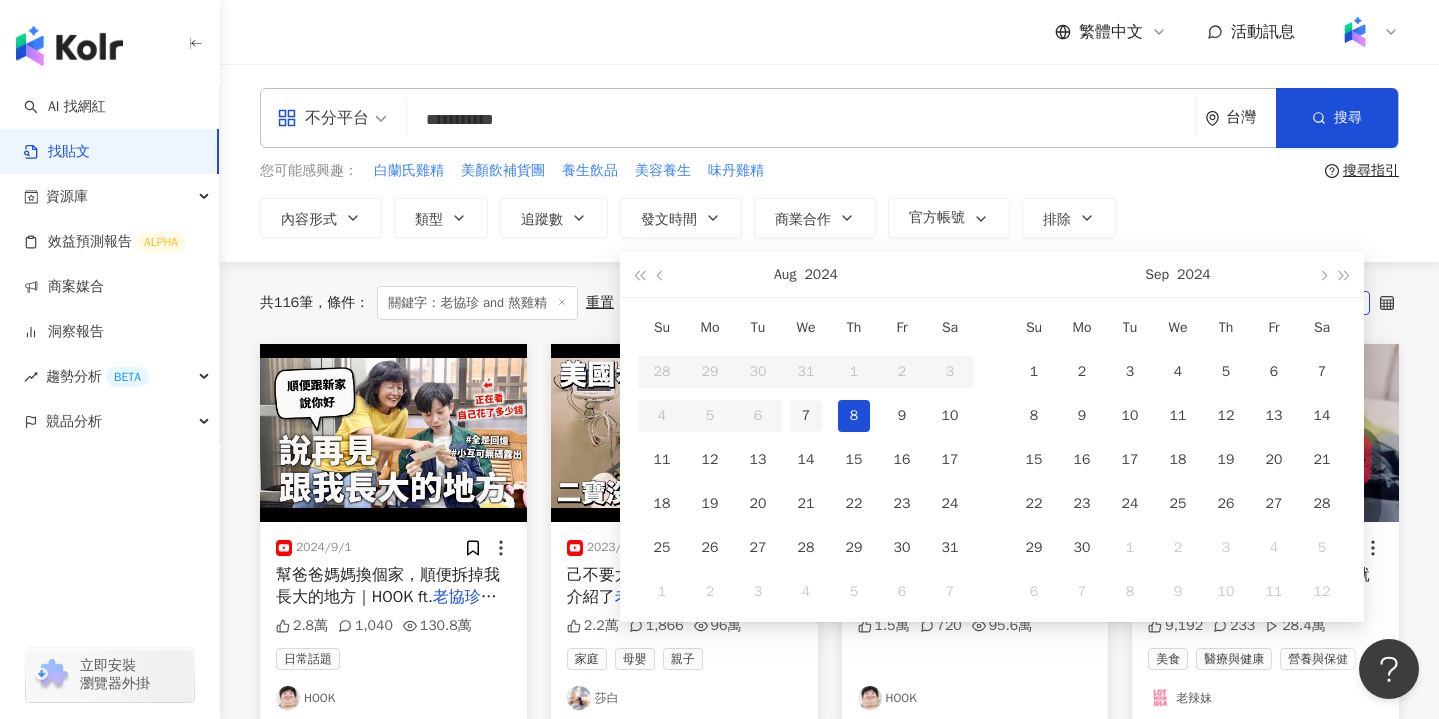 type on "**********" 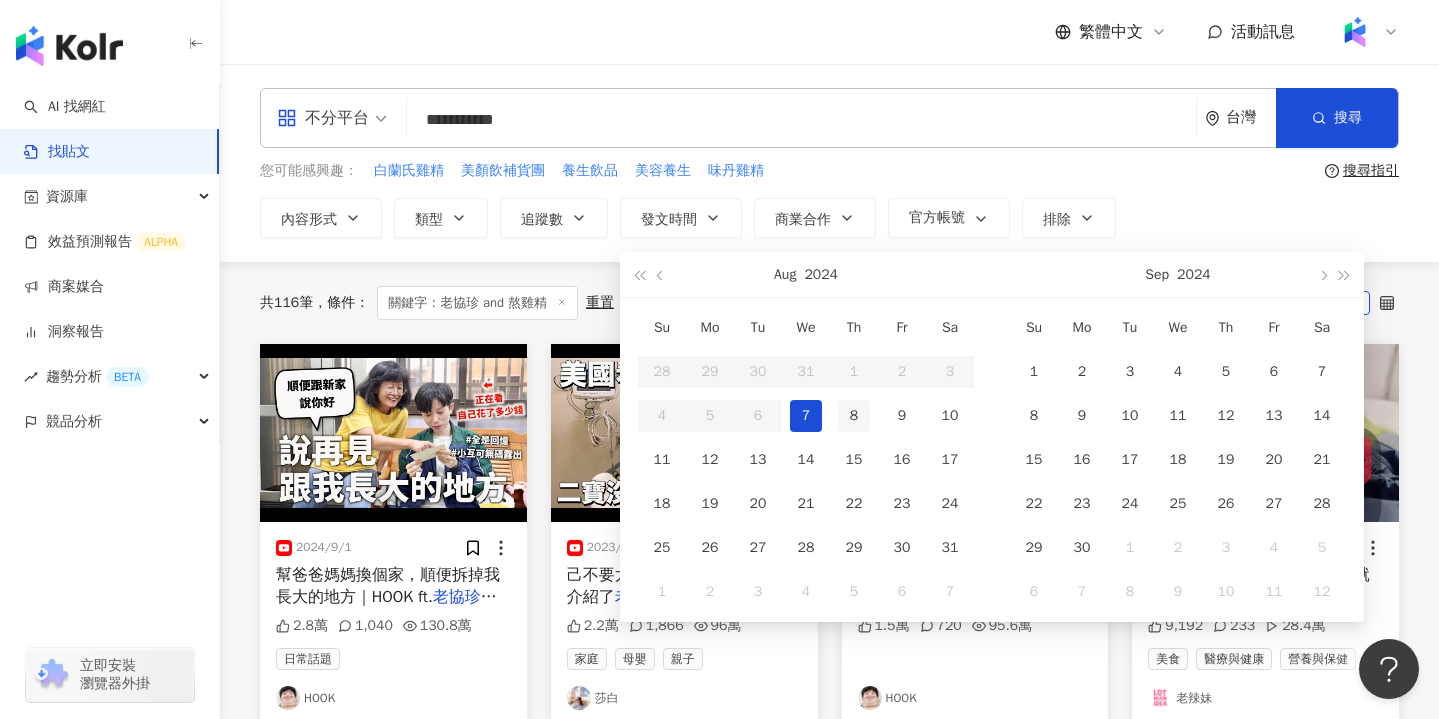 type on "**********" 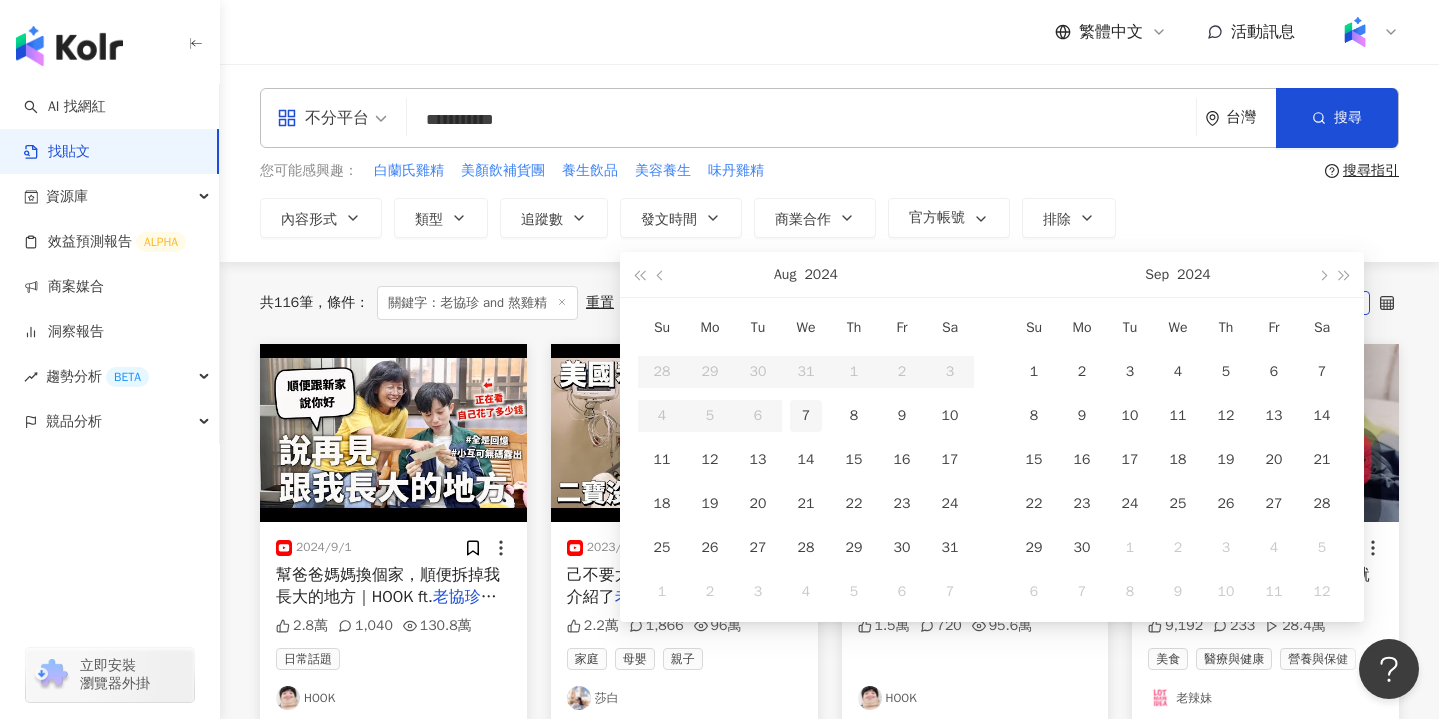 type on "**********" 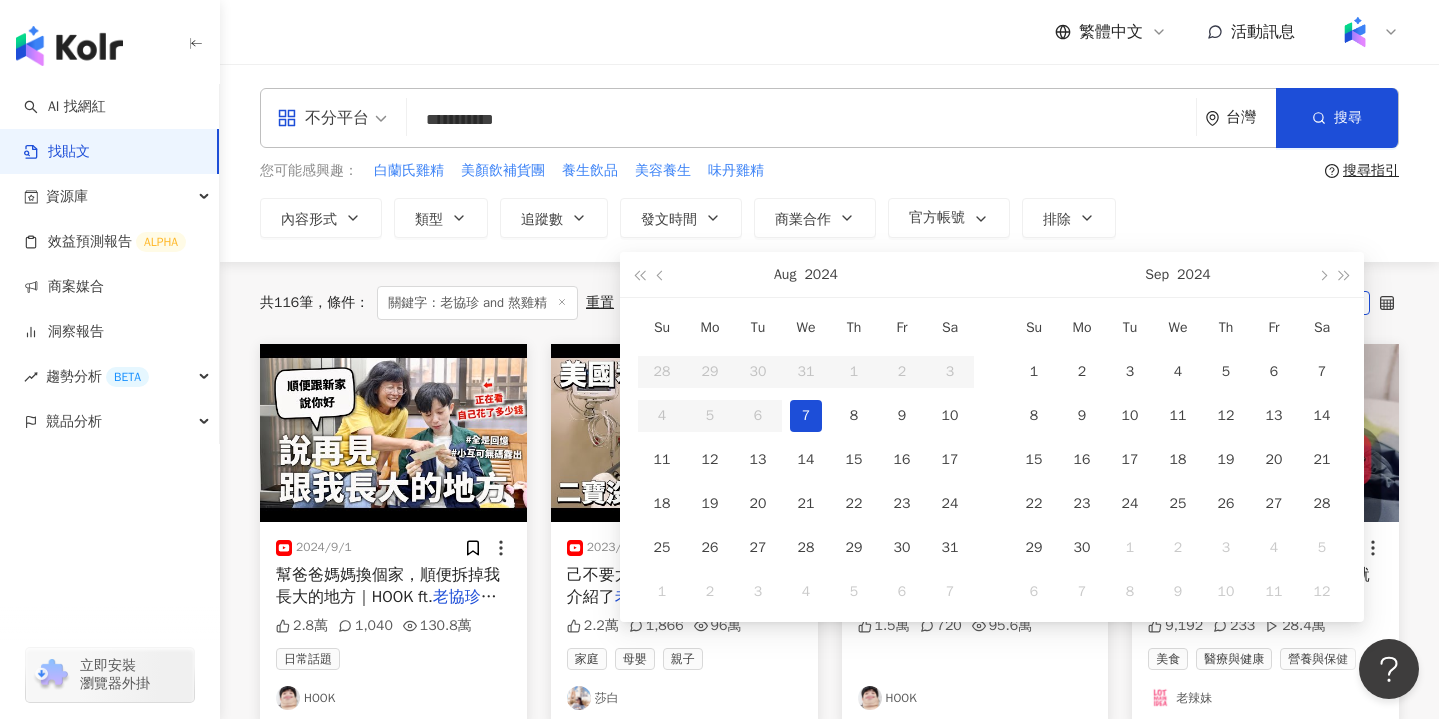 click on "7" at bounding box center (806, 416) 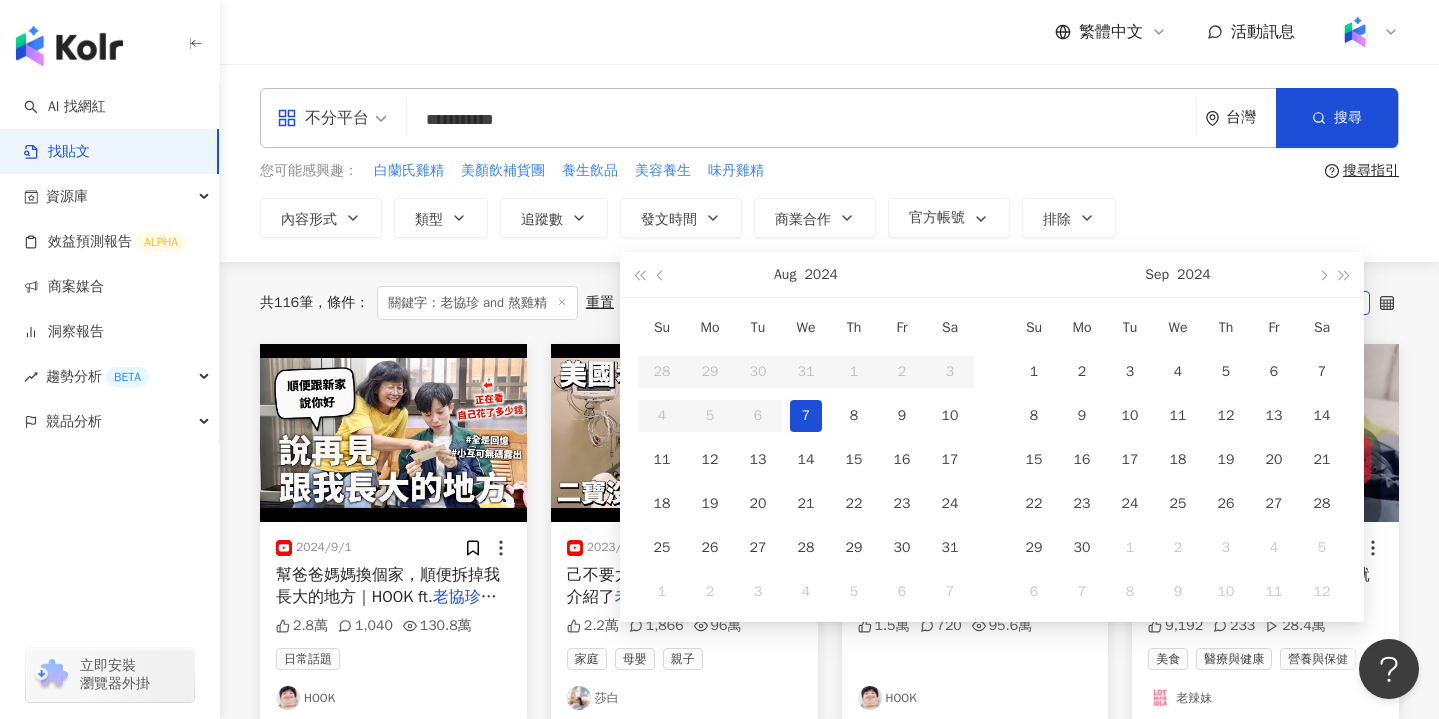 type on "**********" 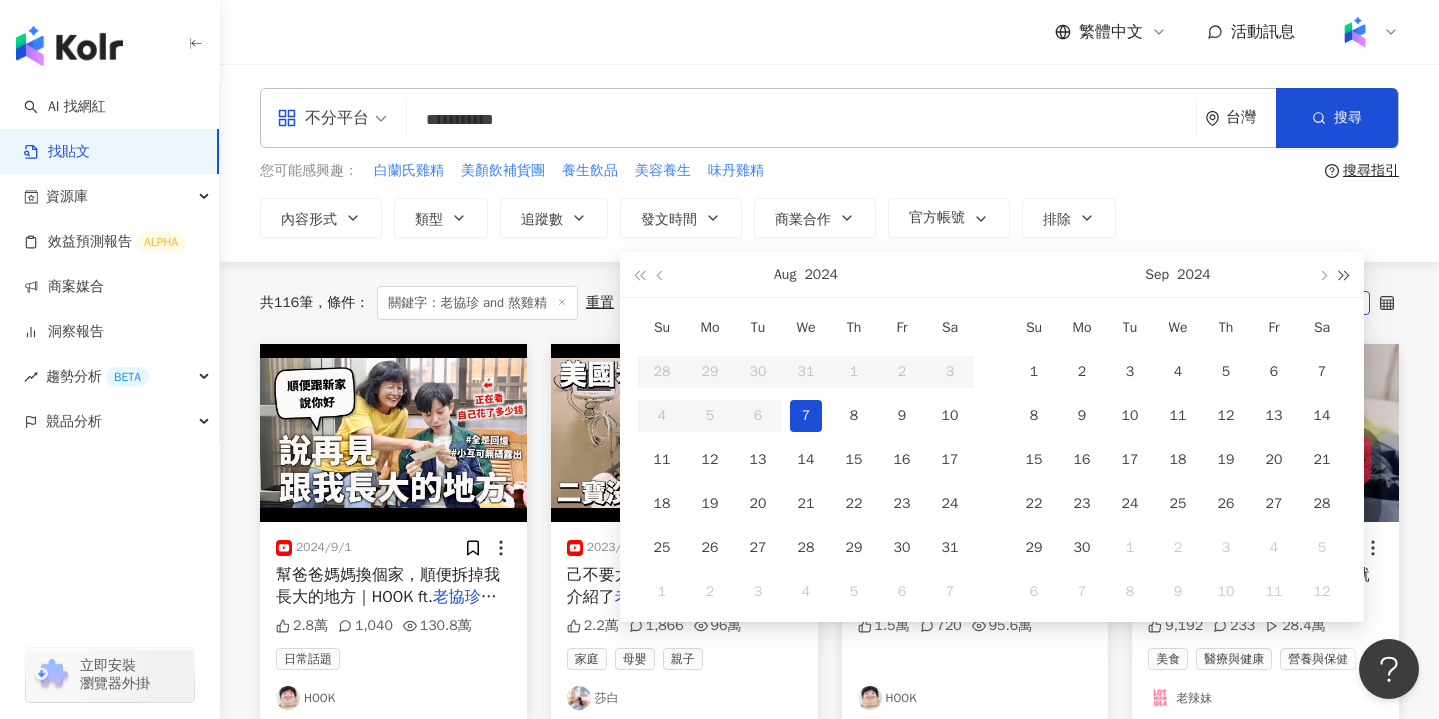 click at bounding box center [1345, 276] 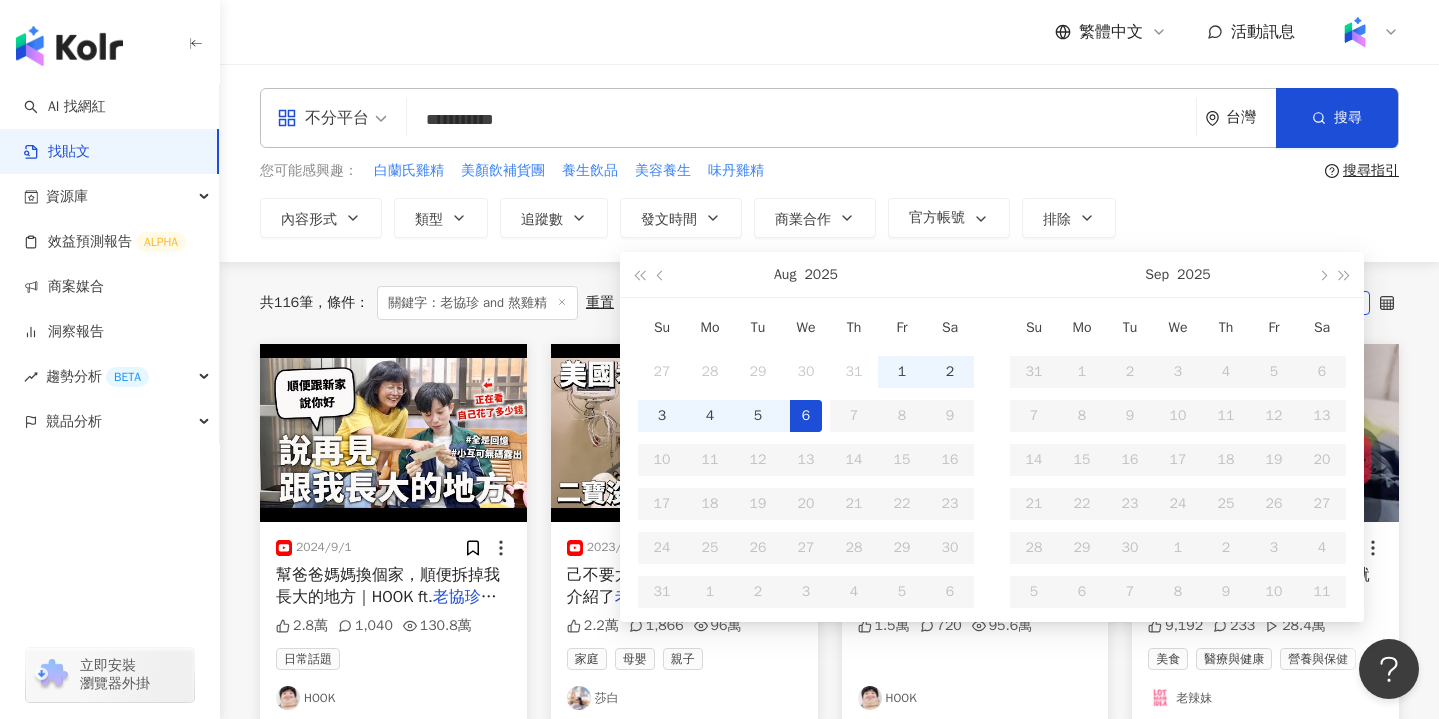 click on "6" at bounding box center (806, 416) 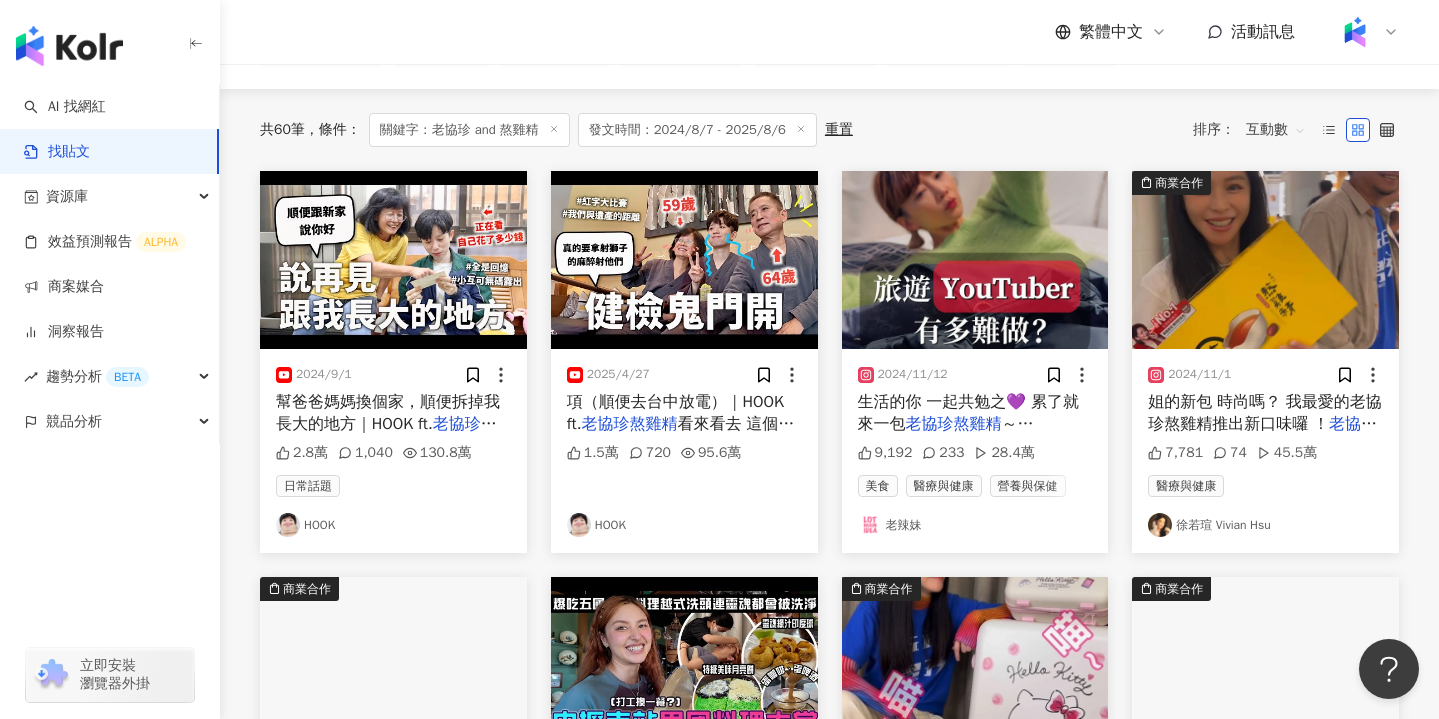 scroll, scrollTop: 178, scrollLeft: 0, axis: vertical 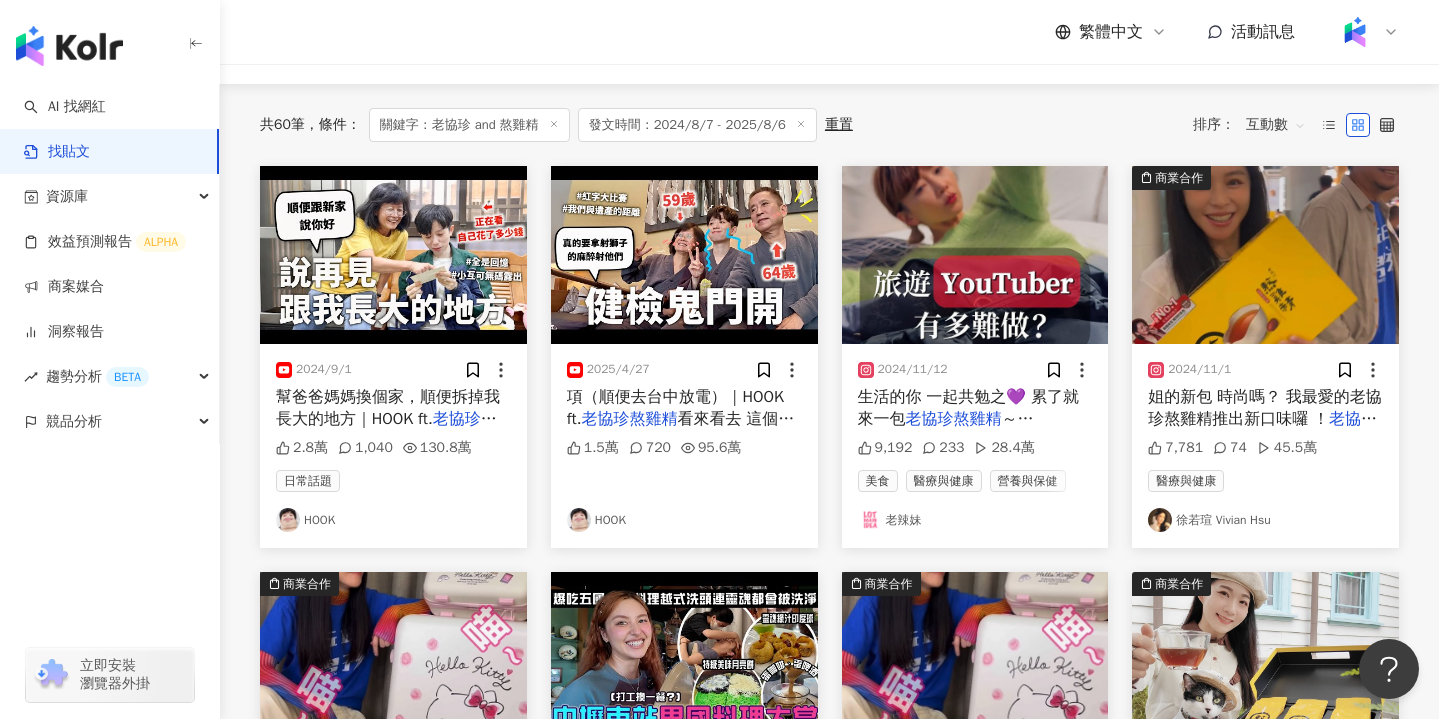 click at bounding box center [393, 255] 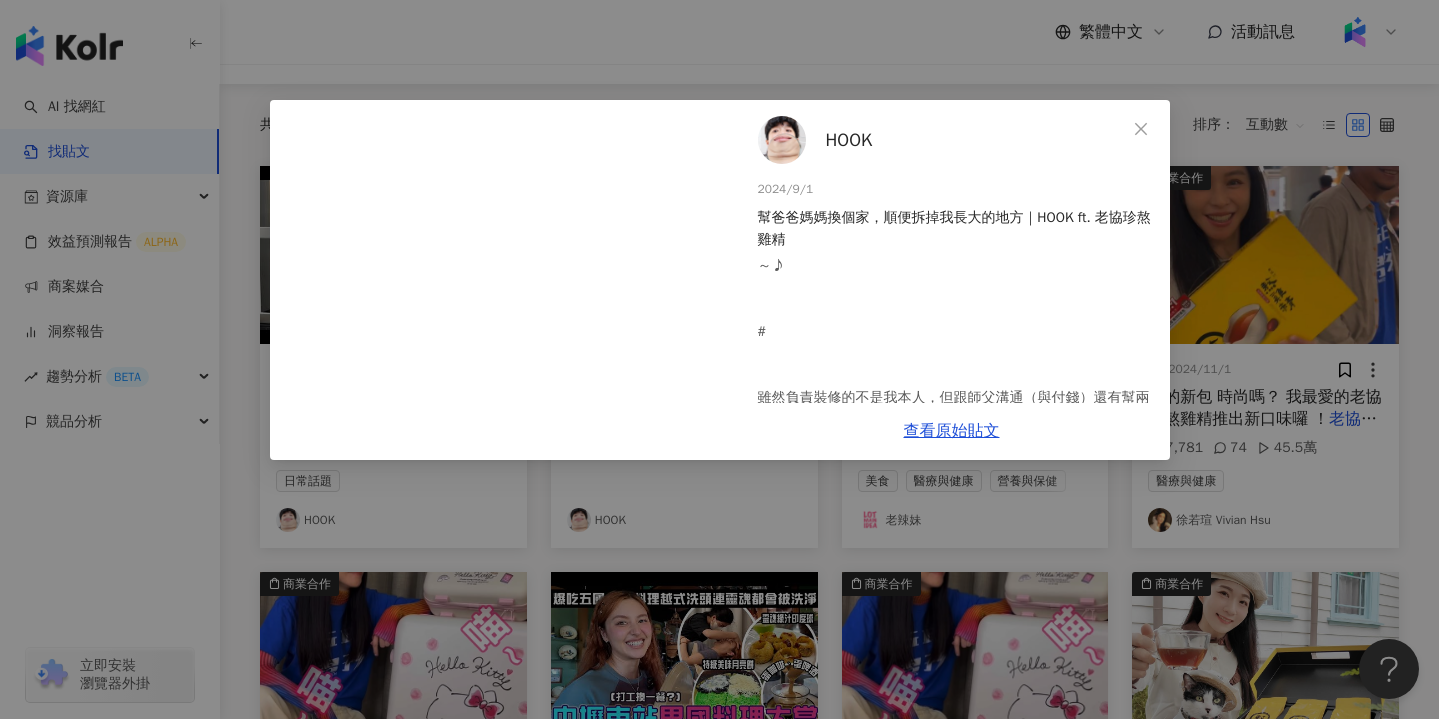 click on "HOOK 2024/9/1 幫爸爸媽媽換個家，順便拆掉我長大的地方｜HOOK ft. 老協珍熬雞精 2.8萬 1,040 130.8萬 查看原始貼文" at bounding box center [719, 359] 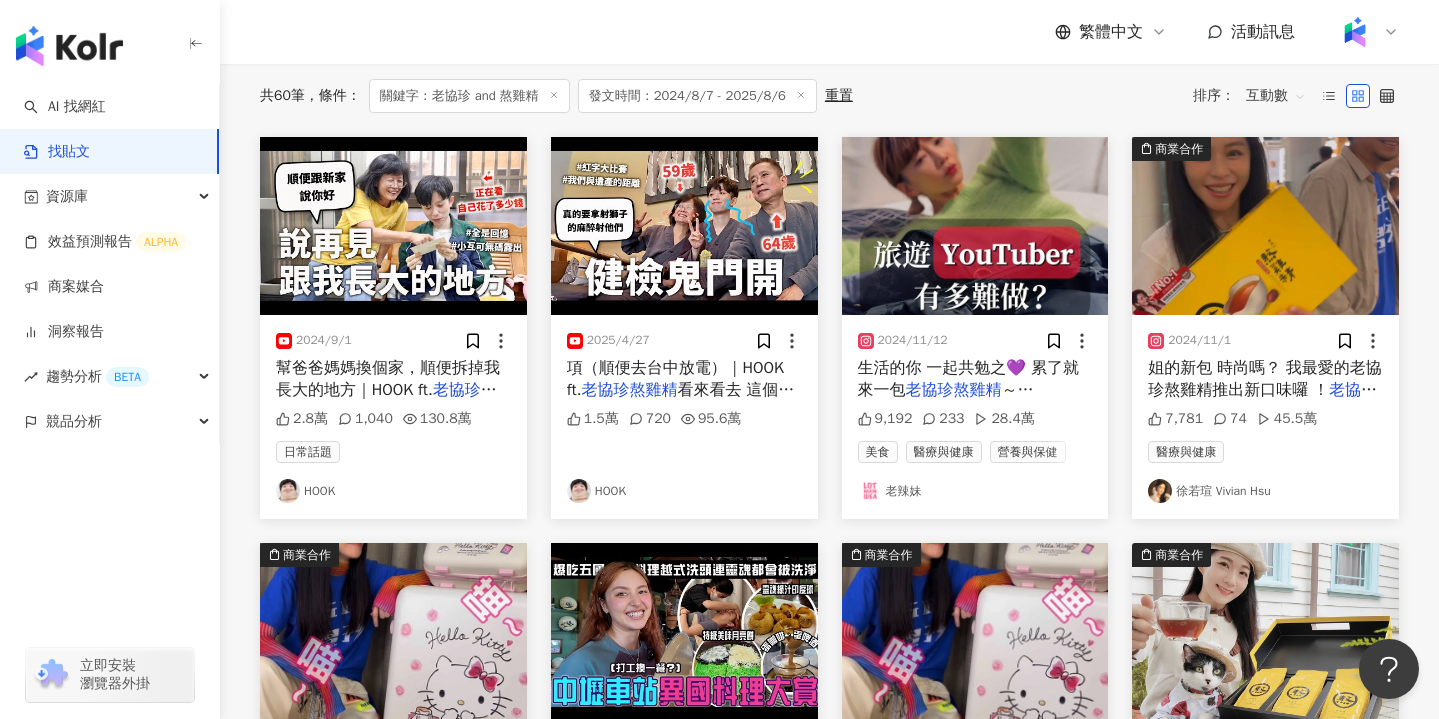 scroll, scrollTop: 219, scrollLeft: 0, axis: vertical 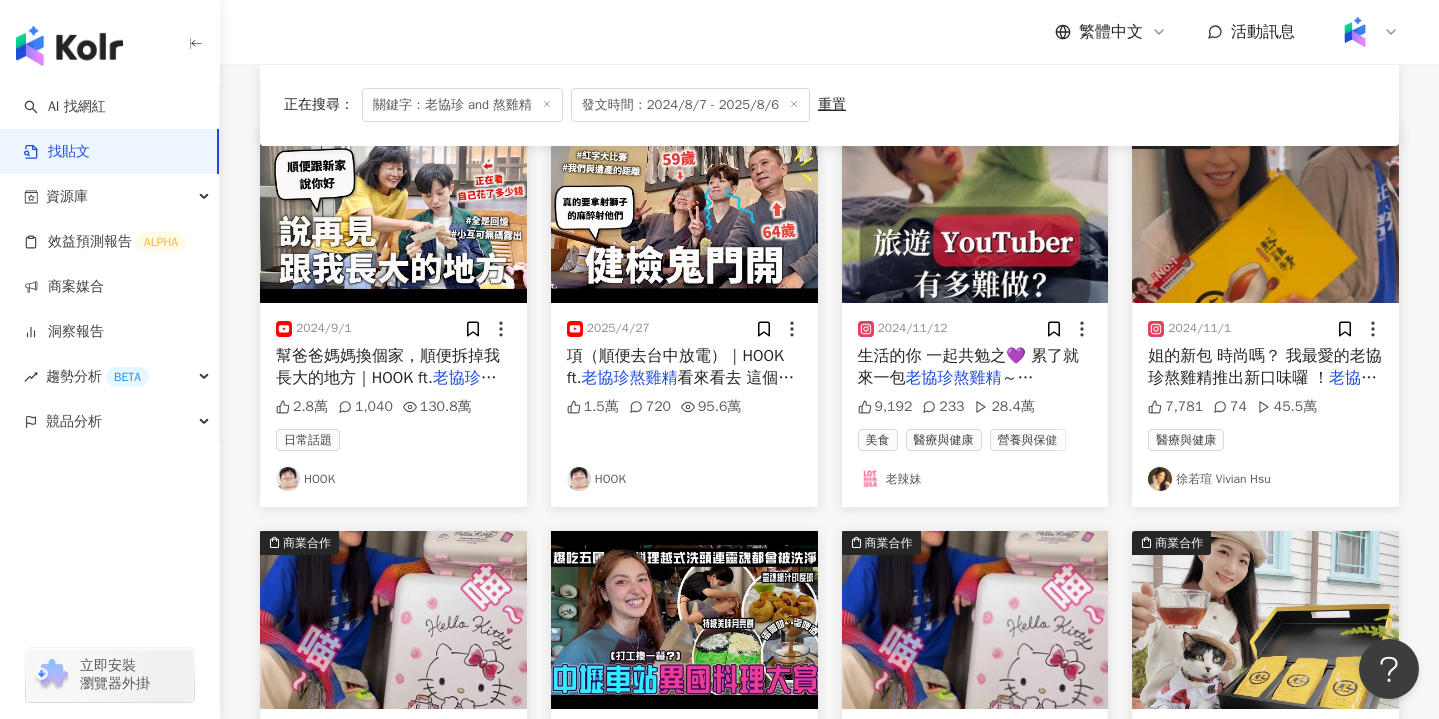 click on "幫爸爸媽媽換個家，順便拆掉我長大的地方｜HOOK ft." at bounding box center (388, 367) 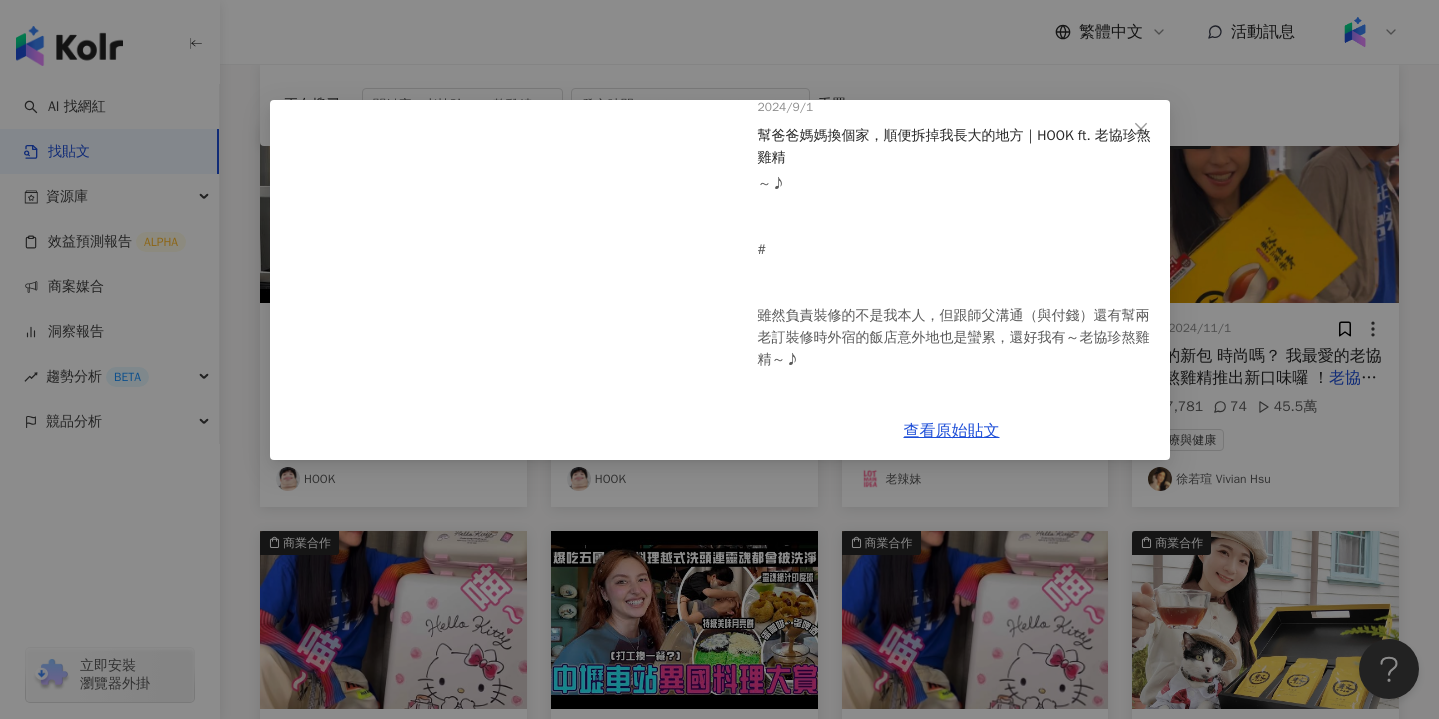 scroll, scrollTop: 0, scrollLeft: 0, axis: both 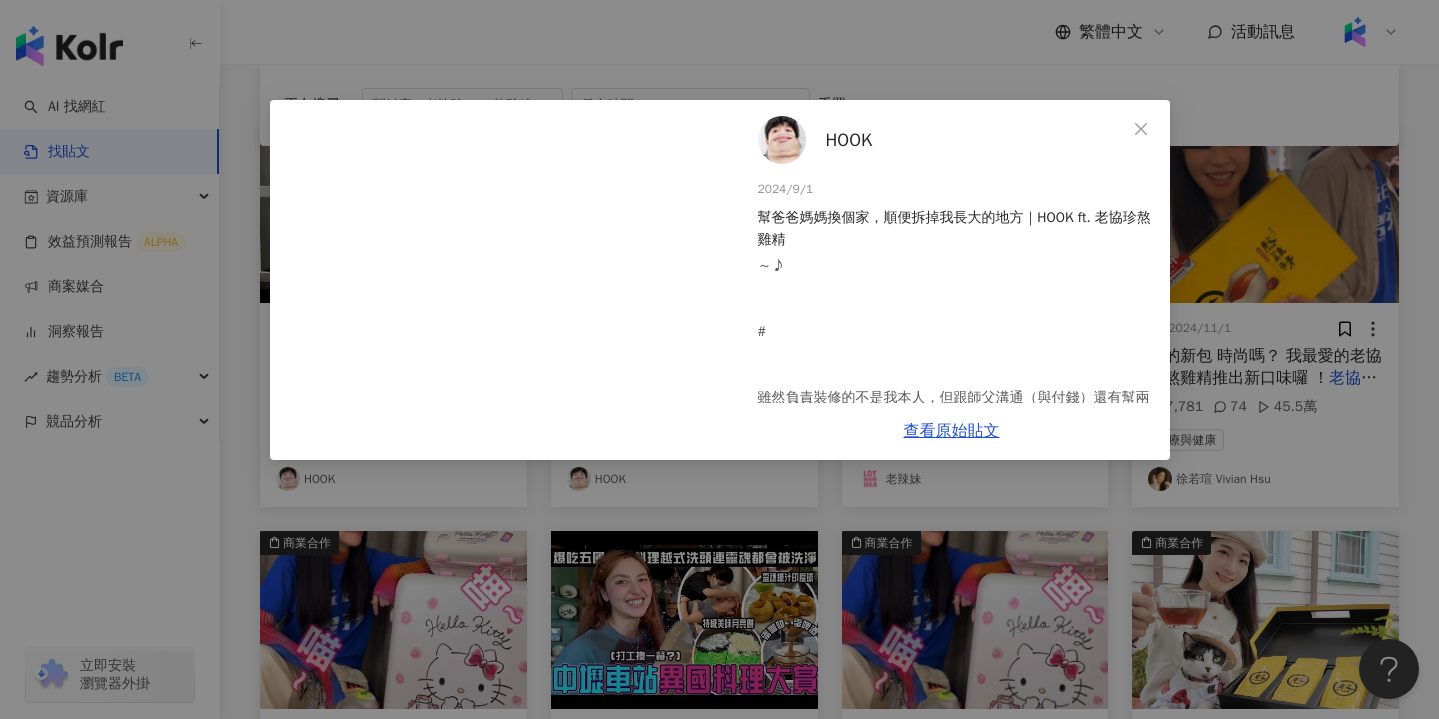 click on "HOOK 2024/9/1 幫爸爸媽媽換個家，順便拆掉我長大的地方｜HOOK ft. 老協珍熬雞精 2.8萬 1,040 130.8萬 查看原始貼文" at bounding box center [719, 359] 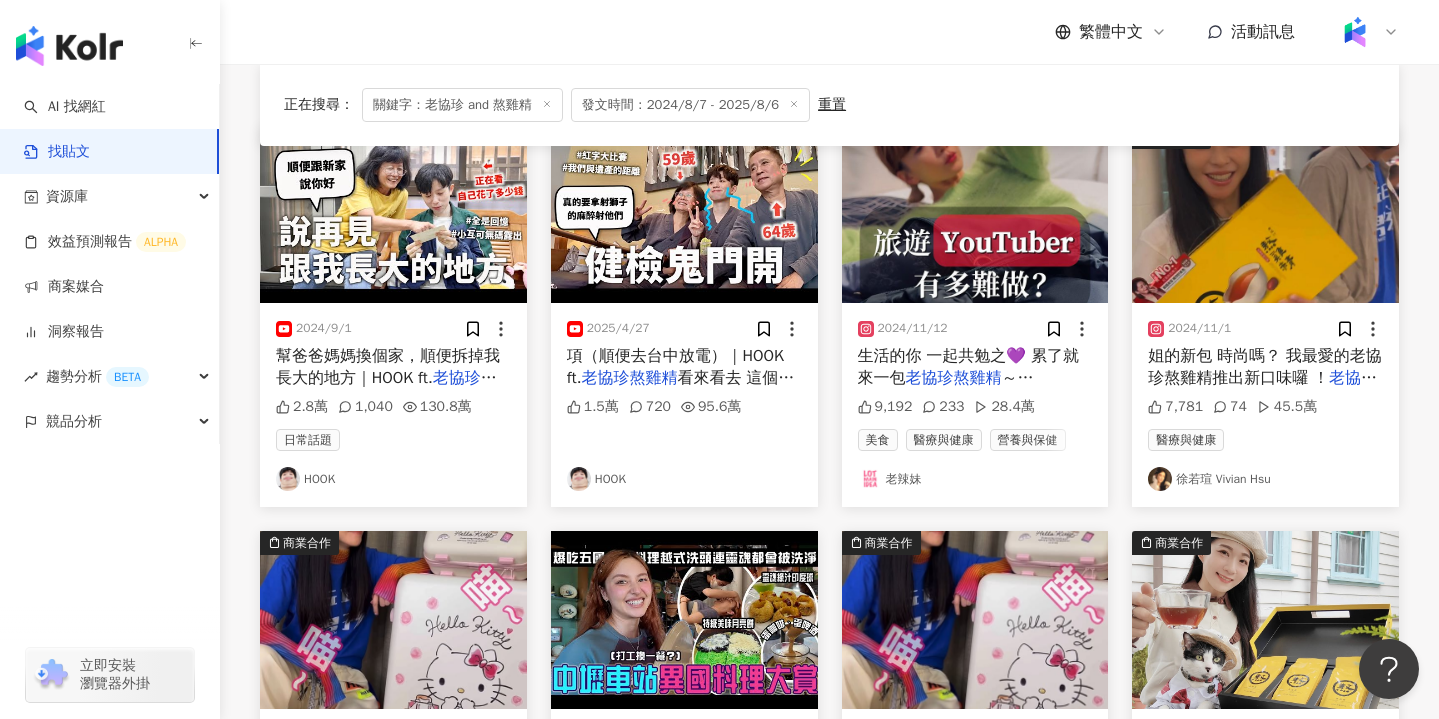 click at bounding box center [684, 214] 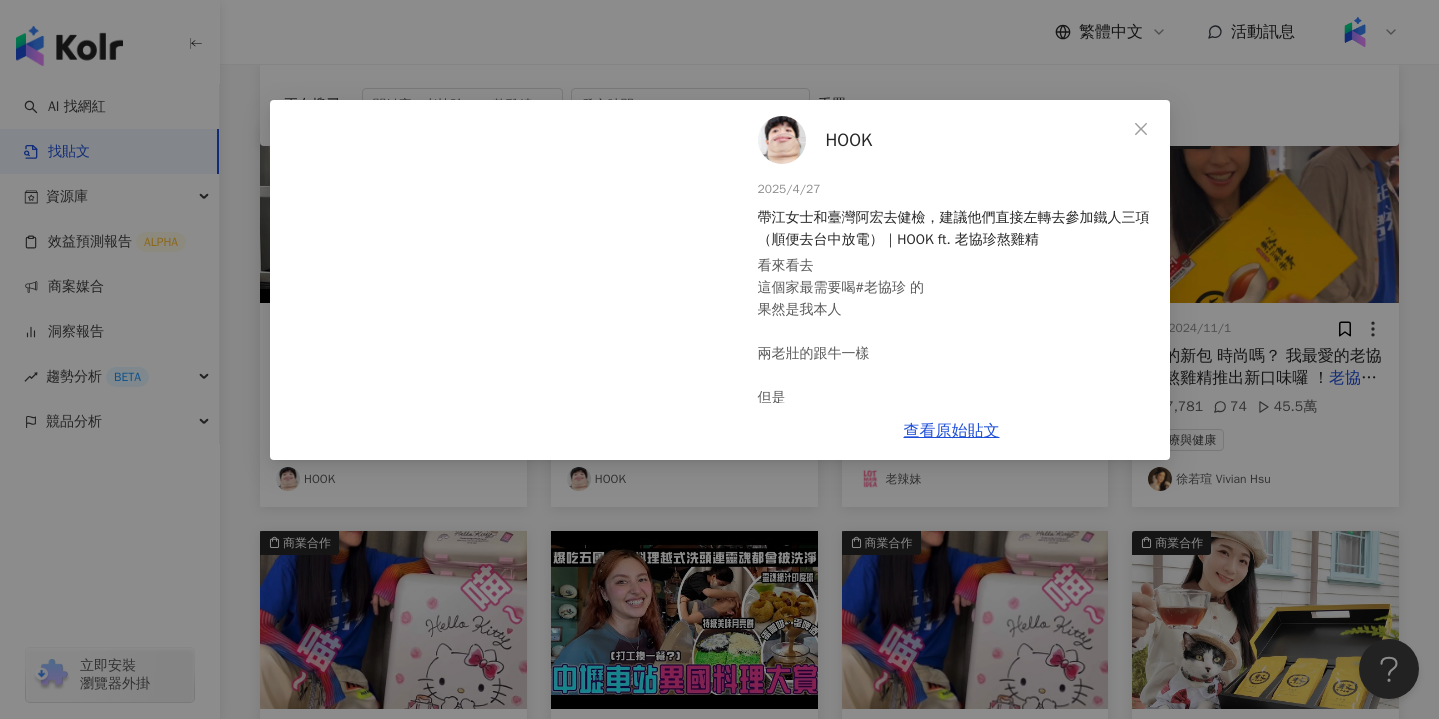 scroll, scrollTop: 13, scrollLeft: 0, axis: vertical 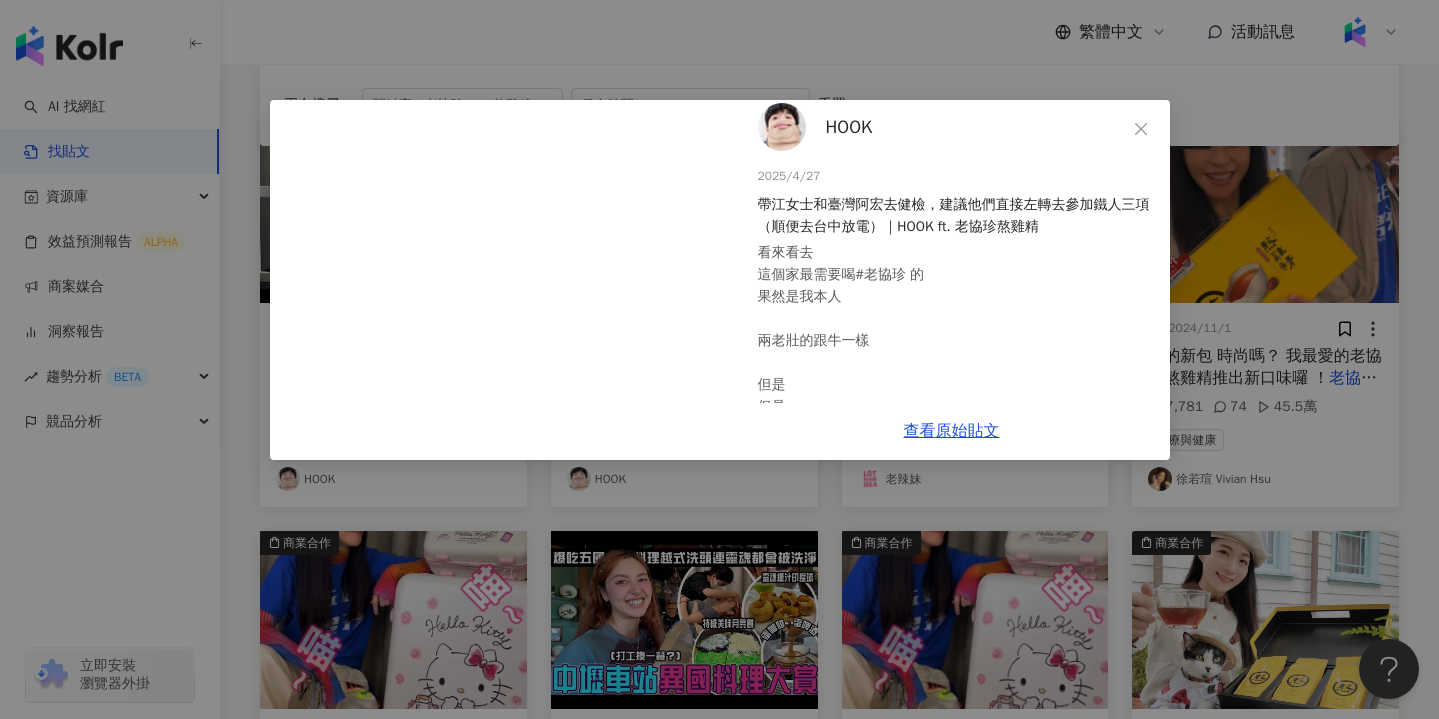 click on "HOOK 2025/4/27 帶江女士和臺灣阿宏去健檢，建議他們直接左轉去參加鐵人三項（順便去台中放電）｜HOOK ft. 老協珍熬雞精 看來看去
這個家最需要喝#老協珍 的
果然是我本人
兩老壯的跟牛一樣
但是
但是
這次的老協珍紅棗枸杞口味
紅棗的自然甜香真的好甜好好喝
完全沒有地獄中藥味
可以促進新陳代謝又能養顏美容
是專為女性日常調理溫暖打底溫潤滋補的神秘魔法
現在在各大通路都能找到老協珍熬雞精紅棗枸杞口味，母親節還有好棒好棒棒優惠，買老協珍熬雞精限定組合還送HelloKitty超萌保冷袋 ！可愛冠軍！
寵愛母親～
就送最好的老協珍熬雞精～
希望大家都可以喝喝看～♪
魔法傳送門：https://pse.is/7gpp59
合作邀約請洽：互可工作室
Email：info@example.com.tw
Instagram：helloiamhook 1.5萬 720 95.6萬 查看原始貼文" at bounding box center [719, 359] 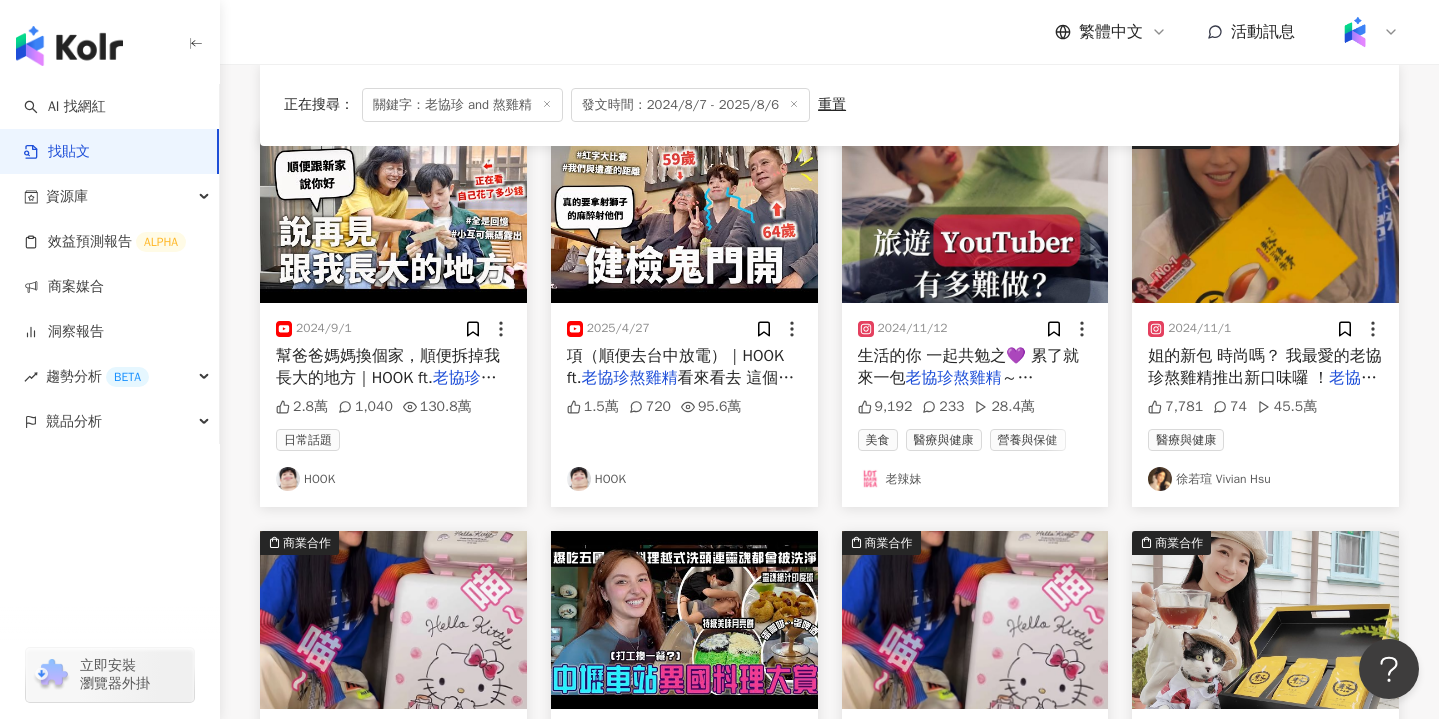 click at bounding box center [393, 214] 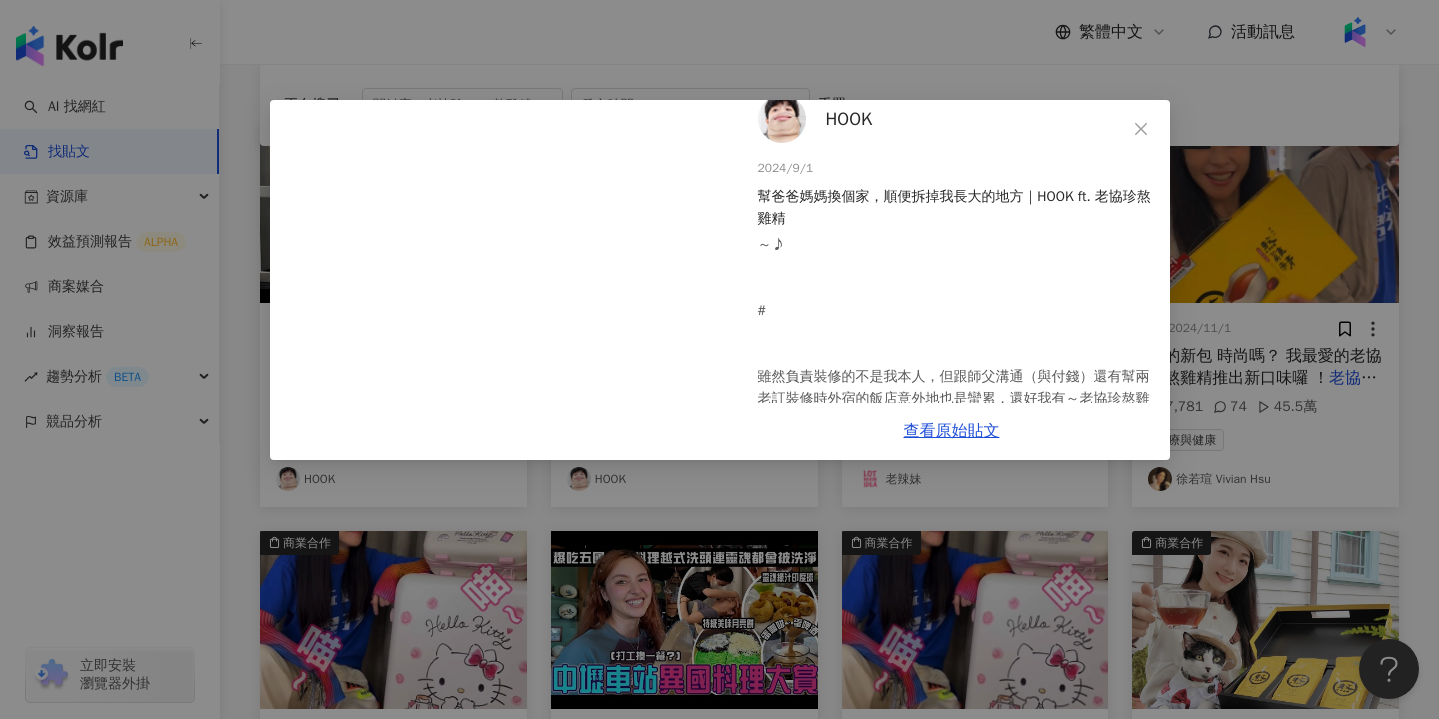 scroll, scrollTop: 24, scrollLeft: 0, axis: vertical 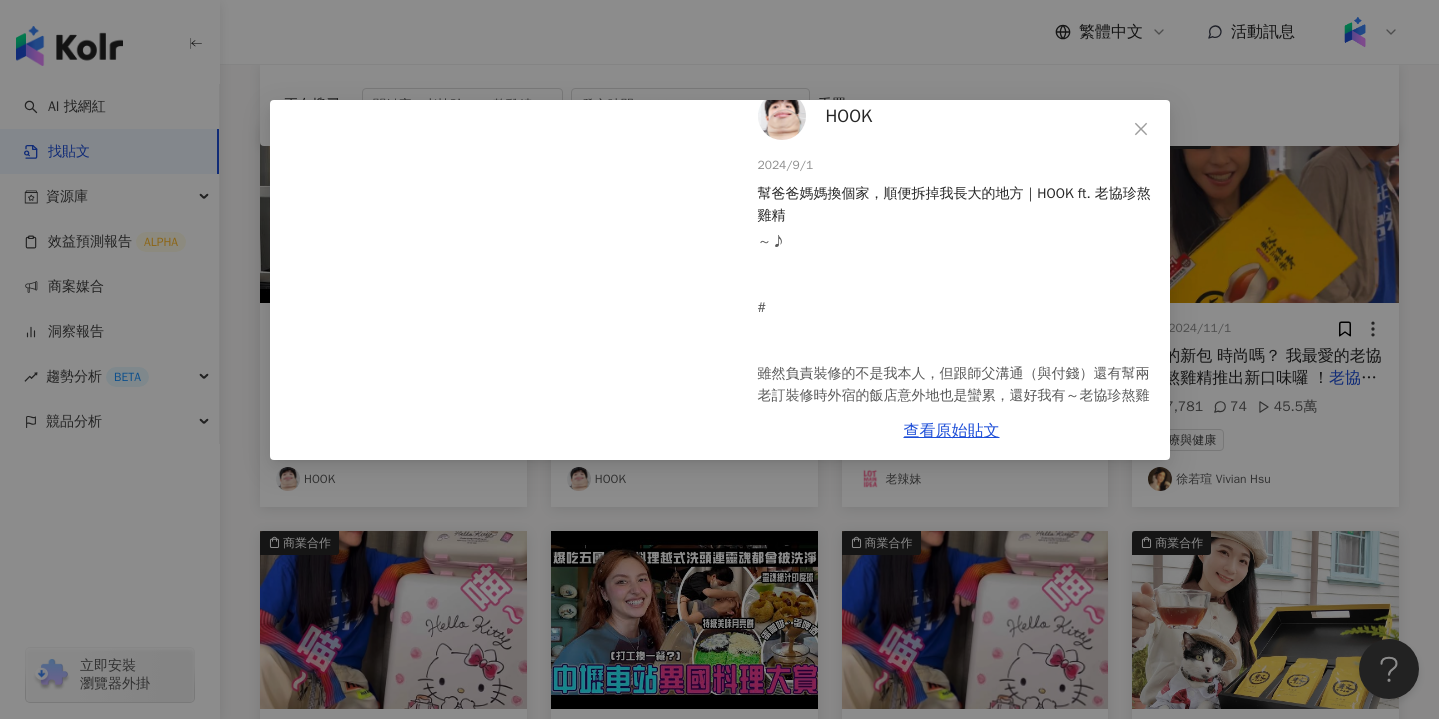 click on "HOOK 2024/9/1 幫爸爸媽媽換個家，順便拆掉我長大的地方｜HOOK ft. 老協珍熬雞精 2.8萬 1,040 130.8萬 查看原始貼文" at bounding box center (719, 359) 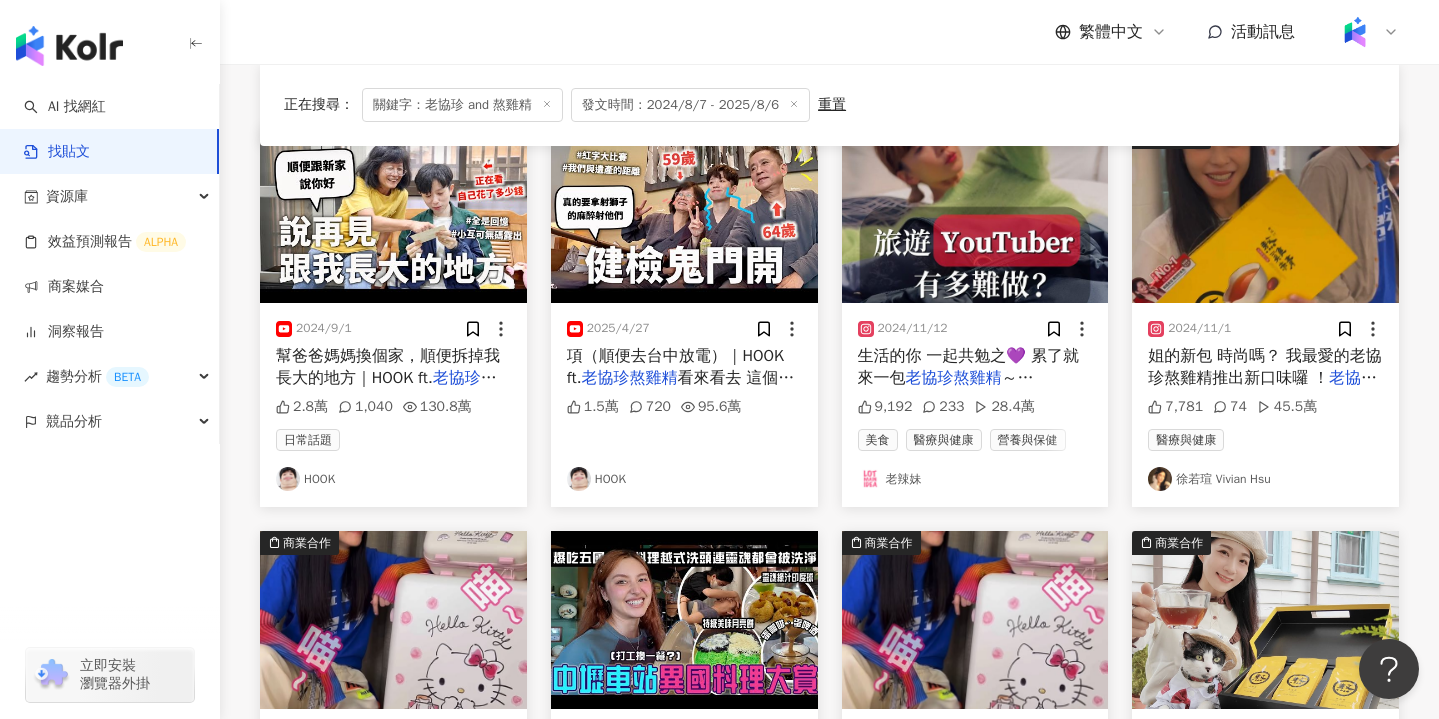 click at bounding box center (684, 214) 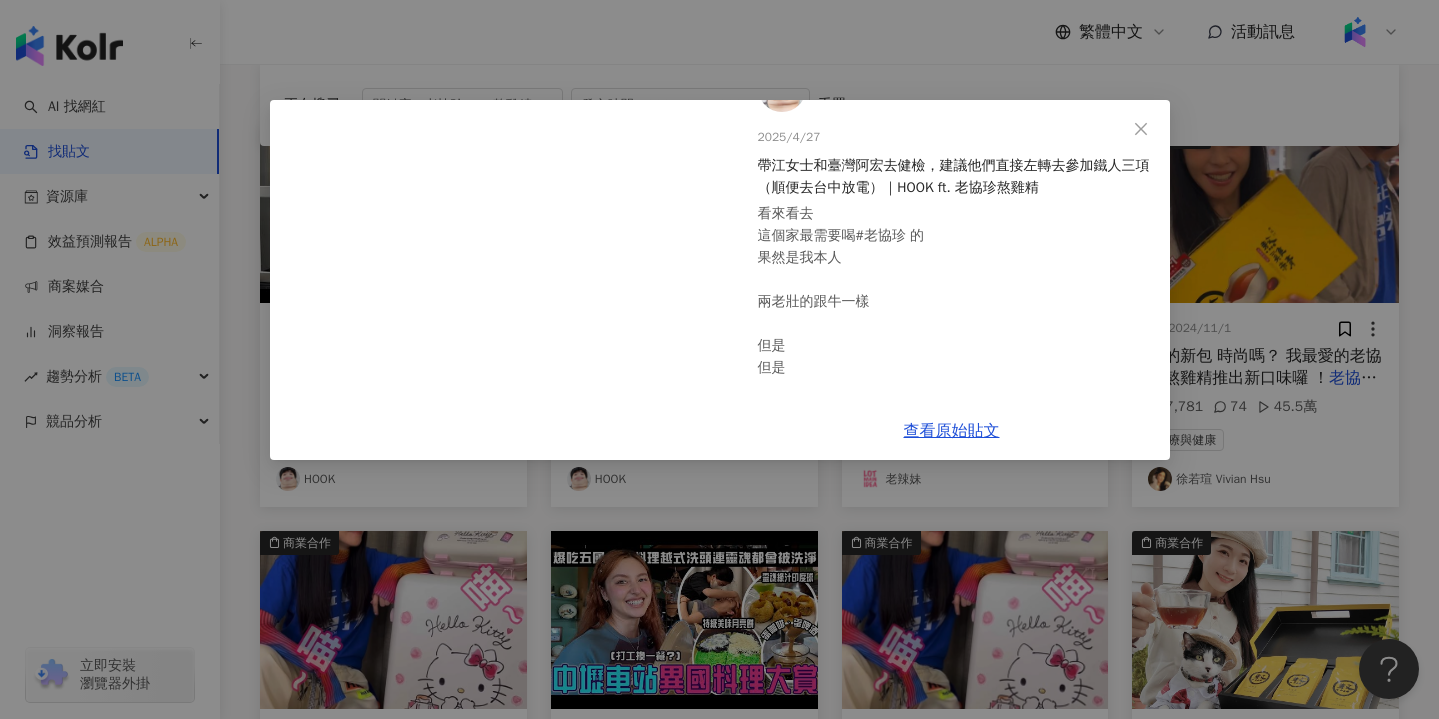 scroll, scrollTop: 64, scrollLeft: 0, axis: vertical 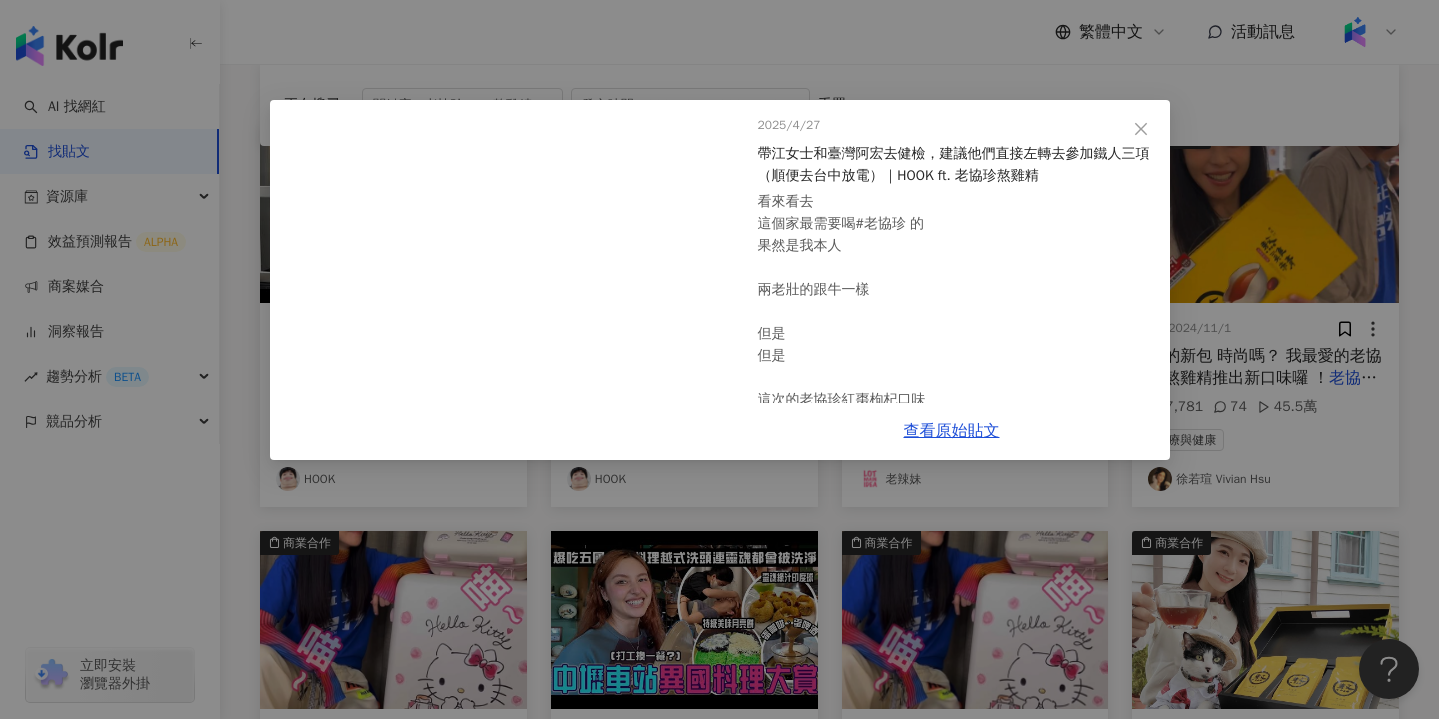 click on "HOOK 2025/4/27 帶江女士和臺灣阿宏去健檢，建議他們直接左轉去參加鐵人三項（順便去台中放電）｜HOOK ft. 老協珍熬雞精 看來看去
這個家最需要喝#老協珍 的
果然是我本人
兩老壯的跟牛一樣
但是
但是
這次的老協珍紅棗枸杞口味
紅棗的自然甜香真的好甜好好喝
完全沒有地獄中藥味
可以促進新陳代謝又能養顏美容
是專為女性日常調理溫暖打底溫潤滋補的神秘魔法
現在在各大通路都能找到老協珍熬雞精紅棗枸杞口味，母親節還有好棒好棒棒優惠，買老協珍熬雞精限定組合還送HelloKitty超萌保冷袋 ！可愛冠軍！
寵愛母親～
就送最好的老協珍熬雞精～
希望大家都可以喝喝看～♪
魔法傳送門：https://pse.is/7gpp59
合作邀約請洽：互可工作室
Email：info@example.com.tw
Instagram：helloiamhook 1.5萬 720 95.6萬 查看原始貼文" at bounding box center (719, 359) 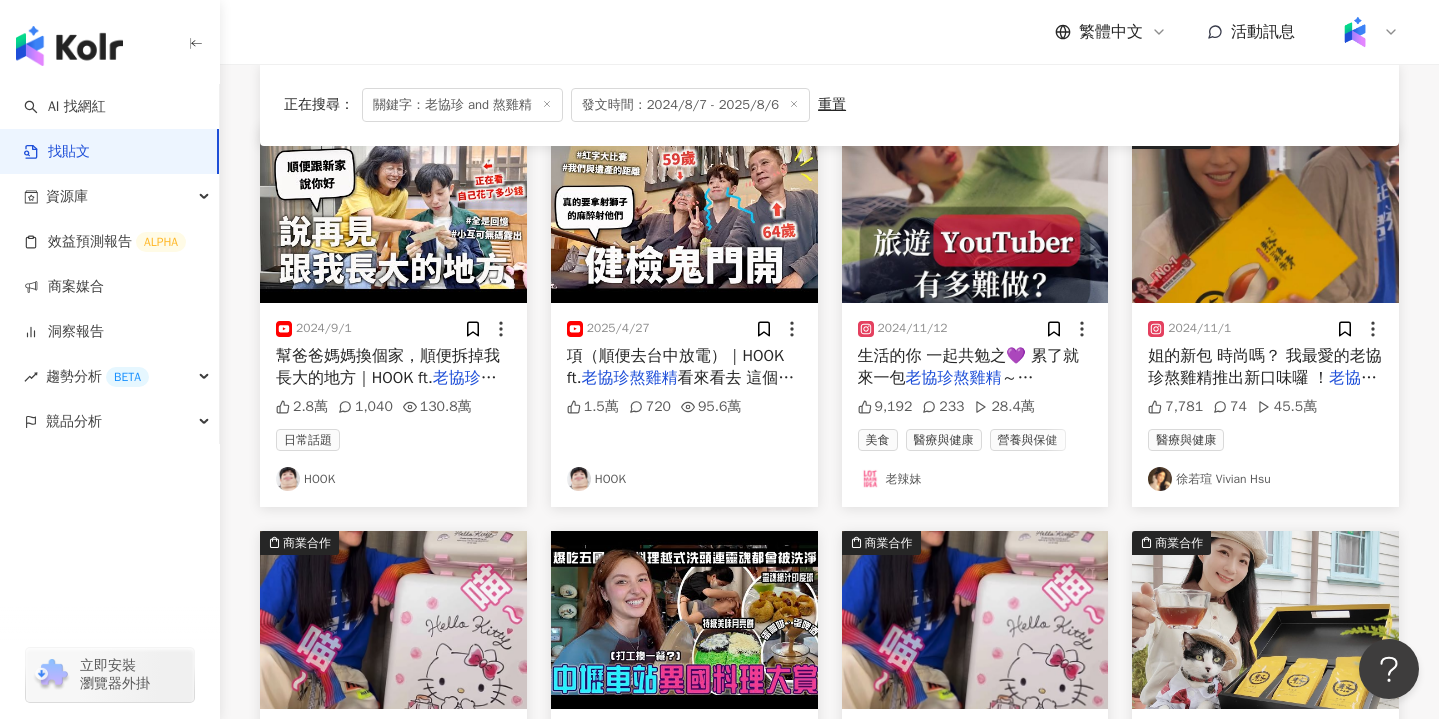 click at bounding box center [975, 214] 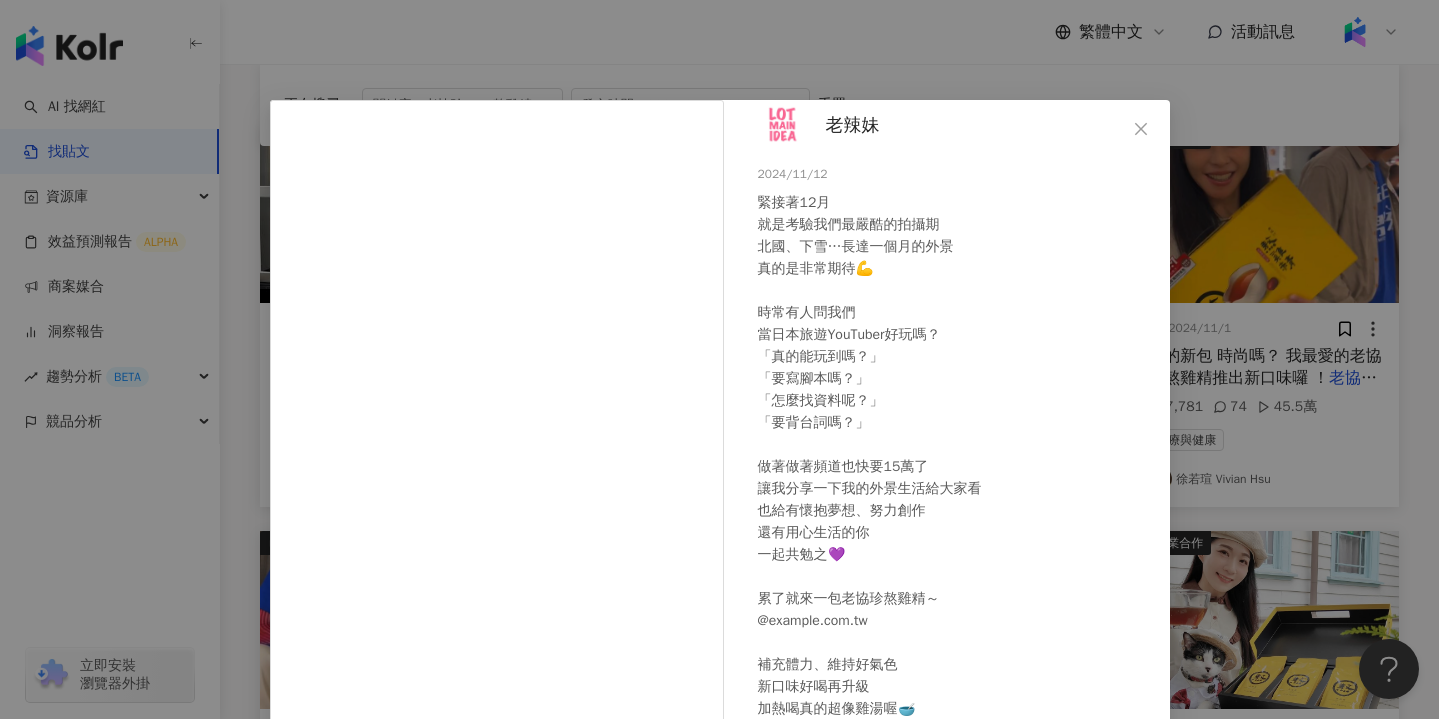 scroll, scrollTop: 37, scrollLeft: 0, axis: vertical 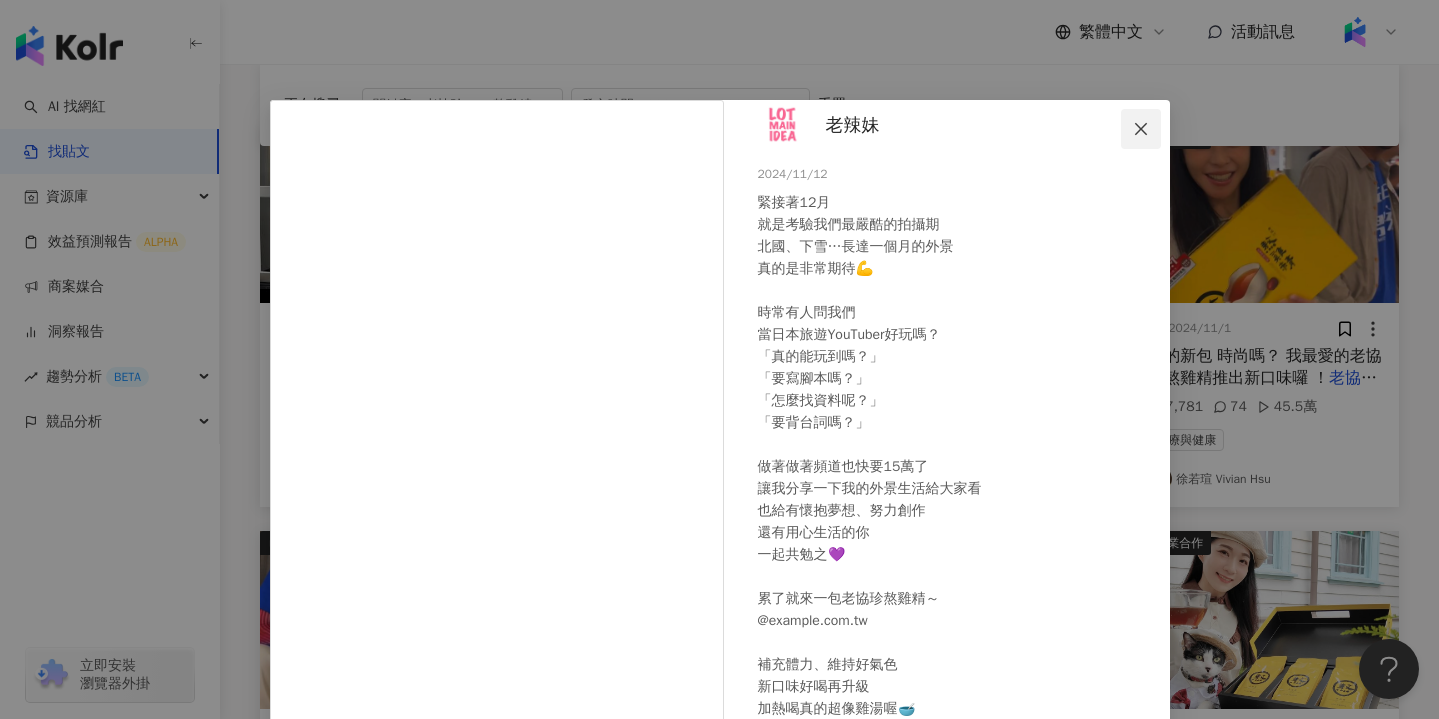 click 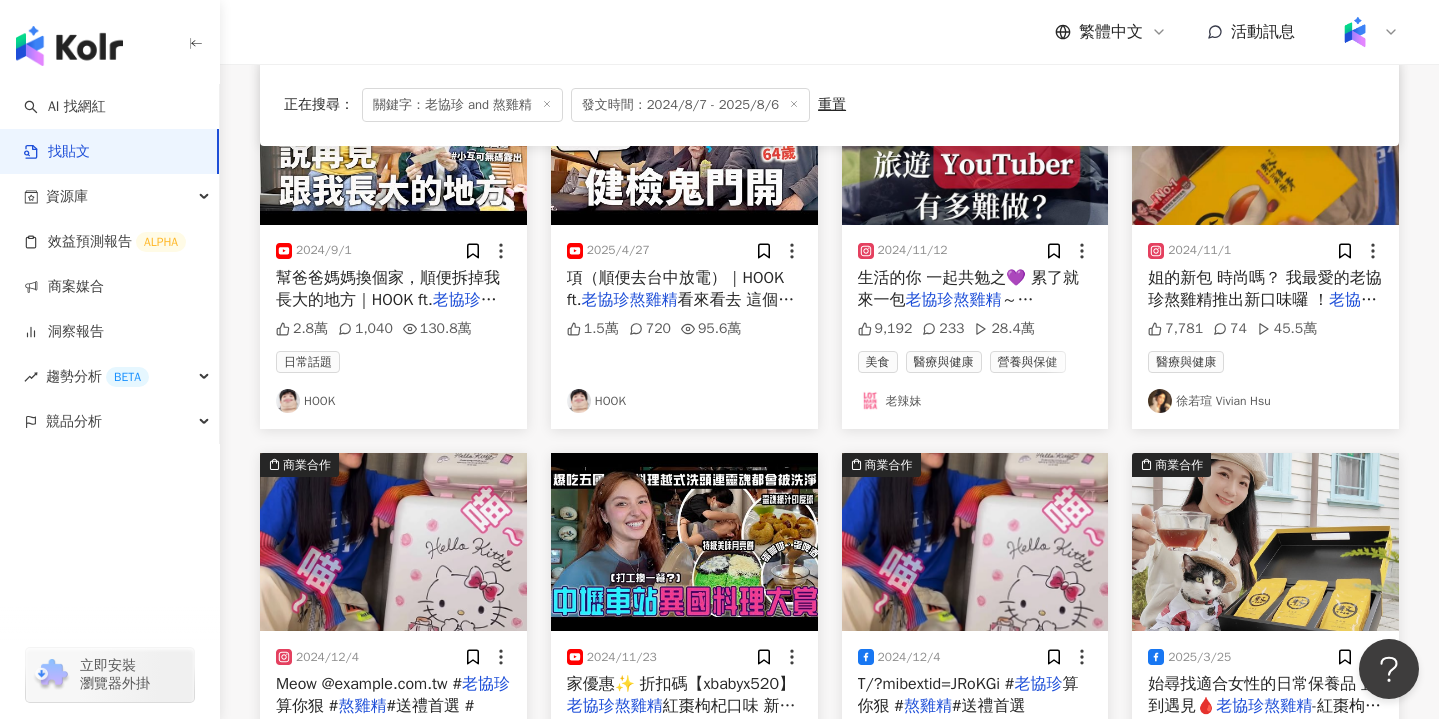 scroll, scrollTop: 298, scrollLeft: 0, axis: vertical 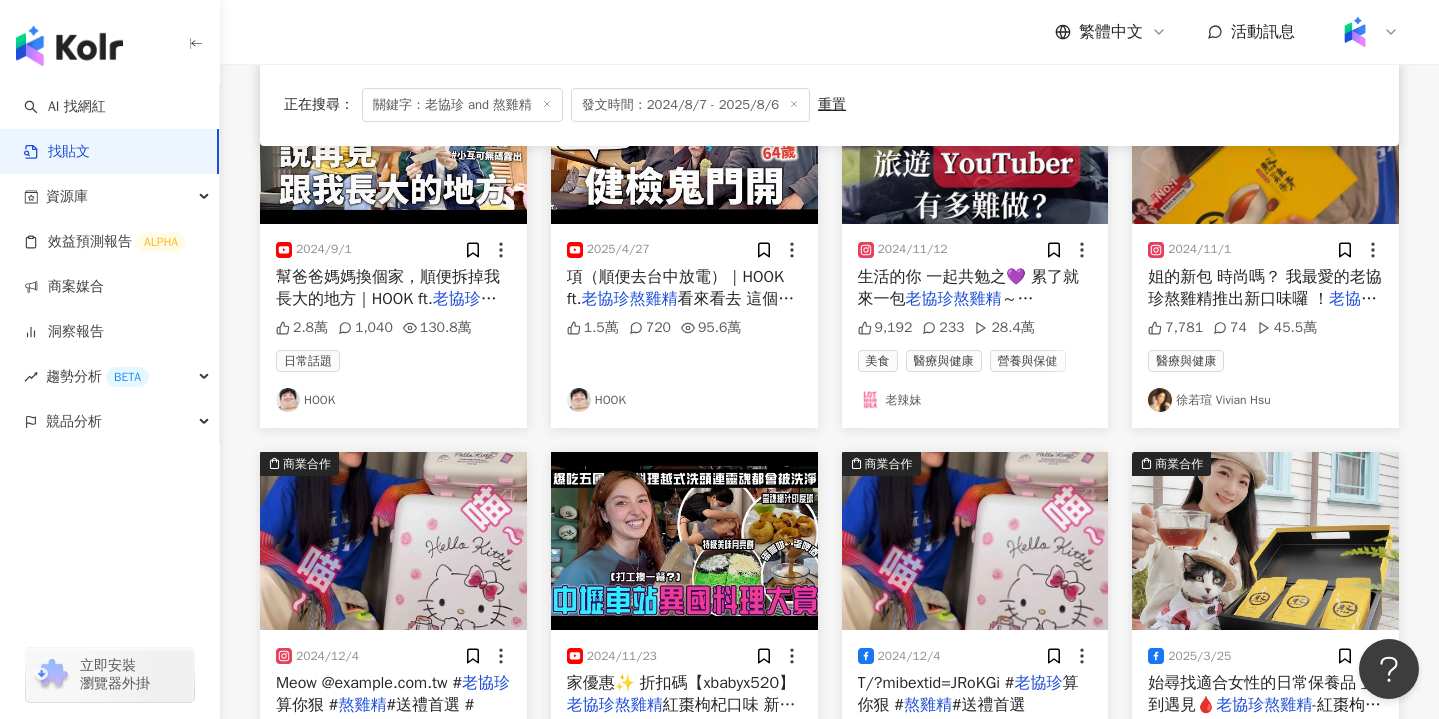 click on "姐的新包 時尚嗎？
我最愛的老協珍熬雞精推出新口味囉 ！" at bounding box center (1265, 288) 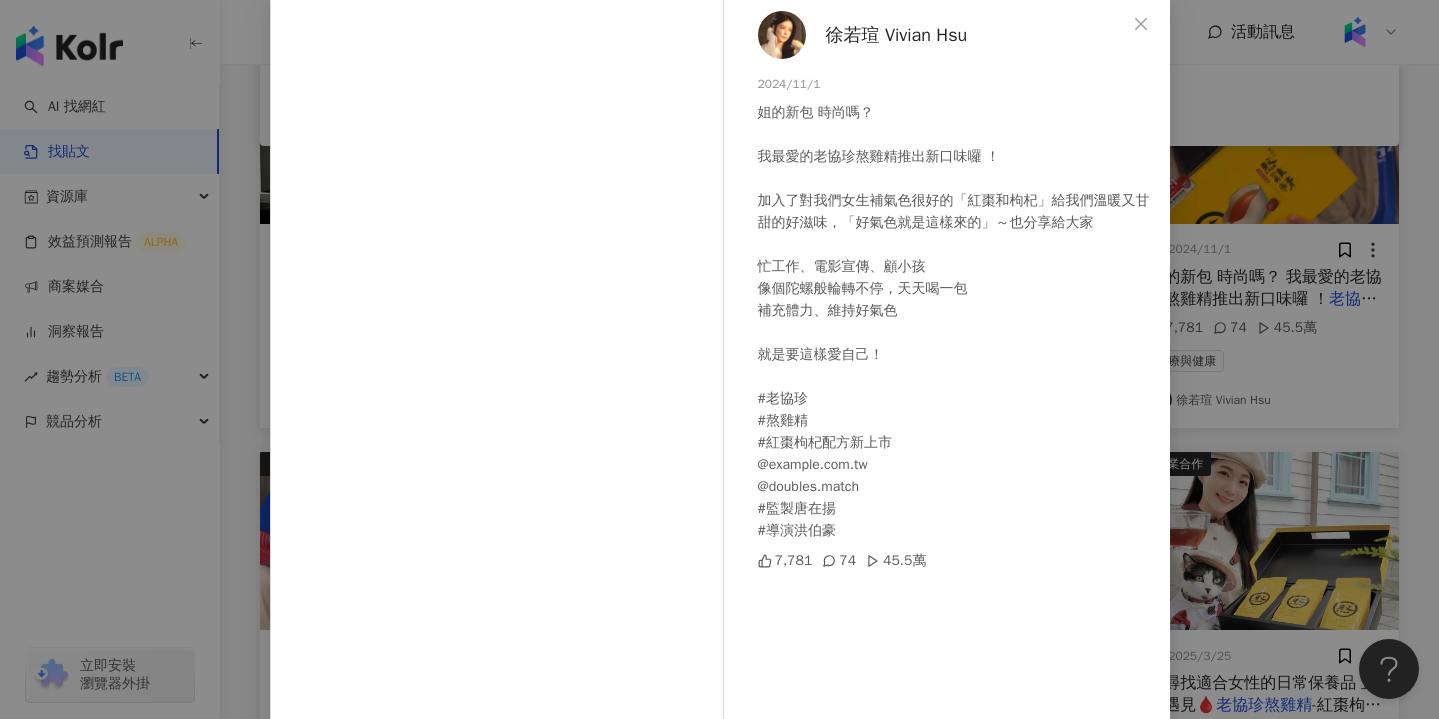 scroll, scrollTop: 101, scrollLeft: 0, axis: vertical 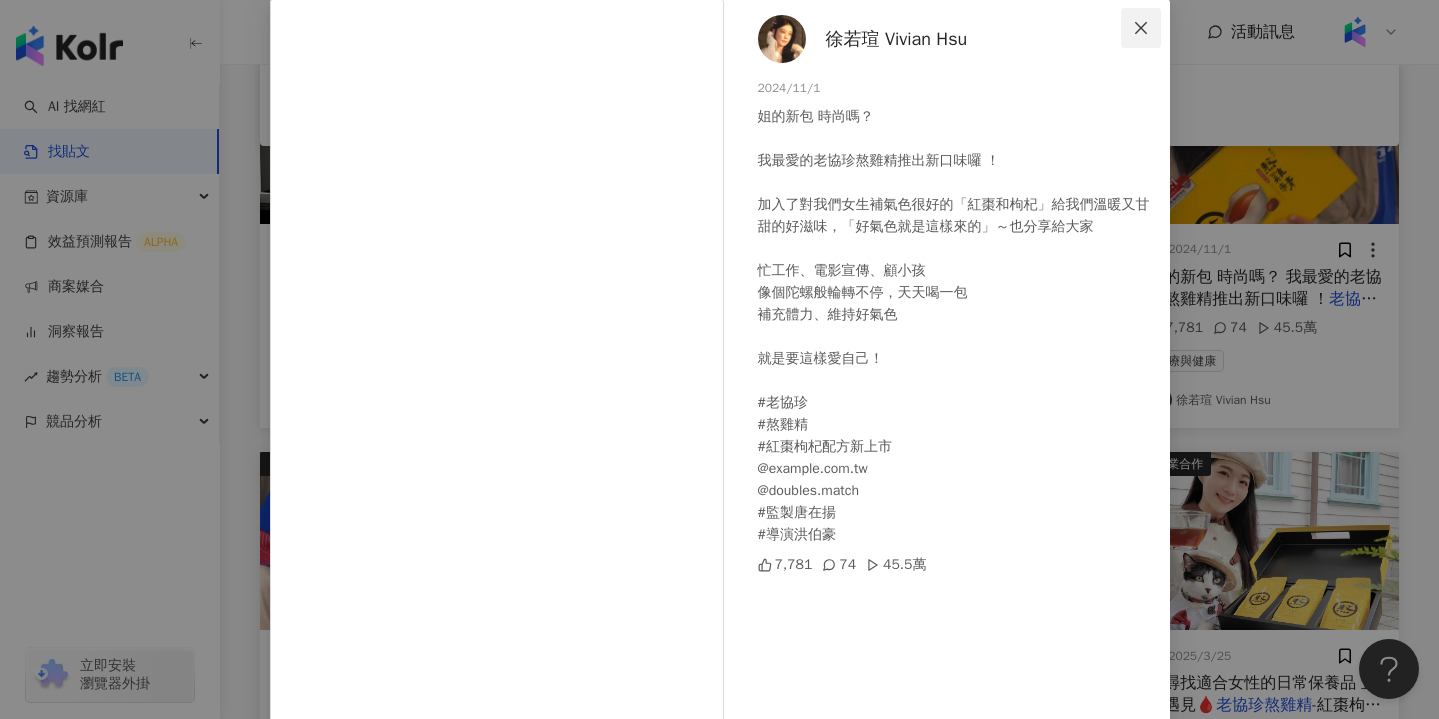 click 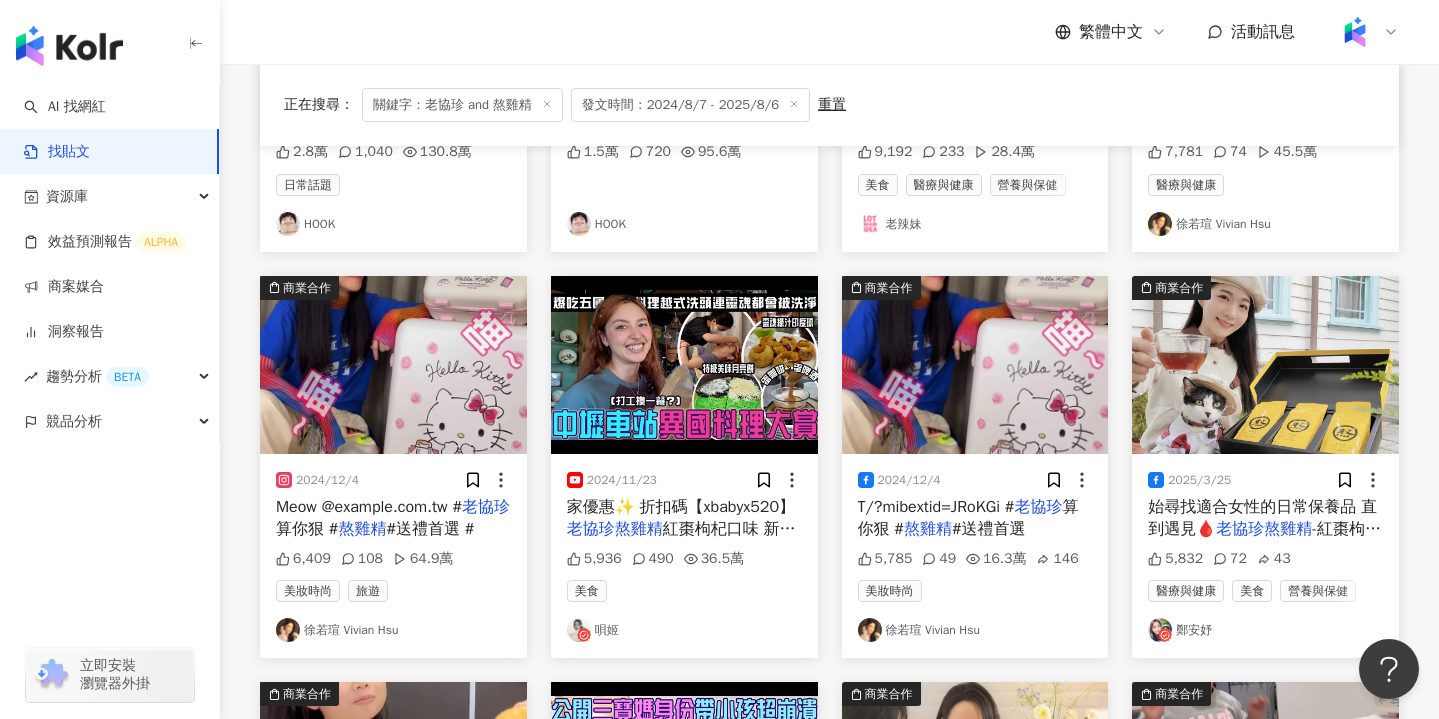 scroll, scrollTop: 476, scrollLeft: 0, axis: vertical 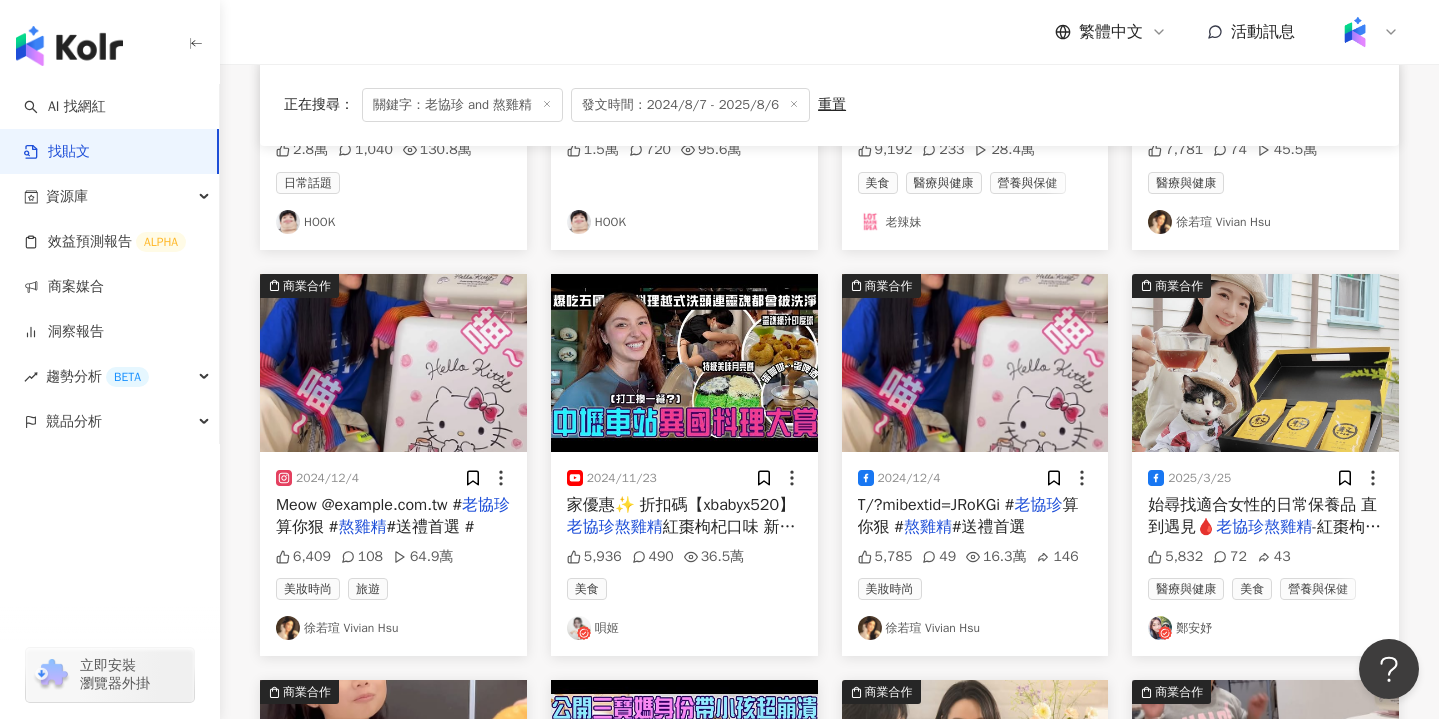 click on "熬雞精" at bounding box center (362, 527) 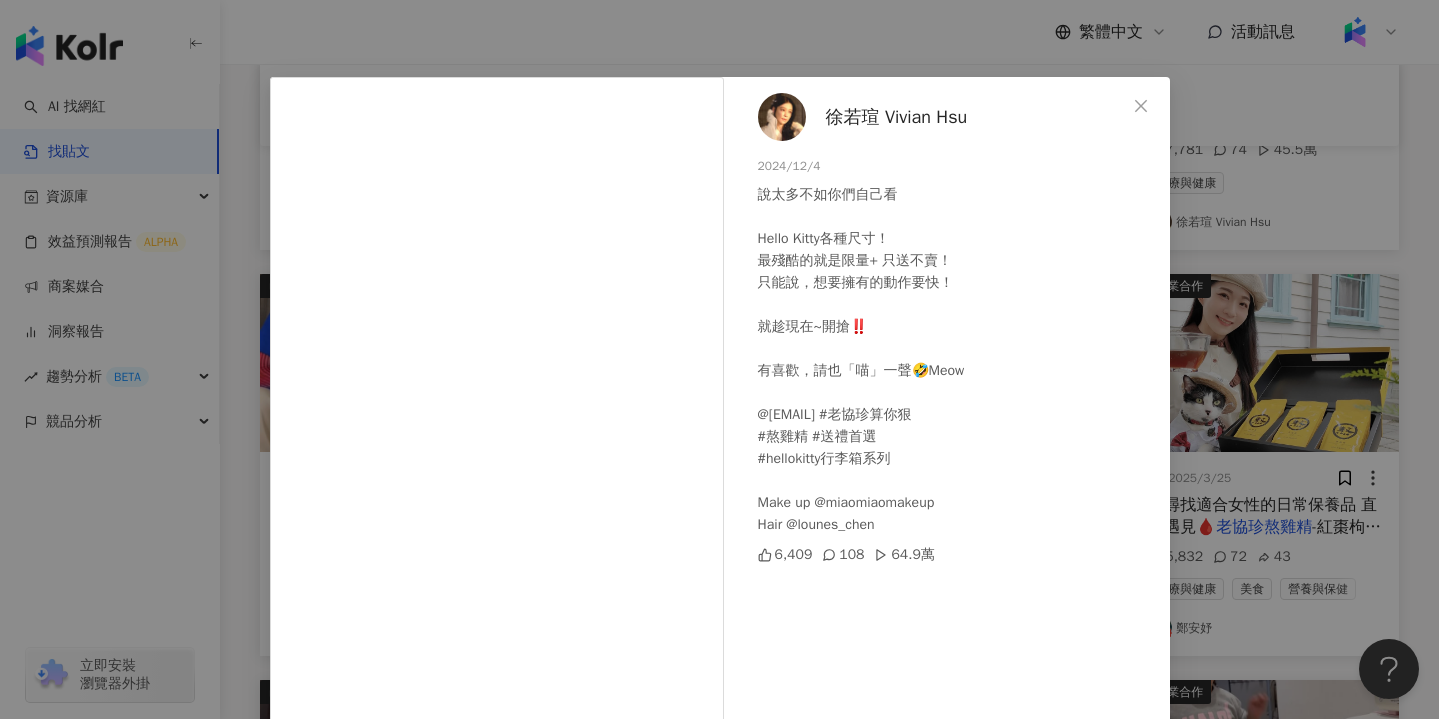 scroll, scrollTop: 32, scrollLeft: 0, axis: vertical 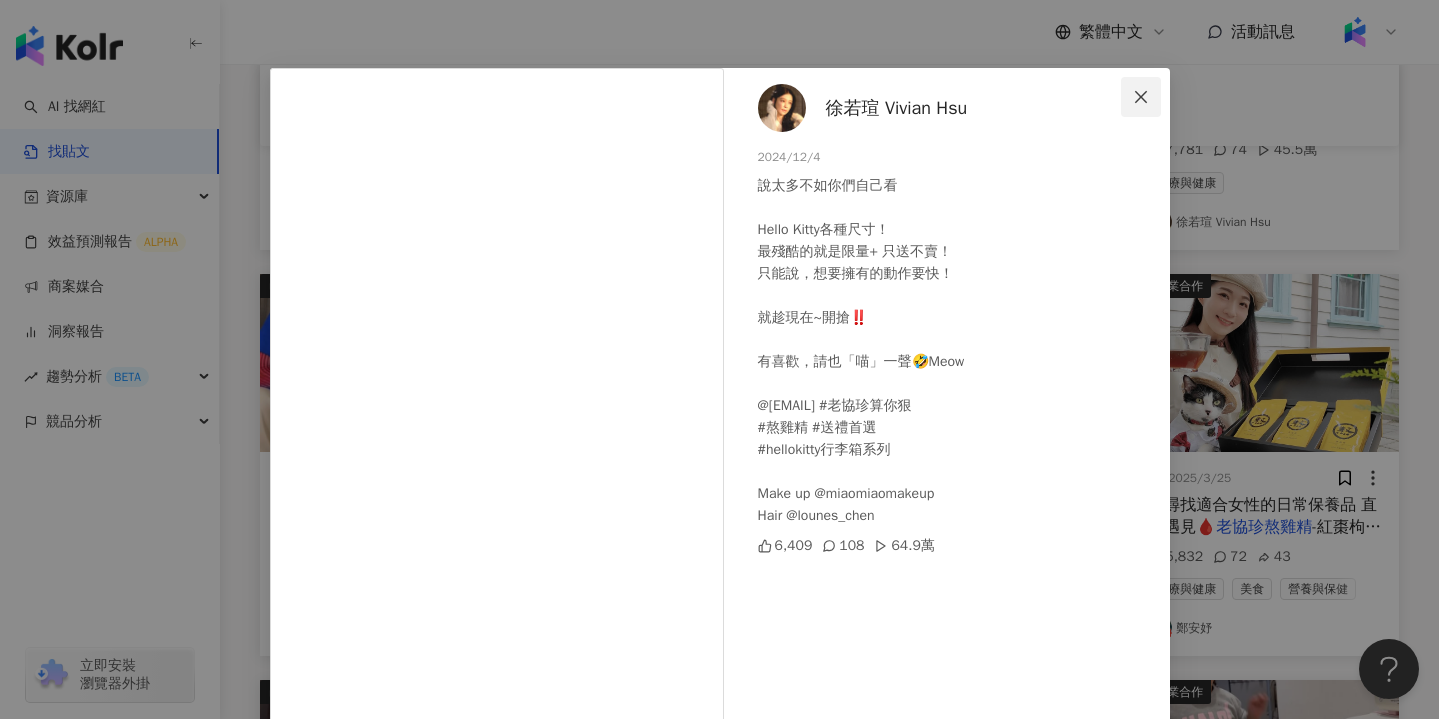 click at bounding box center (1141, 97) 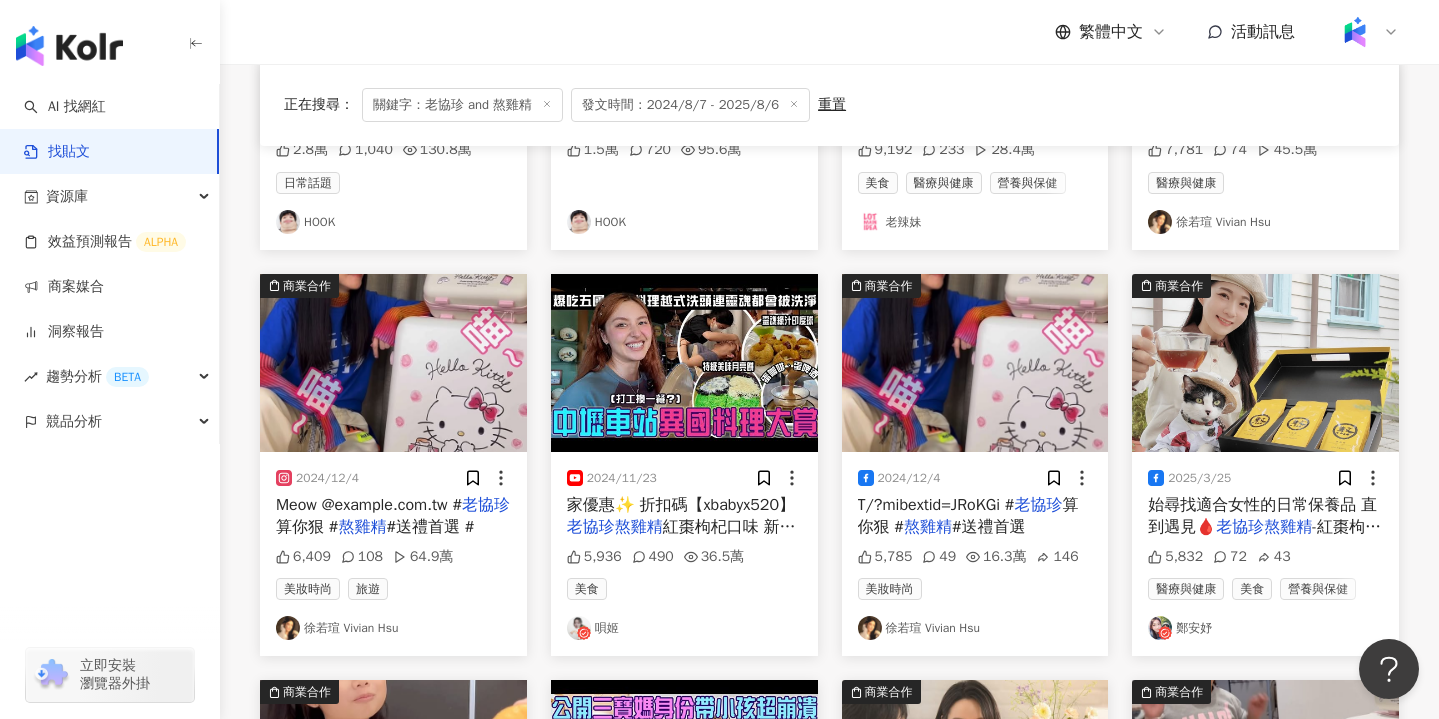 click on "紅棗枸杞口味 新上市！
【紅" at bounding box center [681, 538] 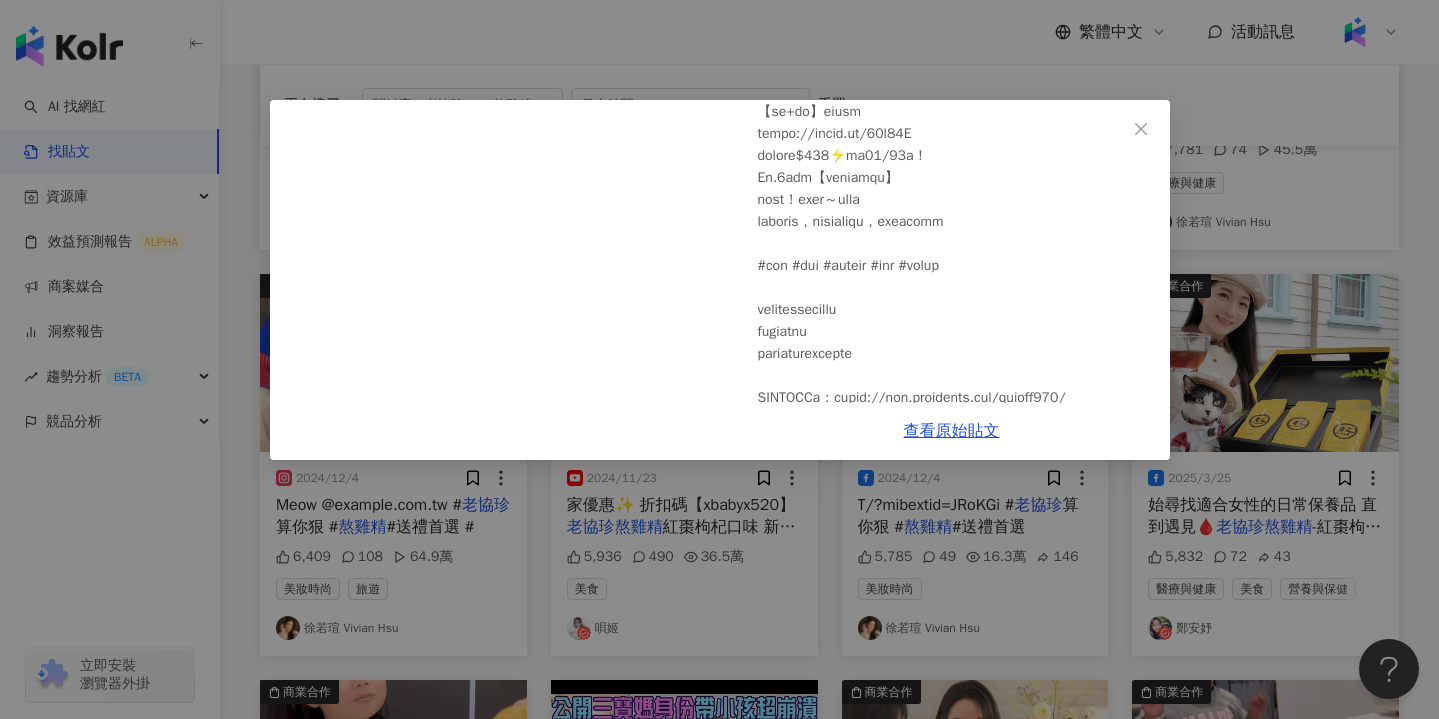 scroll, scrollTop: 0, scrollLeft: 0, axis: both 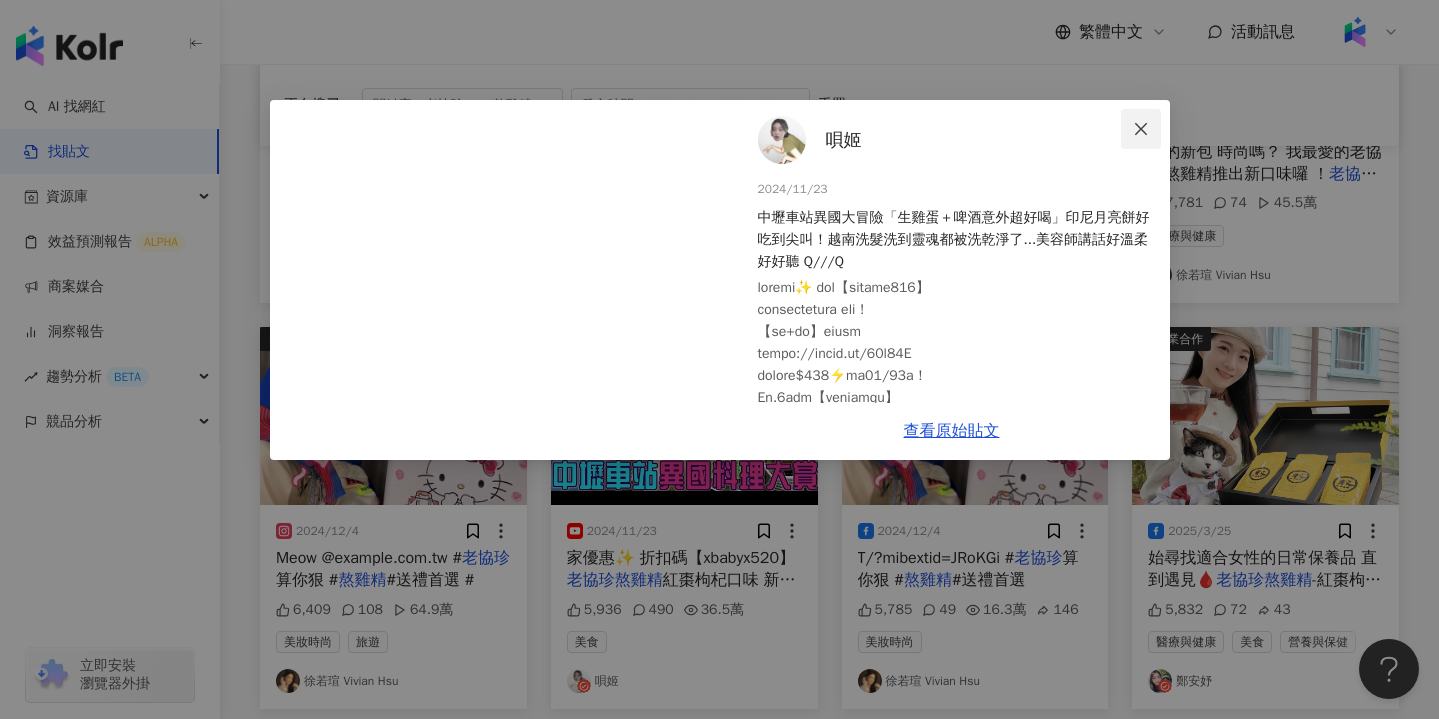 click 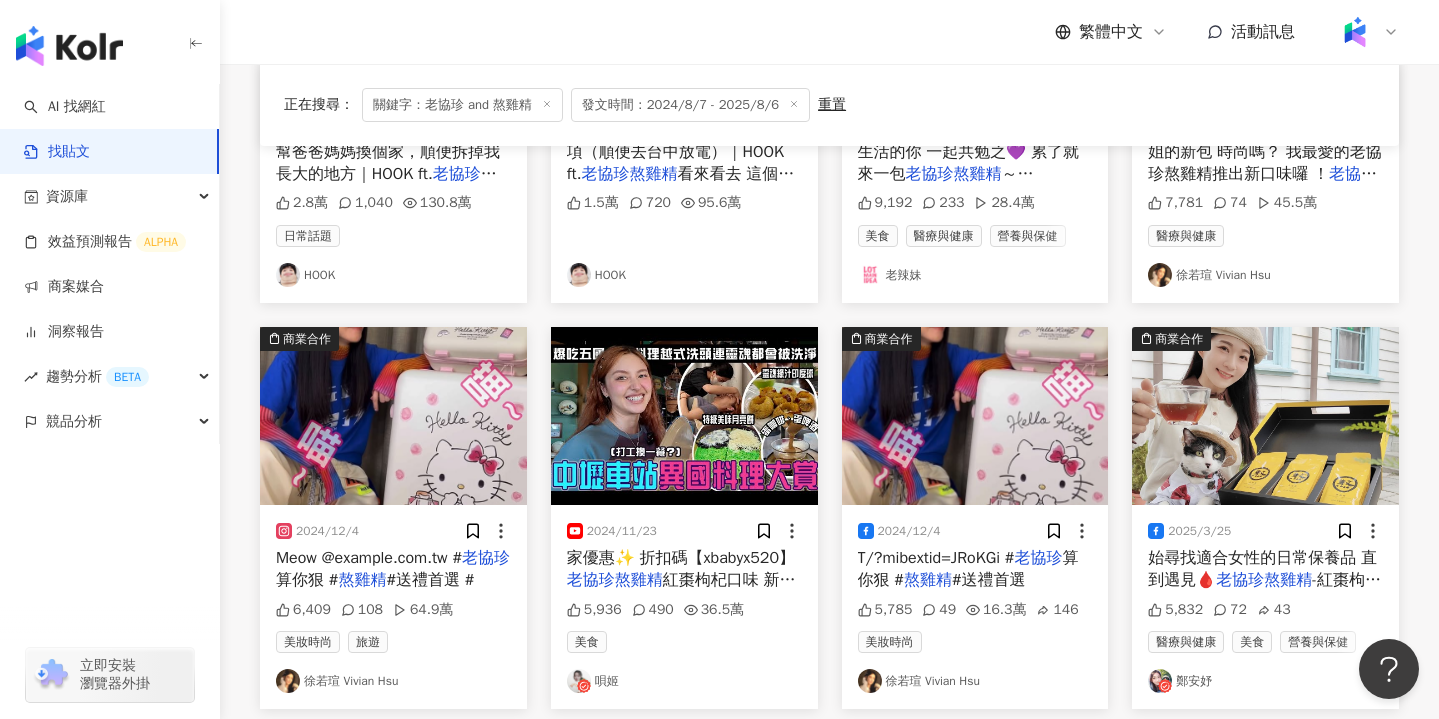 click at bounding box center [975, 416] 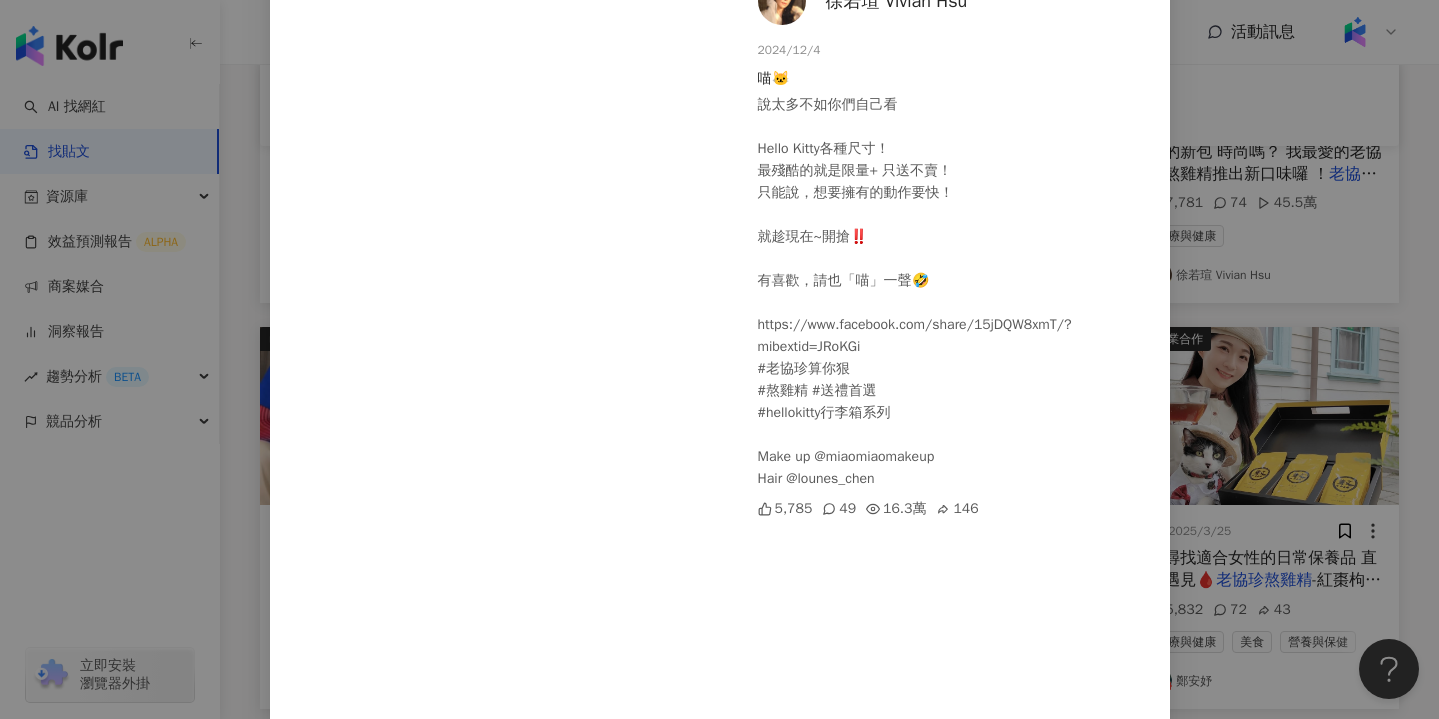 scroll, scrollTop: 141, scrollLeft: 0, axis: vertical 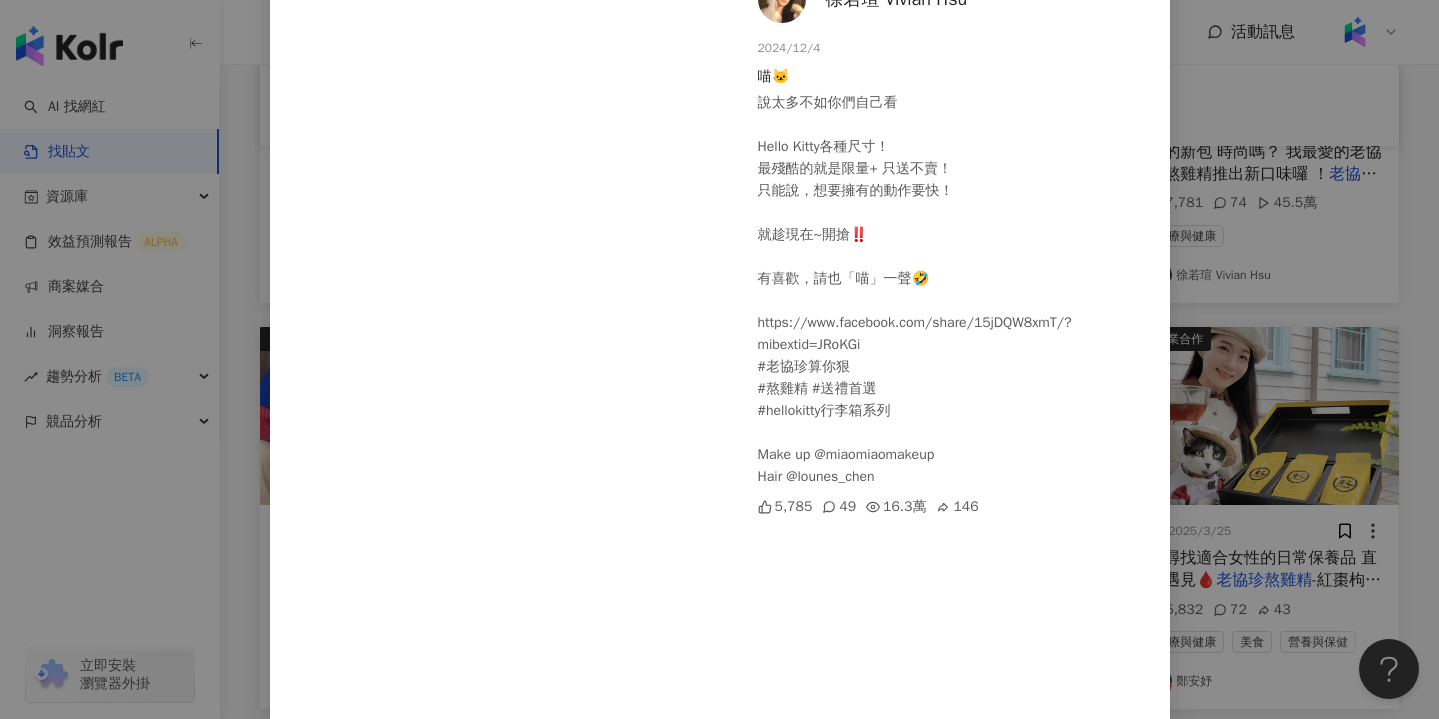 click on "[PERSON]徐若瑄 Vivian Hsu 2024/12/4 喵🐱  說太多不如你們自己看
Hello Kitty各種尺寸！
最殘酷的就是限量+ 只送不賣！
只能說，想要擁有的動作要快！
就趁現在~開搶‼️
有喜歡，請也「喵」一聲🤣
https://www.facebook.com/share/15jDQW8xmT/?mibextid=JRoKGi
#老協珍算你狠
#熬雞精 #送禮首選
#hellokitty行李箱系列
Make up @miaomiaomakeup
Hair @lounes_chen 5,785 49 16.3萬 146 查看原始貼文" at bounding box center (719, 359) 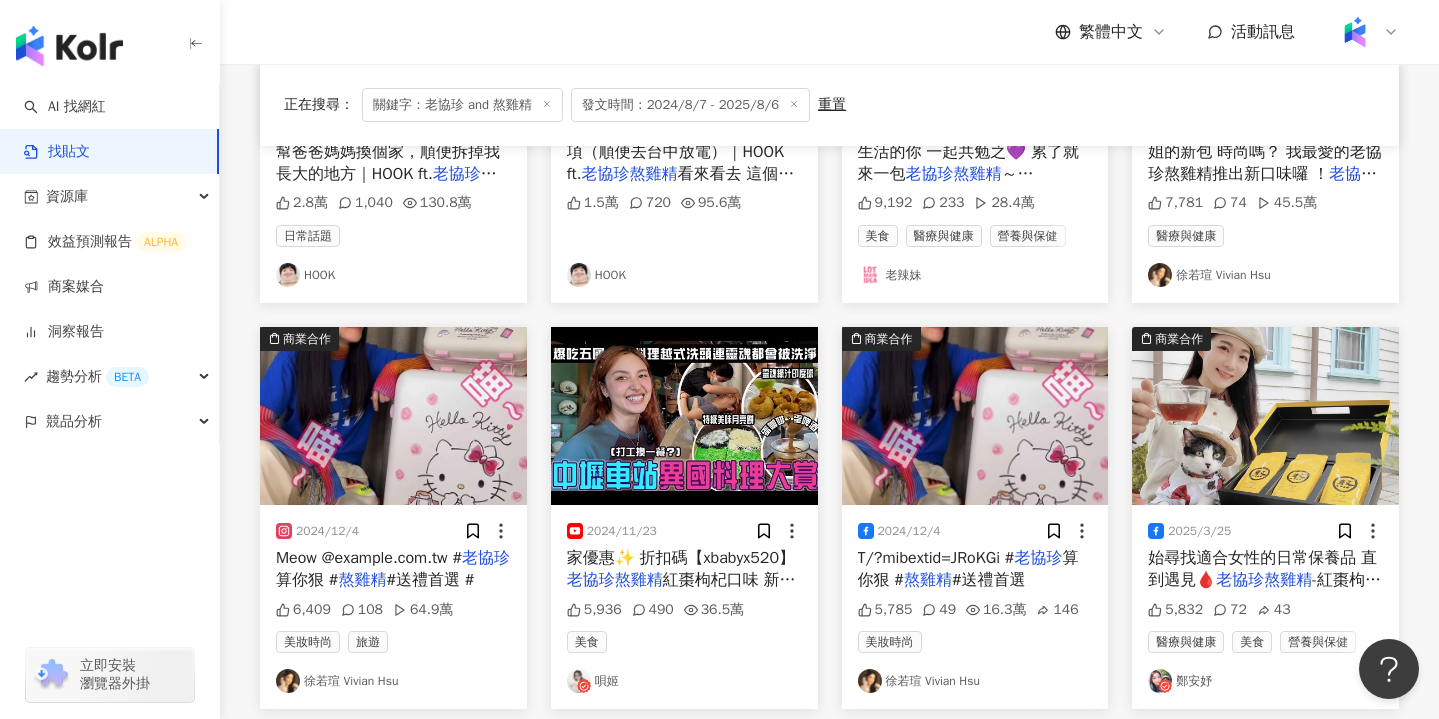 click at bounding box center [1265, 416] 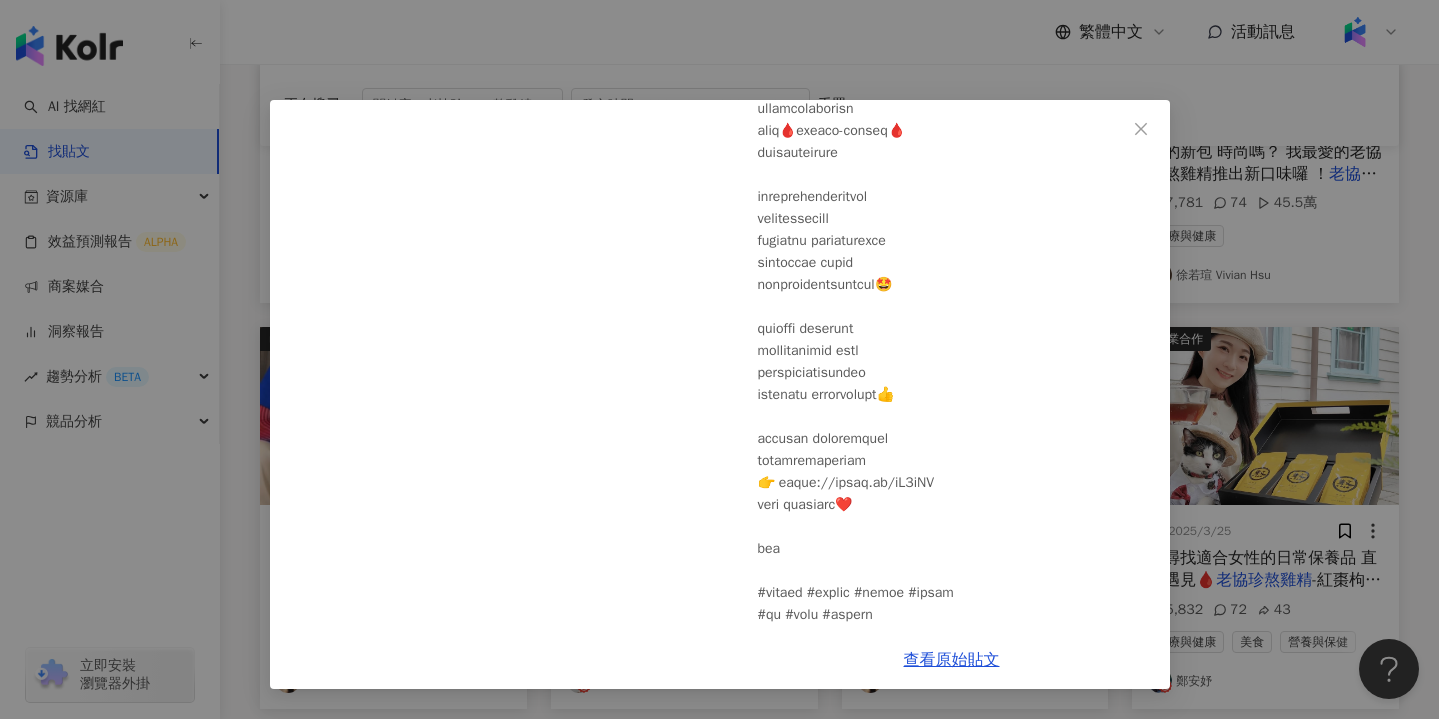 scroll, scrollTop: 331, scrollLeft: 0, axis: vertical 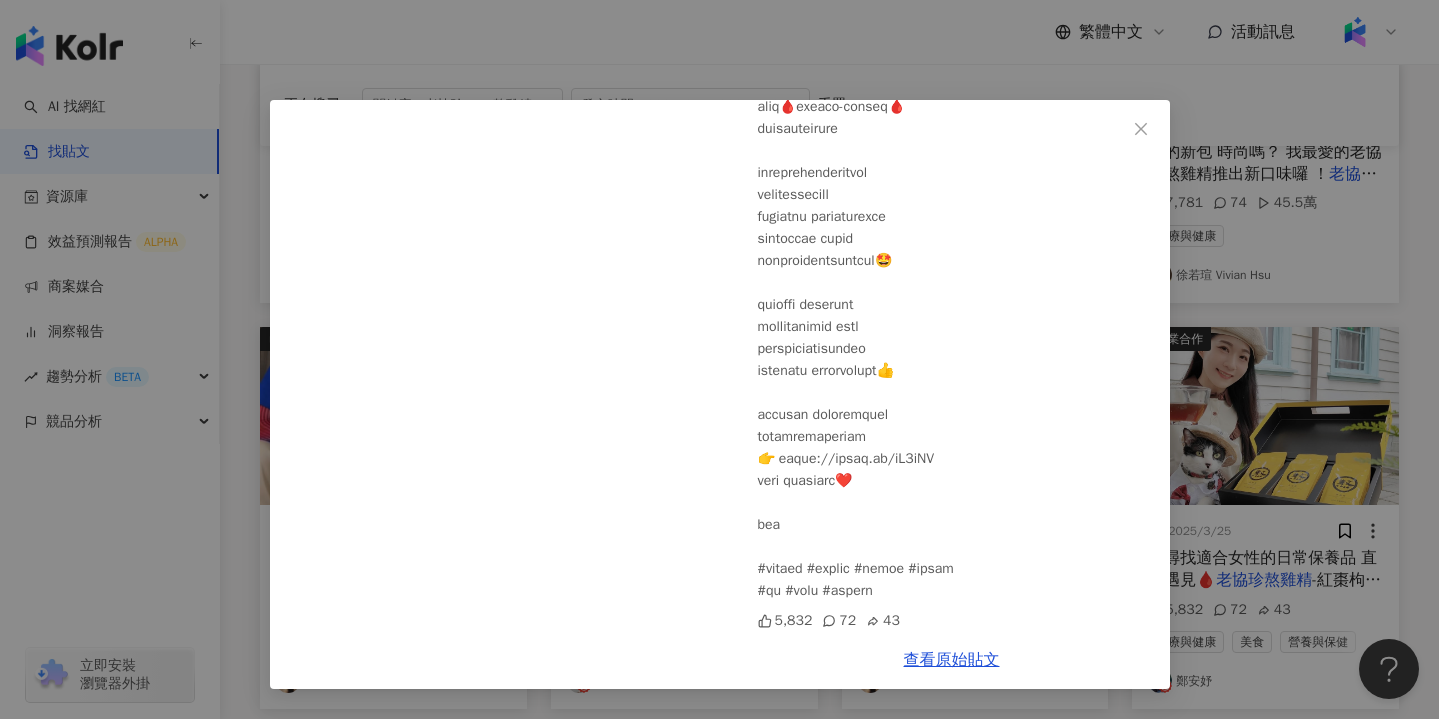 click on "[PERSON]鄭安妤 2025/3/25 5,832 72 43 查看原始貼文" at bounding box center (719, 359) 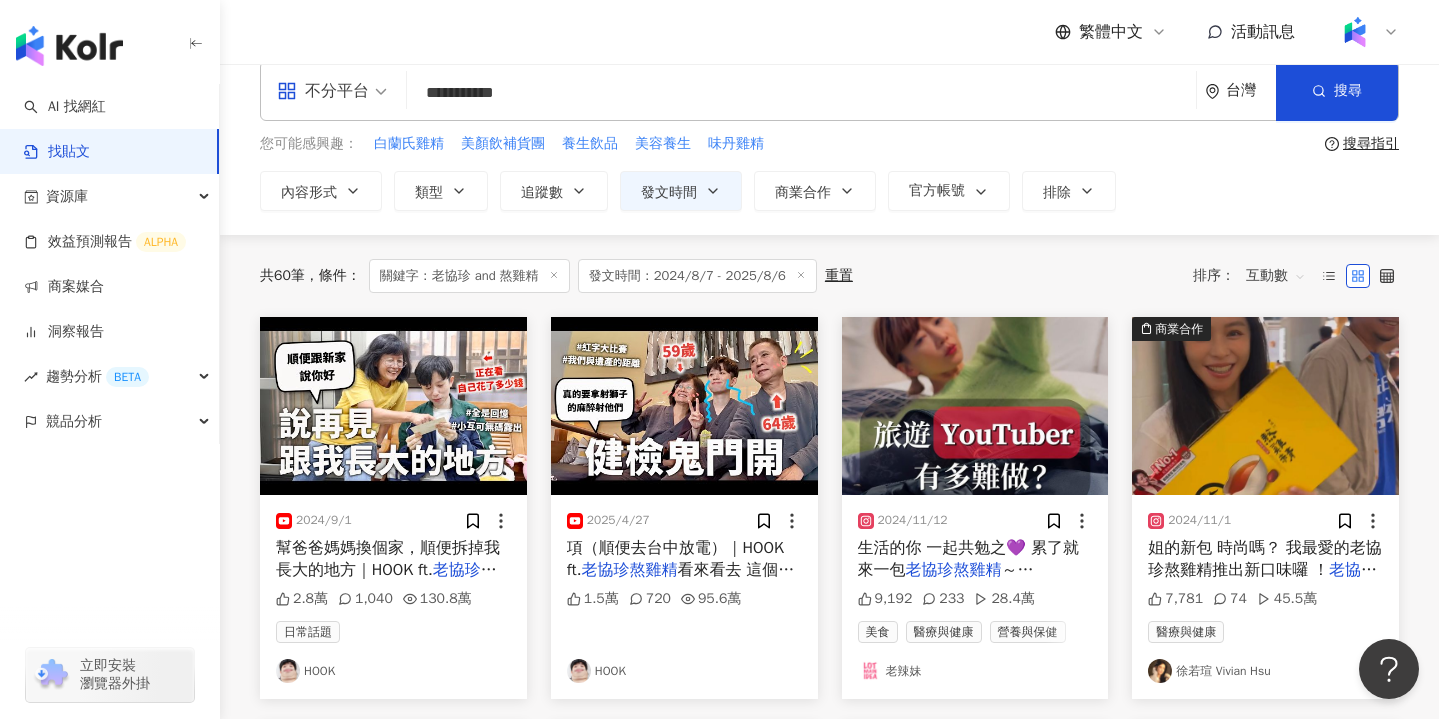scroll, scrollTop: 18, scrollLeft: 0, axis: vertical 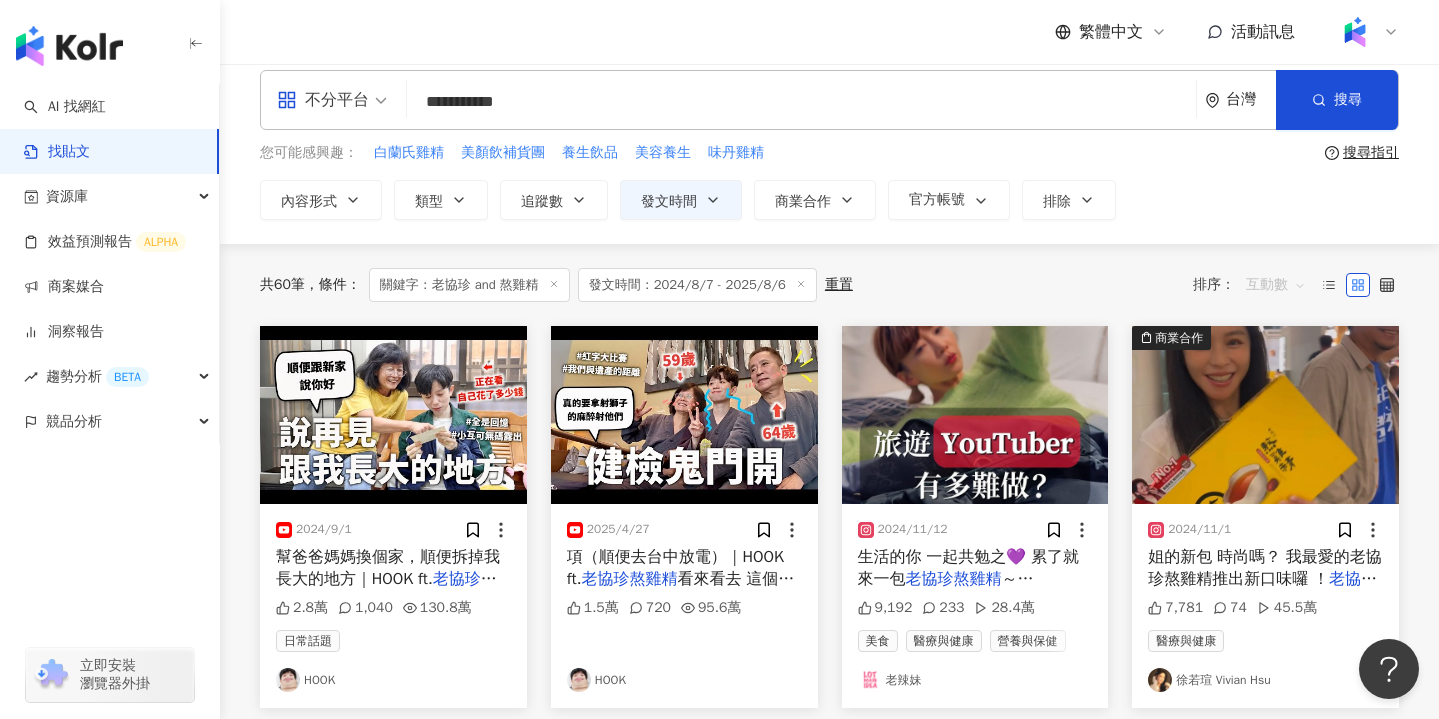 click on "互動數" at bounding box center (1276, 285) 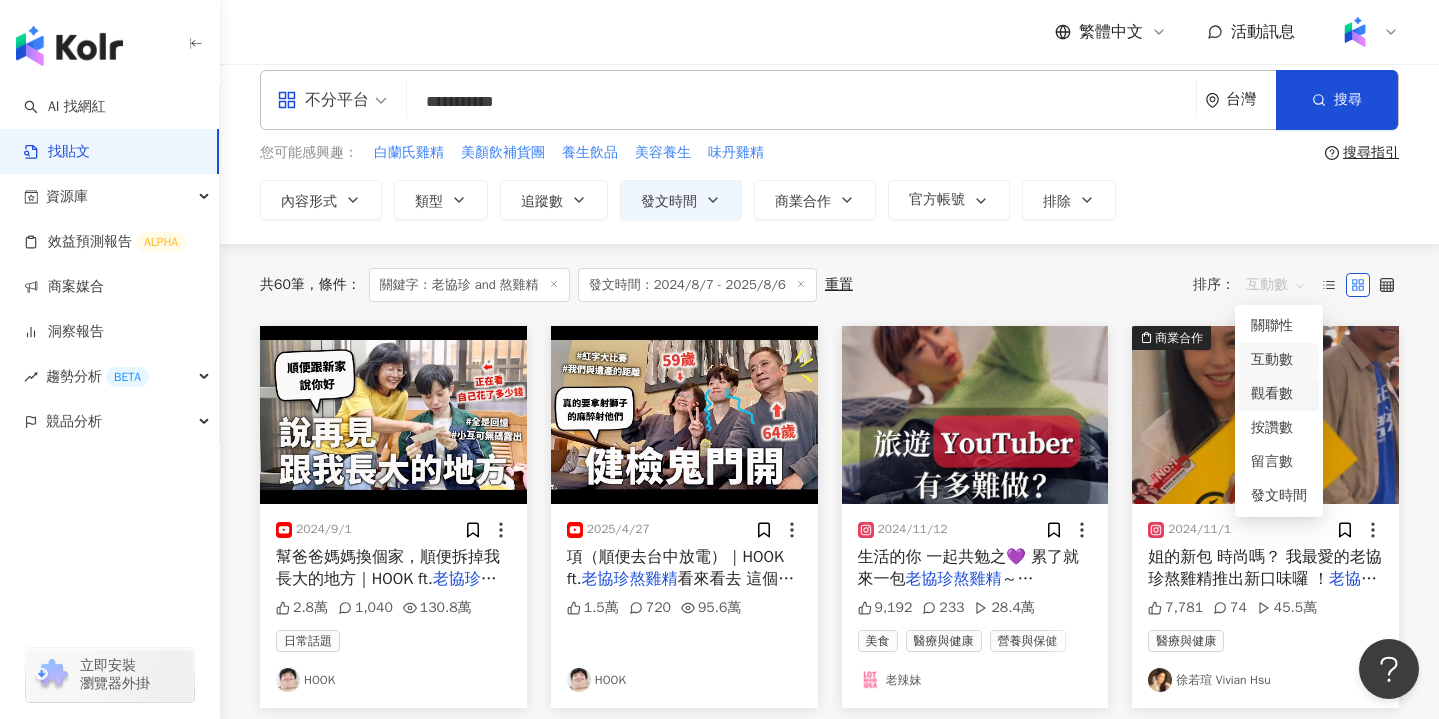 click on "觀看數" at bounding box center [1279, 394] 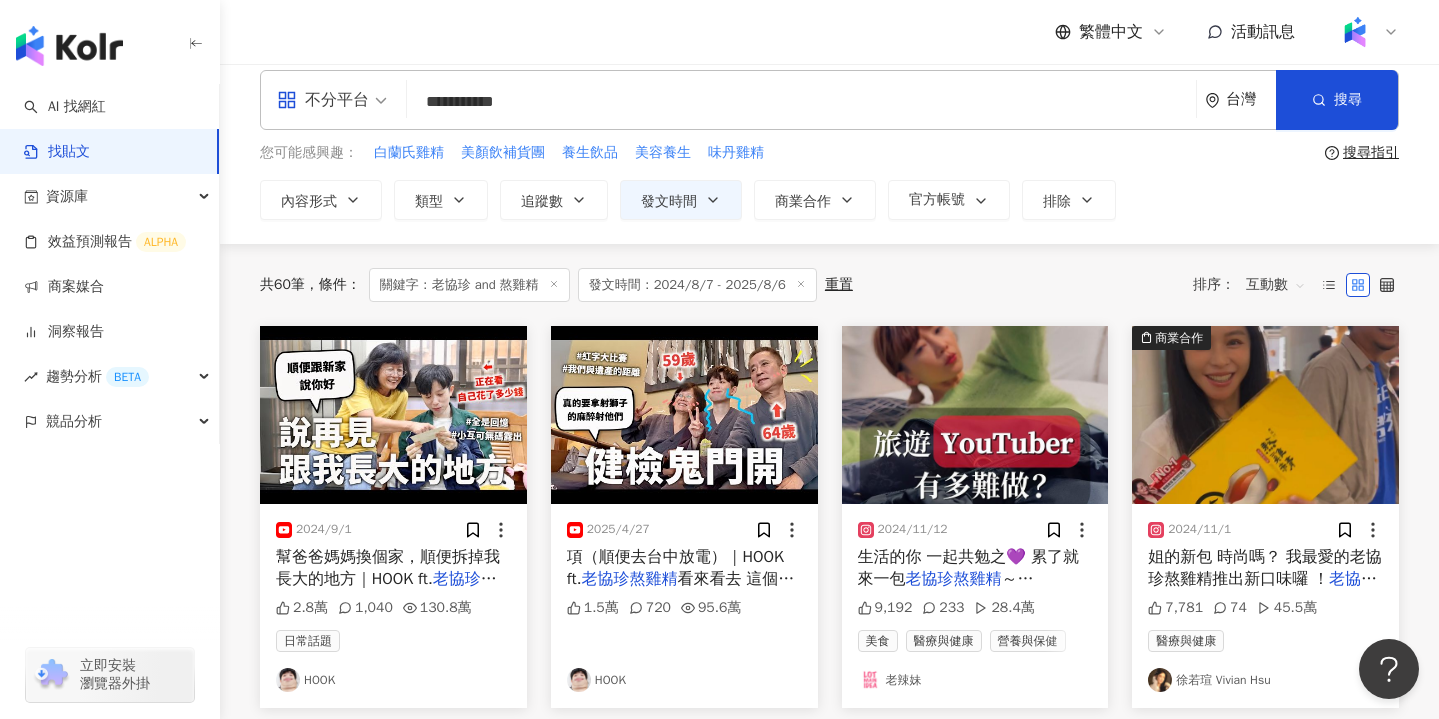 scroll, scrollTop: 0, scrollLeft: 0, axis: both 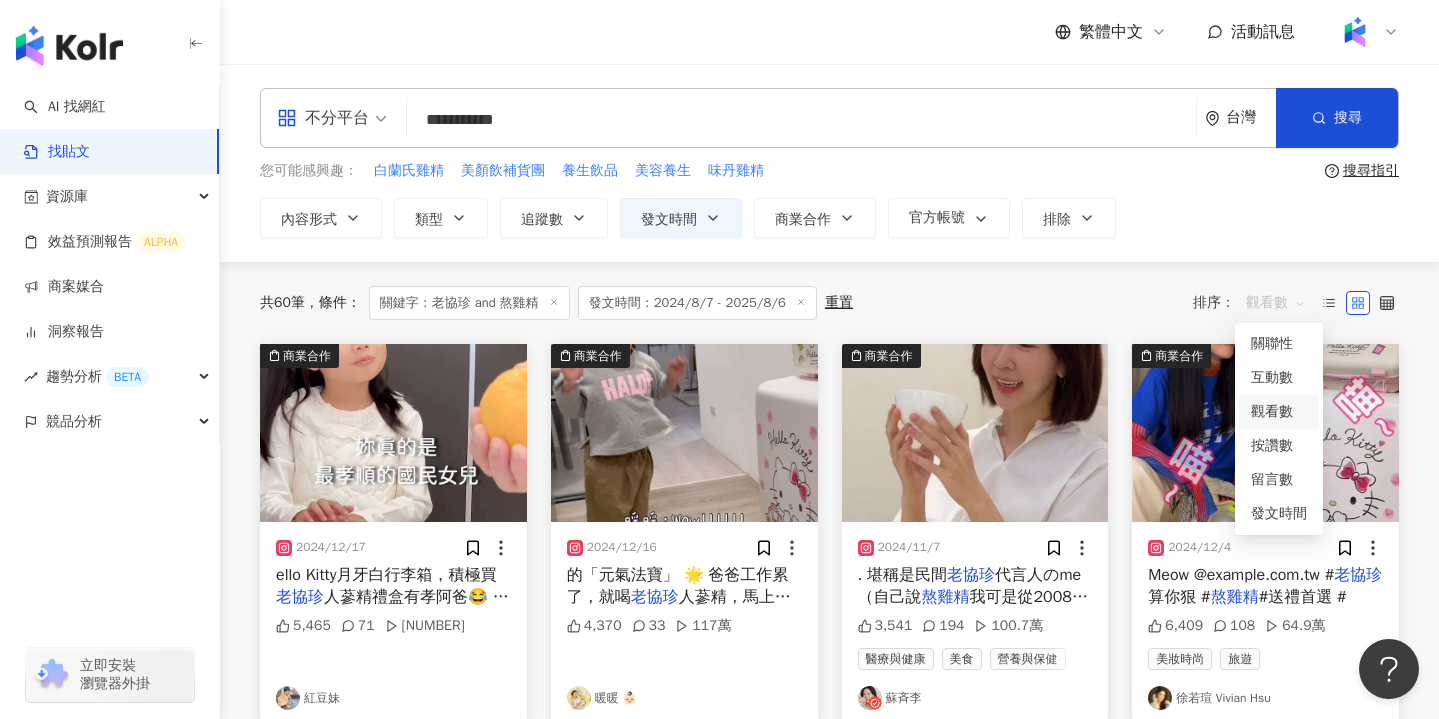 click on "觀看數" at bounding box center [1276, 303] 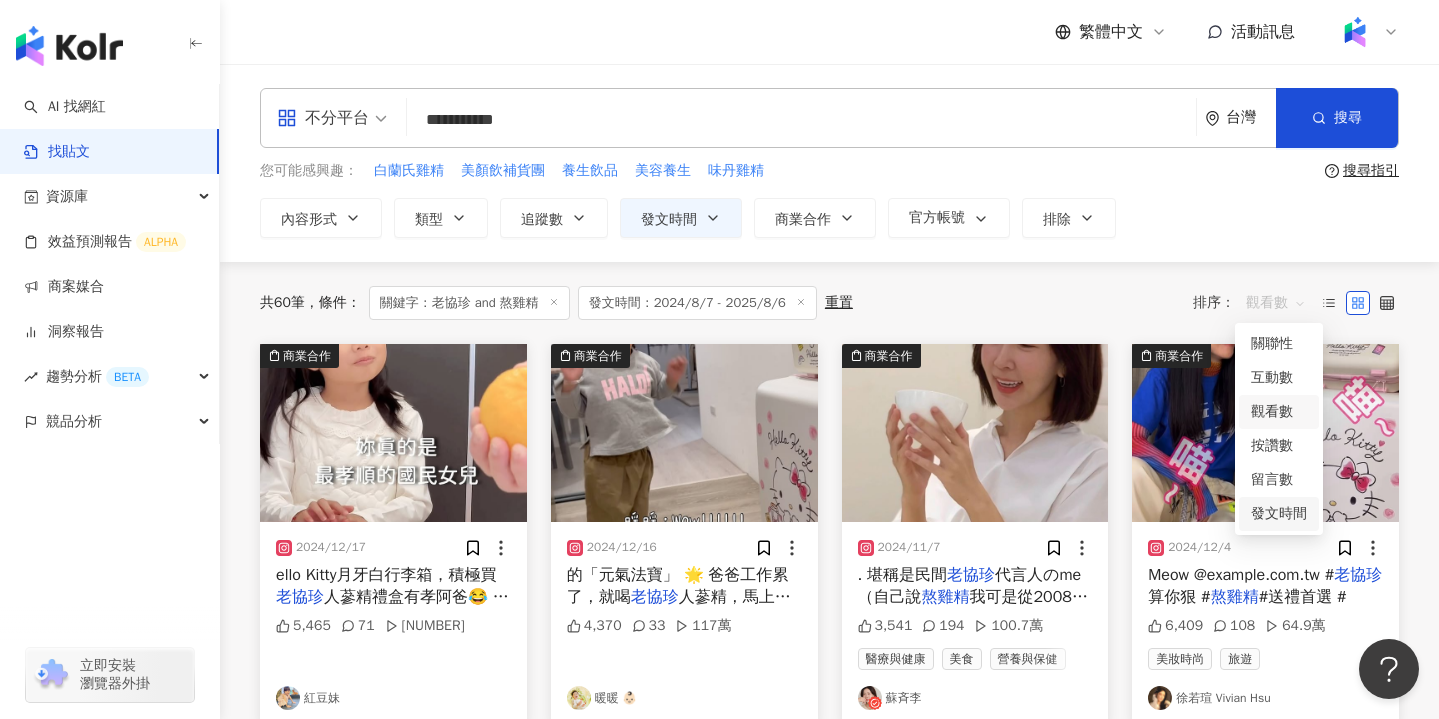 click on "發文時間" at bounding box center [1279, 514] 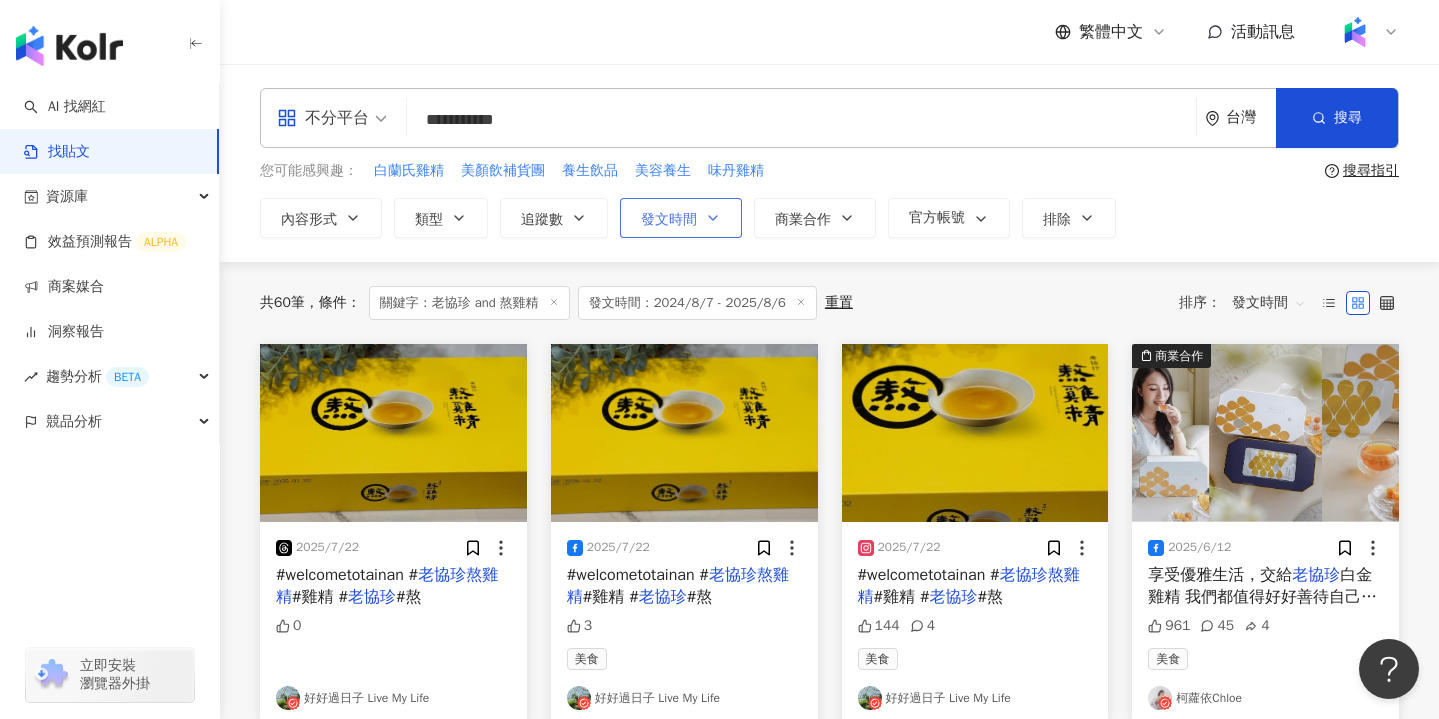 click 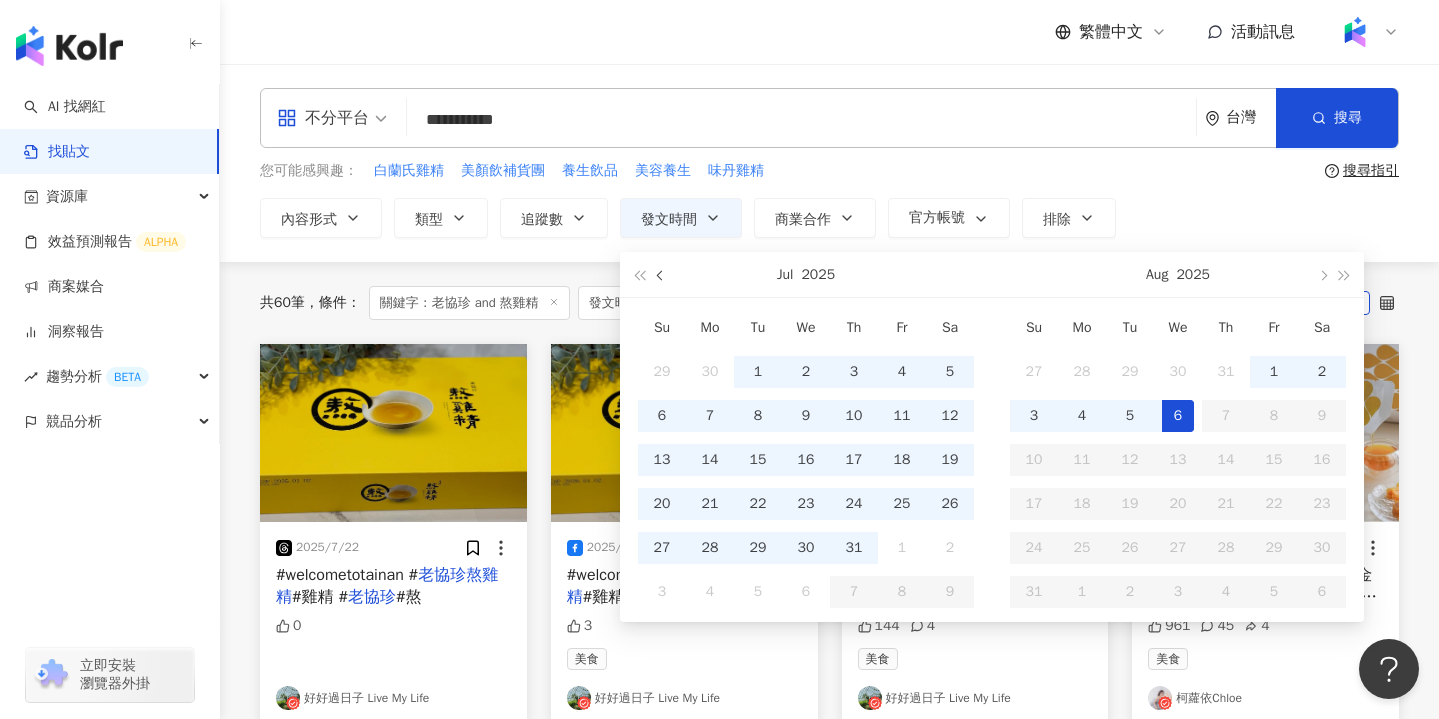 click at bounding box center [662, 276] 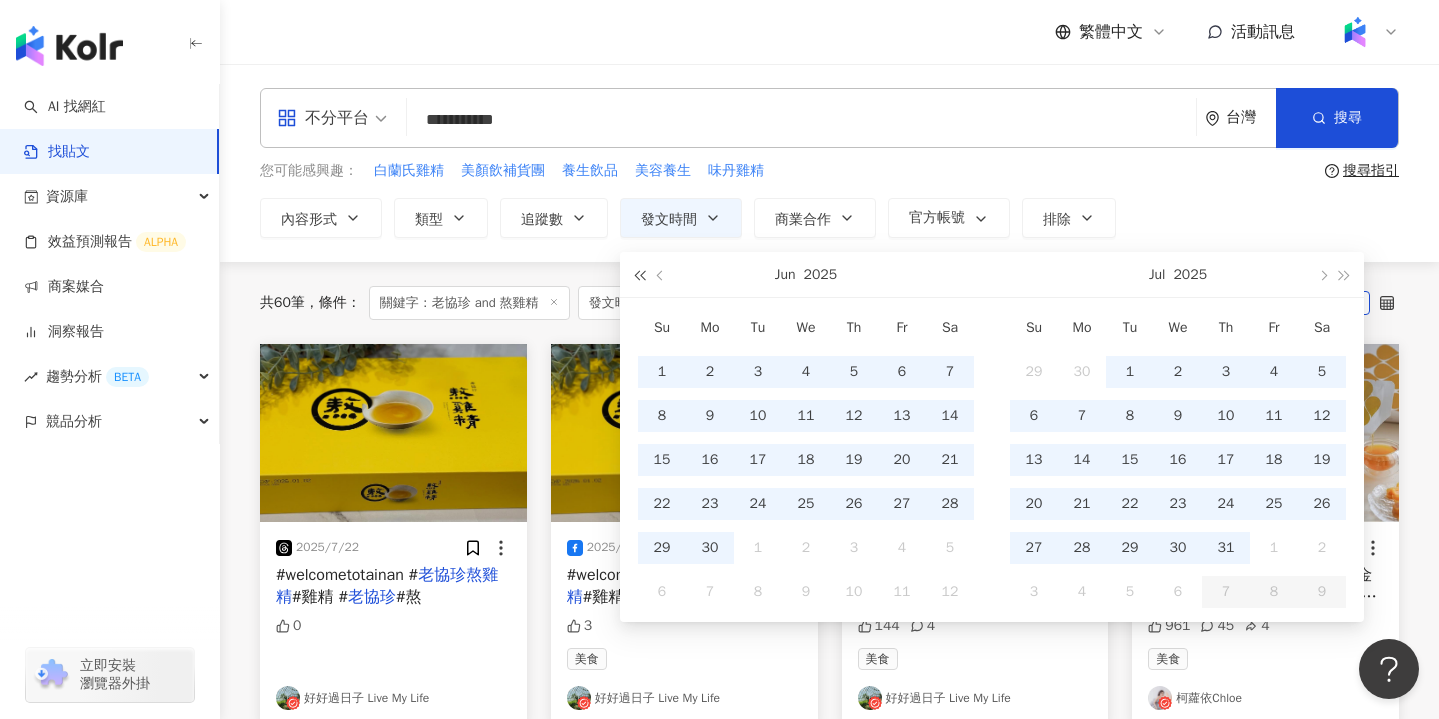 click at bounding box center (639, 274) 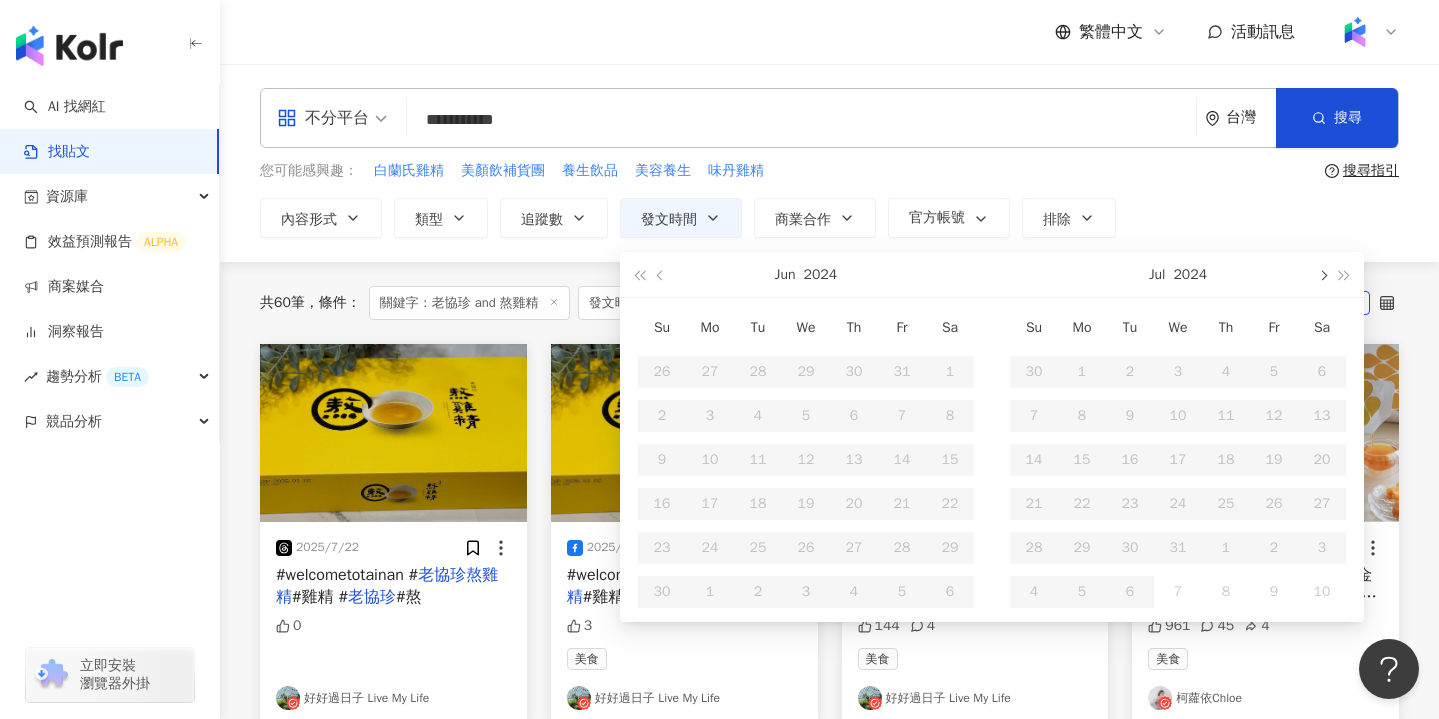 click at bounding box center [1322, 276] 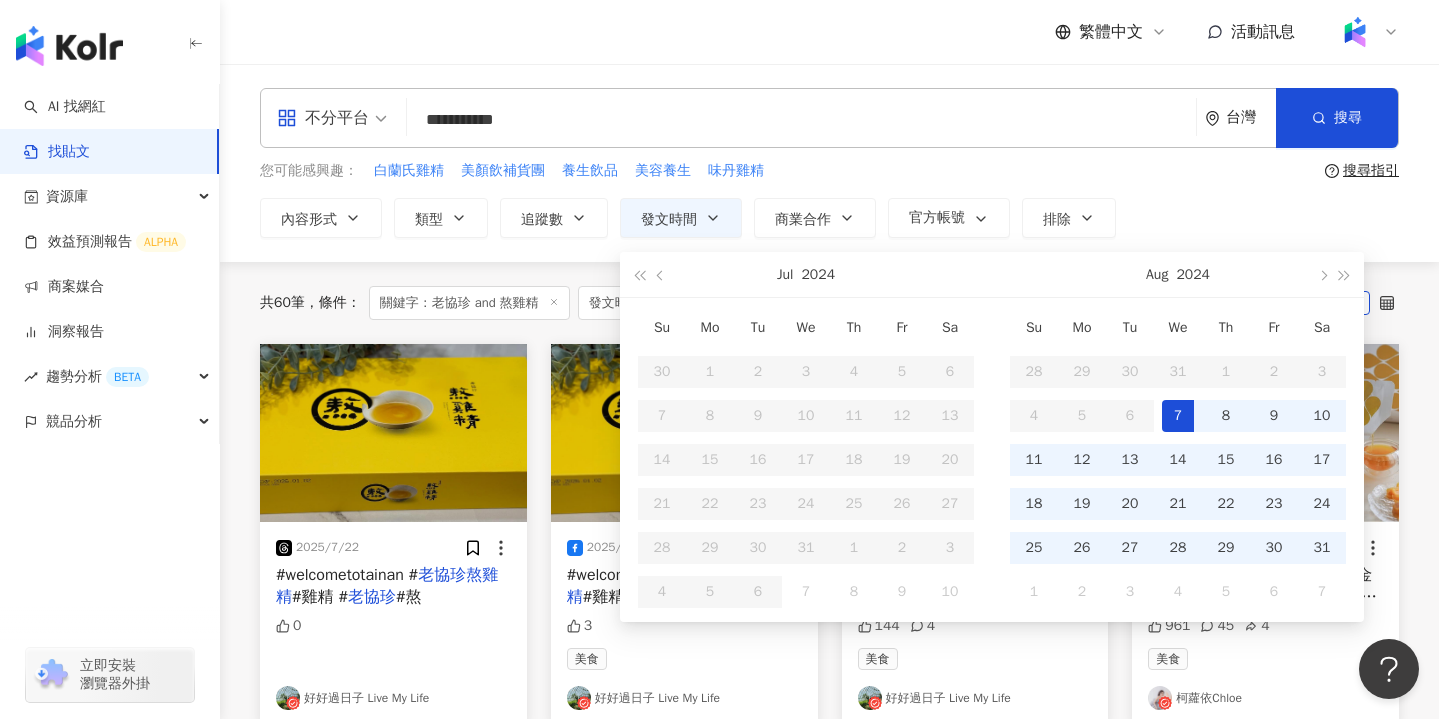 type on "**********" 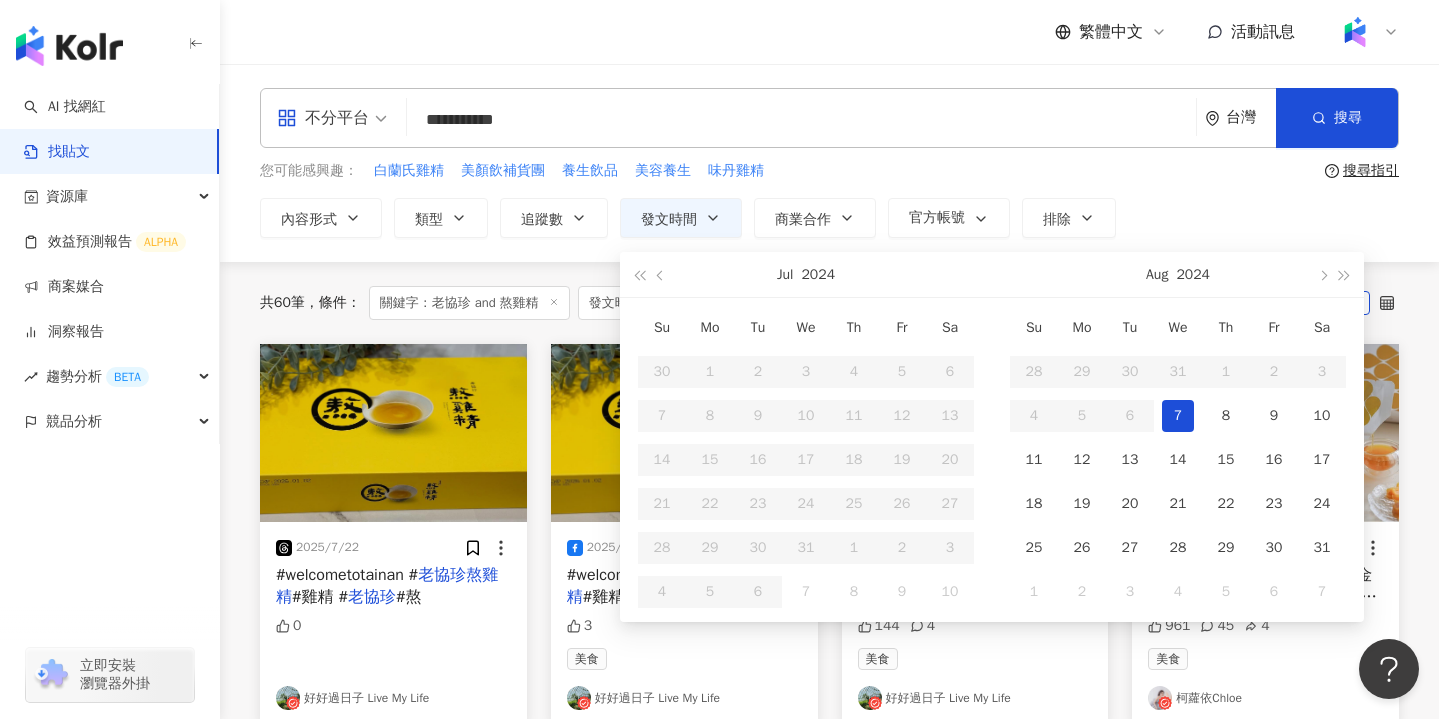 click on "7" at bounding box center (1178, 416) 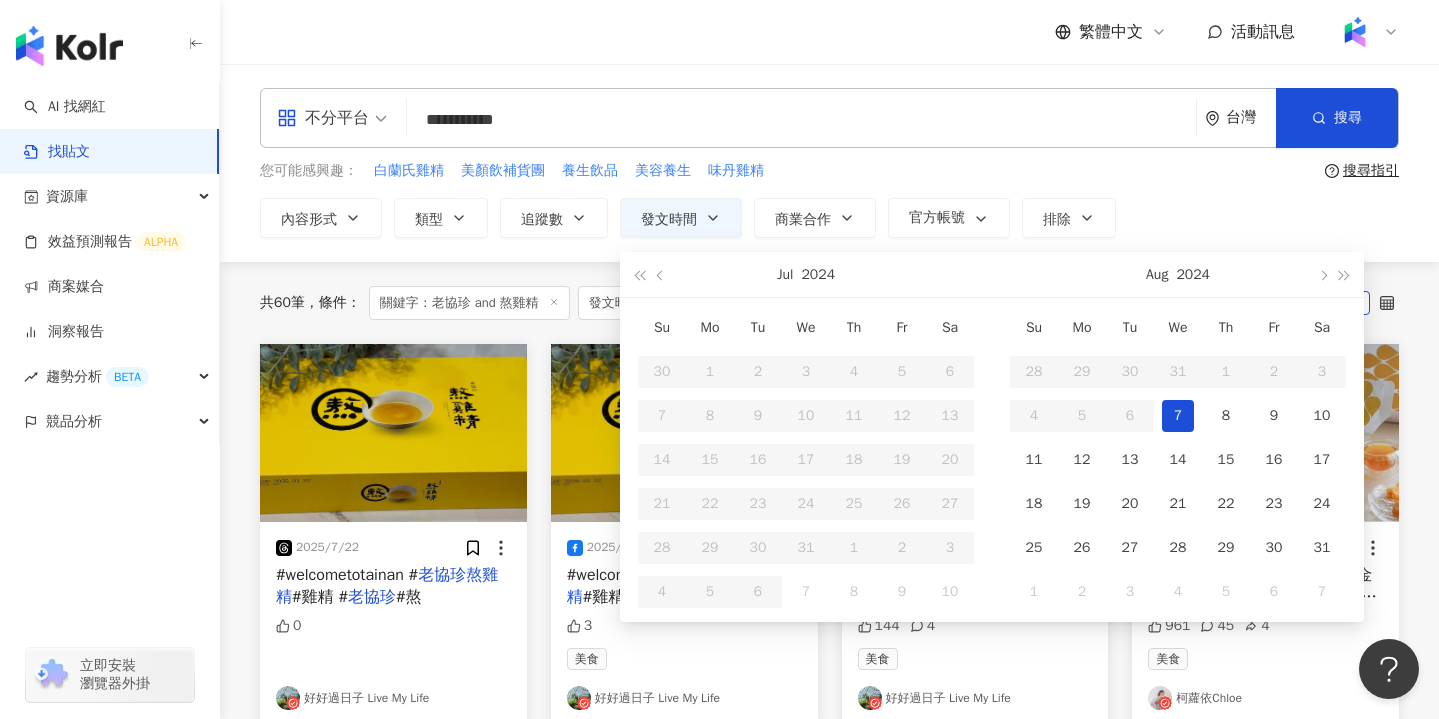 scroll, scrollTop: 0, scrollLeft: 51, axis: horizontal 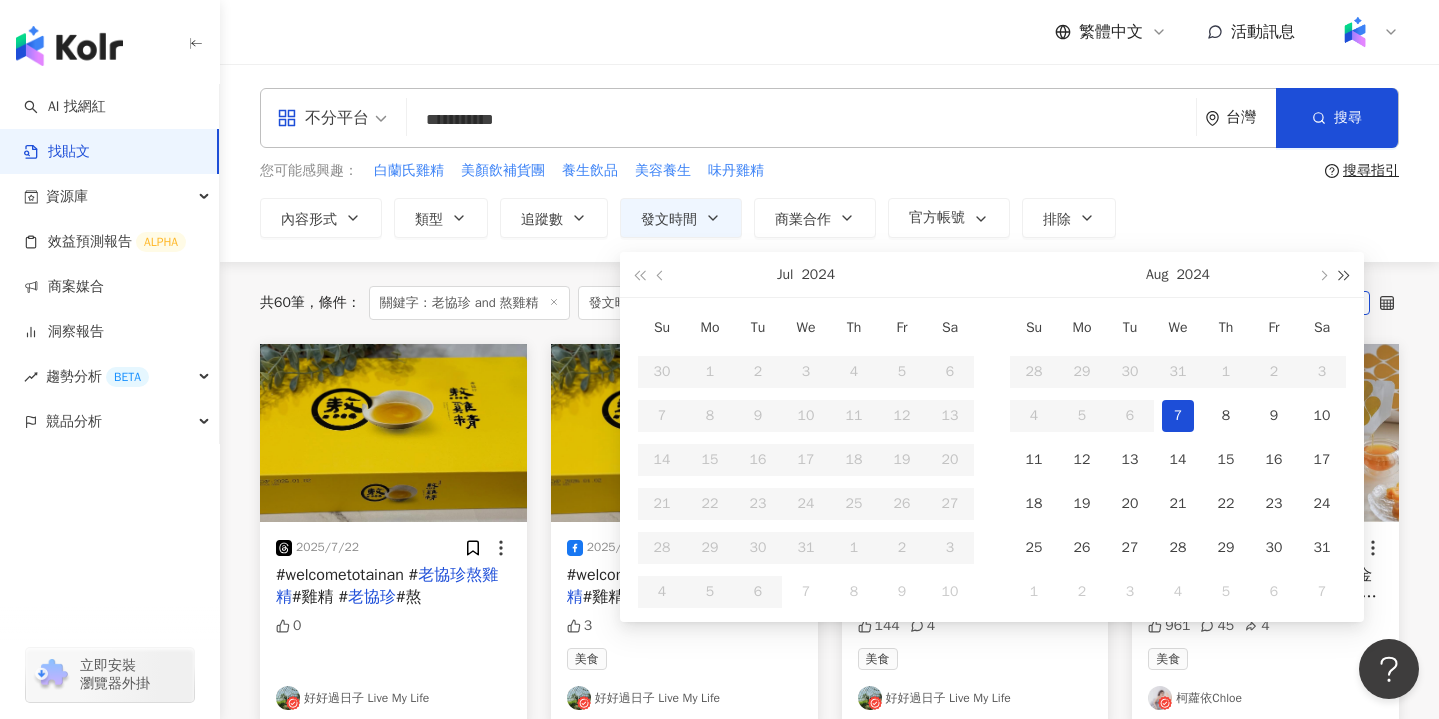 click at bounding box center [1345, 276] 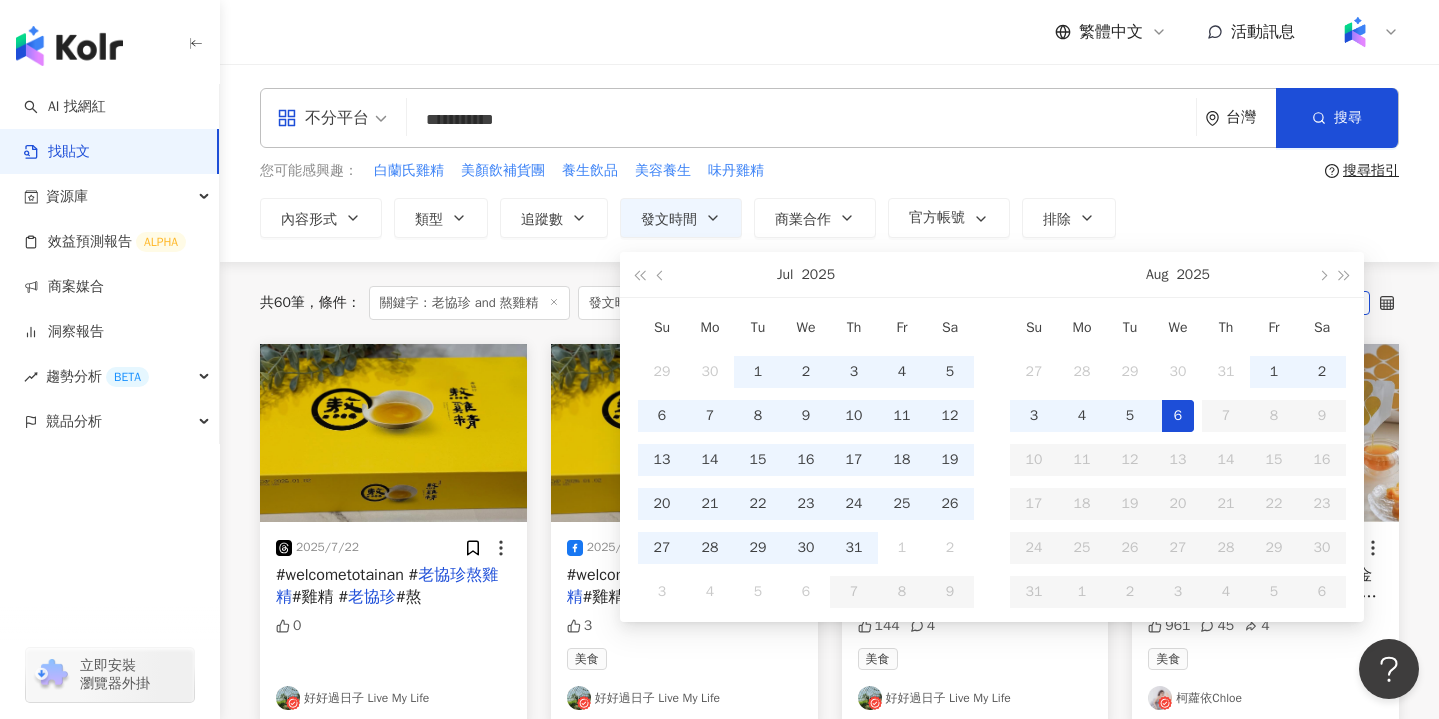 click on "6" at bounding box center [1178, 416] 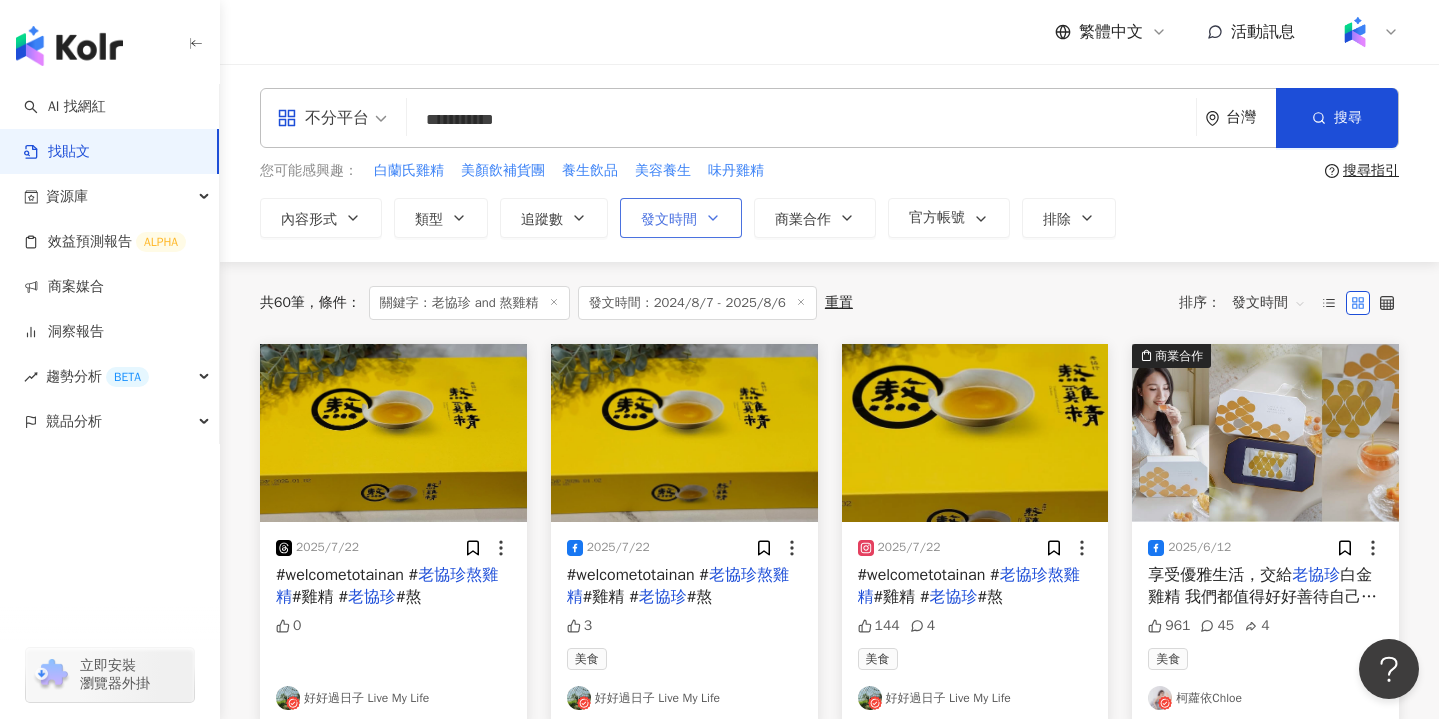 click on "發文時間" at bounding box center [669, 220] 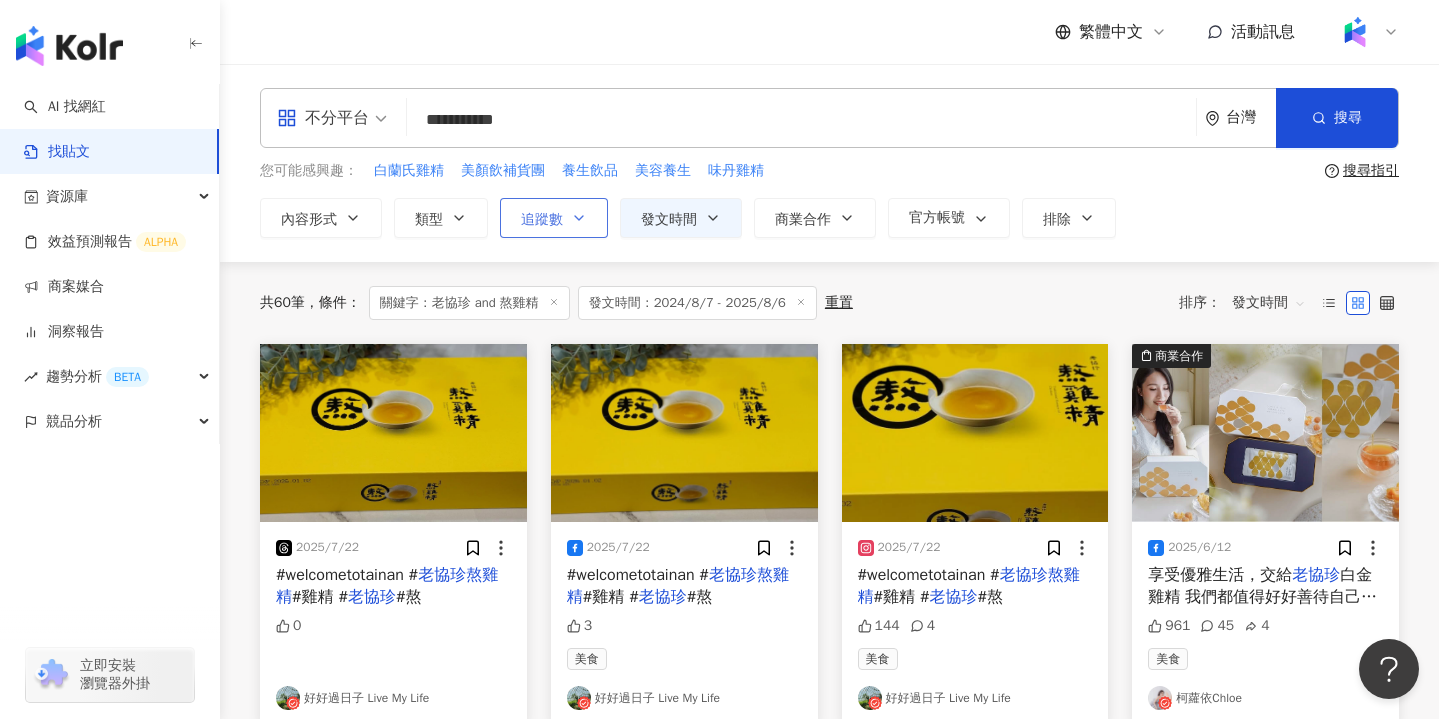click on "追蹤數" at bounding box center [554, 218] 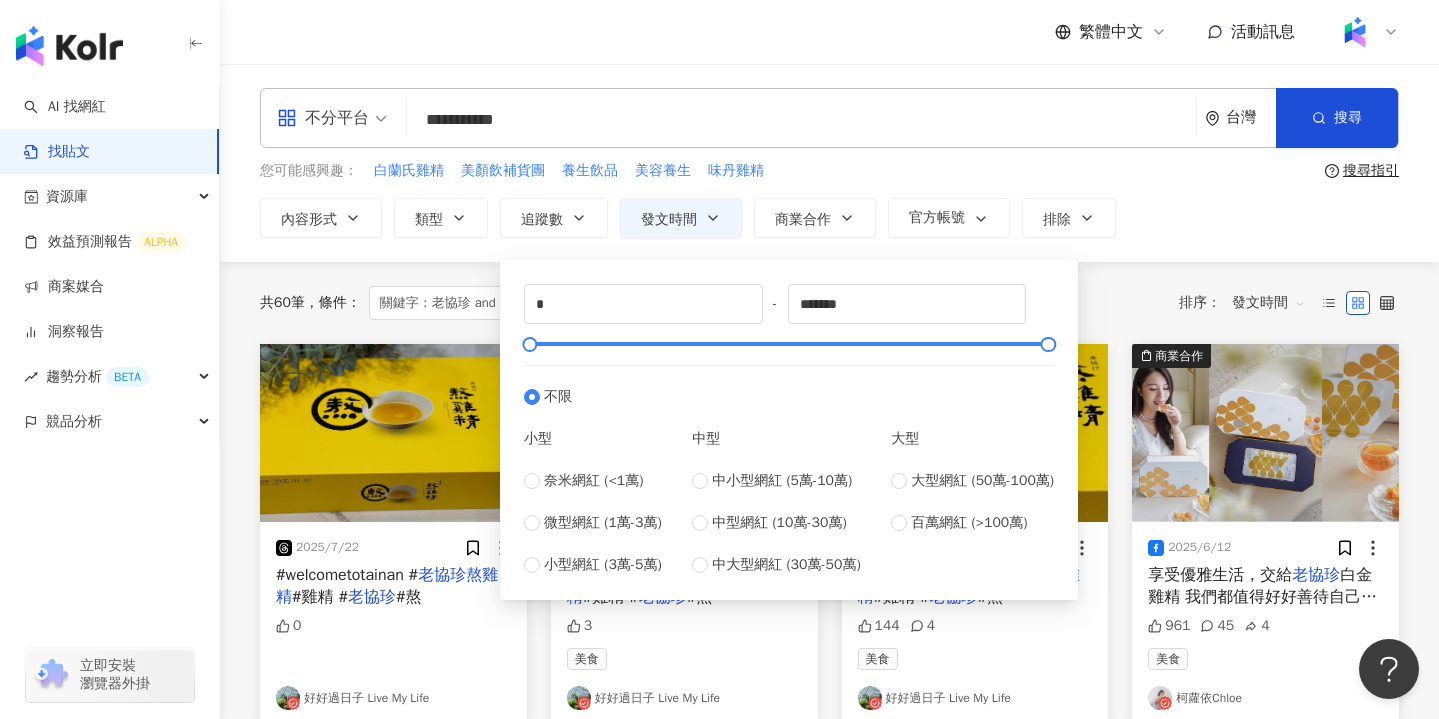click on "共  60  筆 條件 ： 關鍵字：老協珍 and 熬雞精 發文時間：[DATE] - [DATE] 重置 排序： 發文時間" at bounding box center (829, 303) 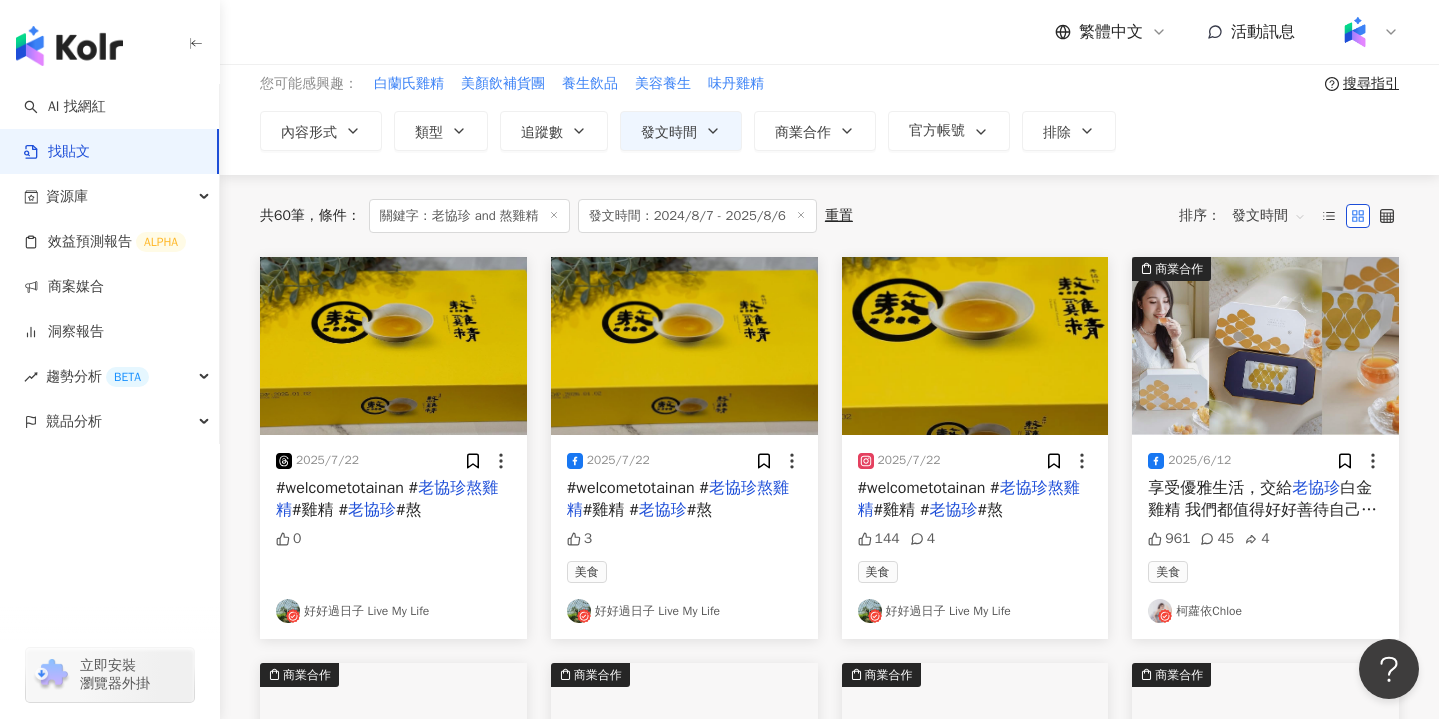 scroll, scrollTop: 89, scrollLeft: 0, axis: vertical 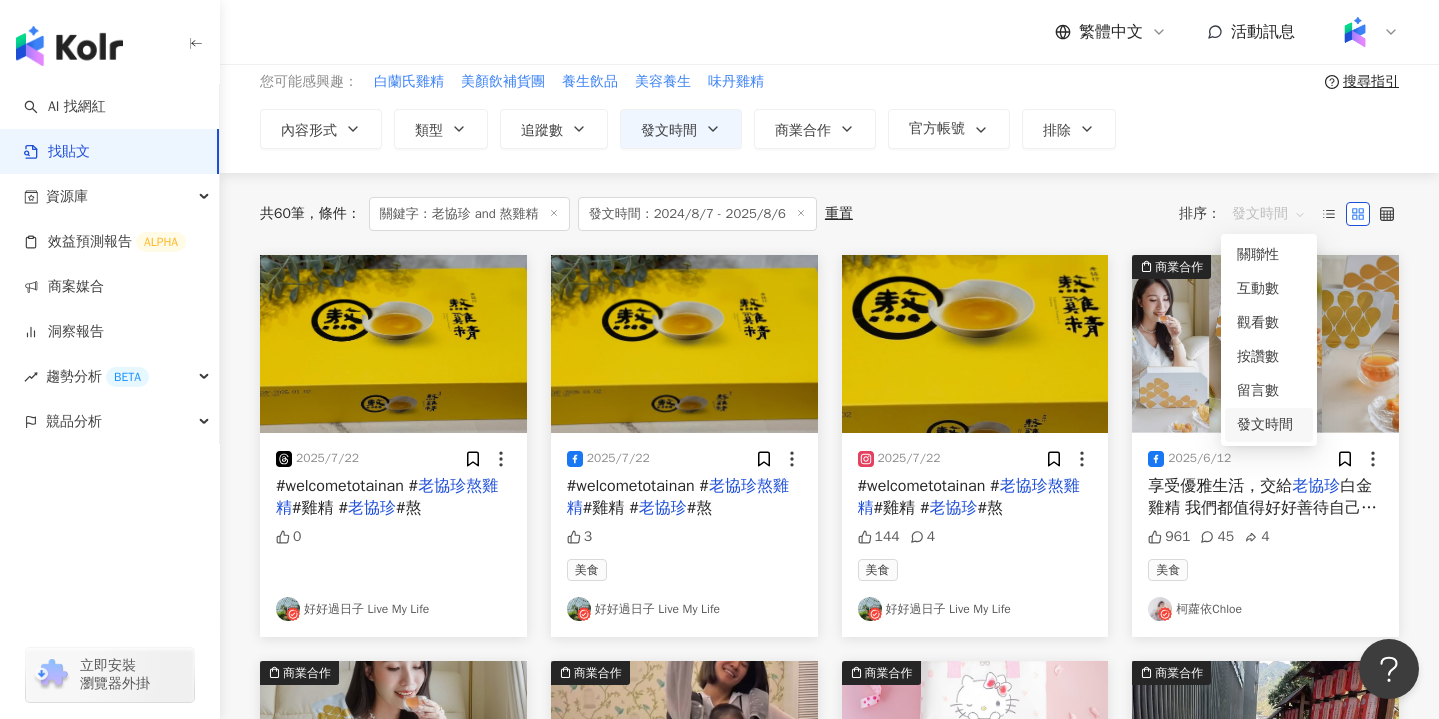 click on "發文時間" at bounding box center [1269, 214] 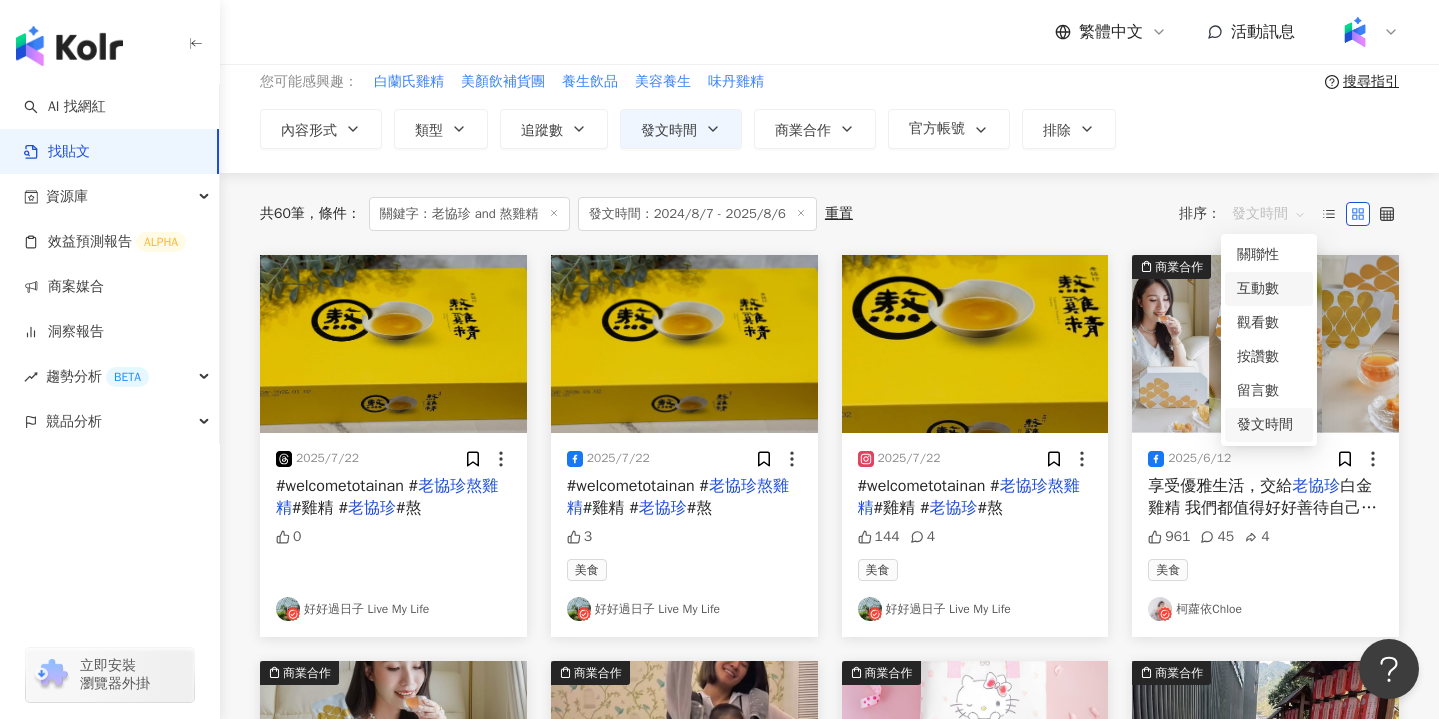 click on "互動數" at bounding box center [1269, 289] 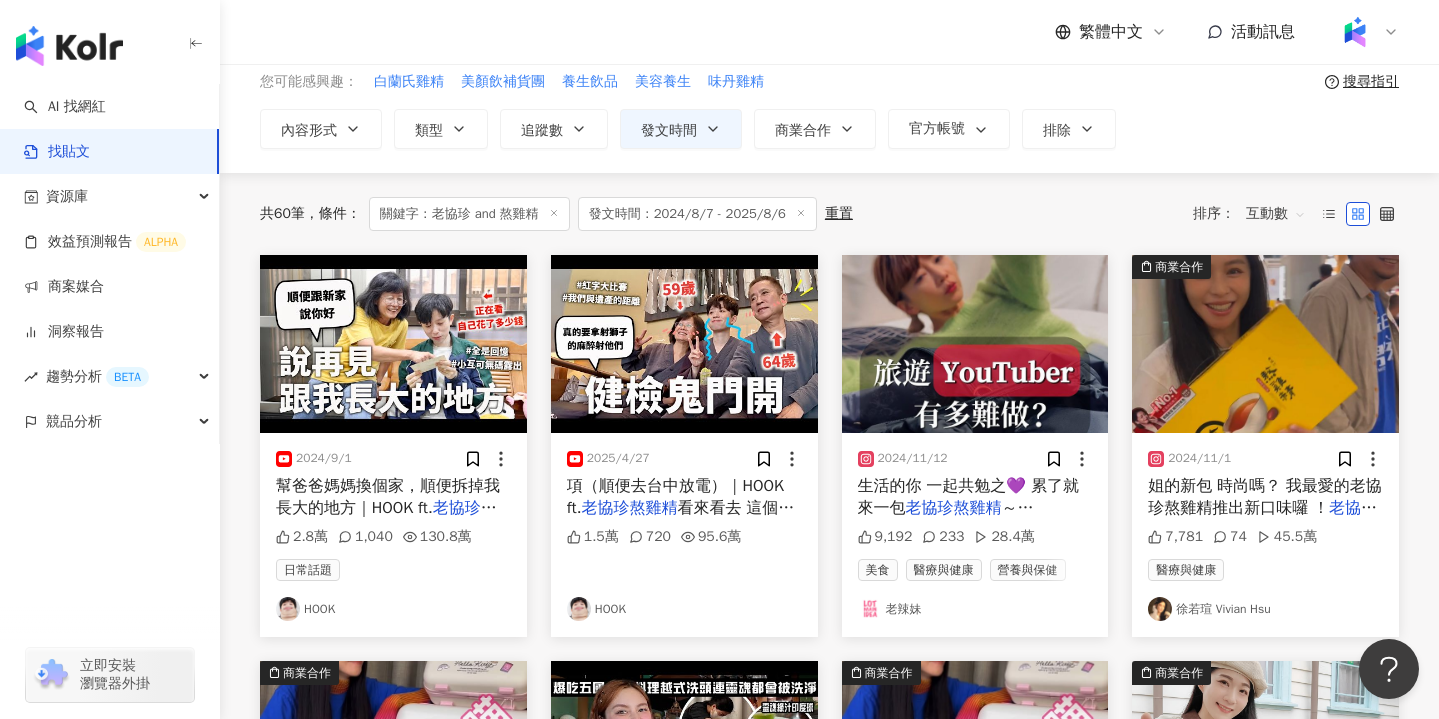 scroll, scrollTop: 0, scrollLeft: 0, axis: both 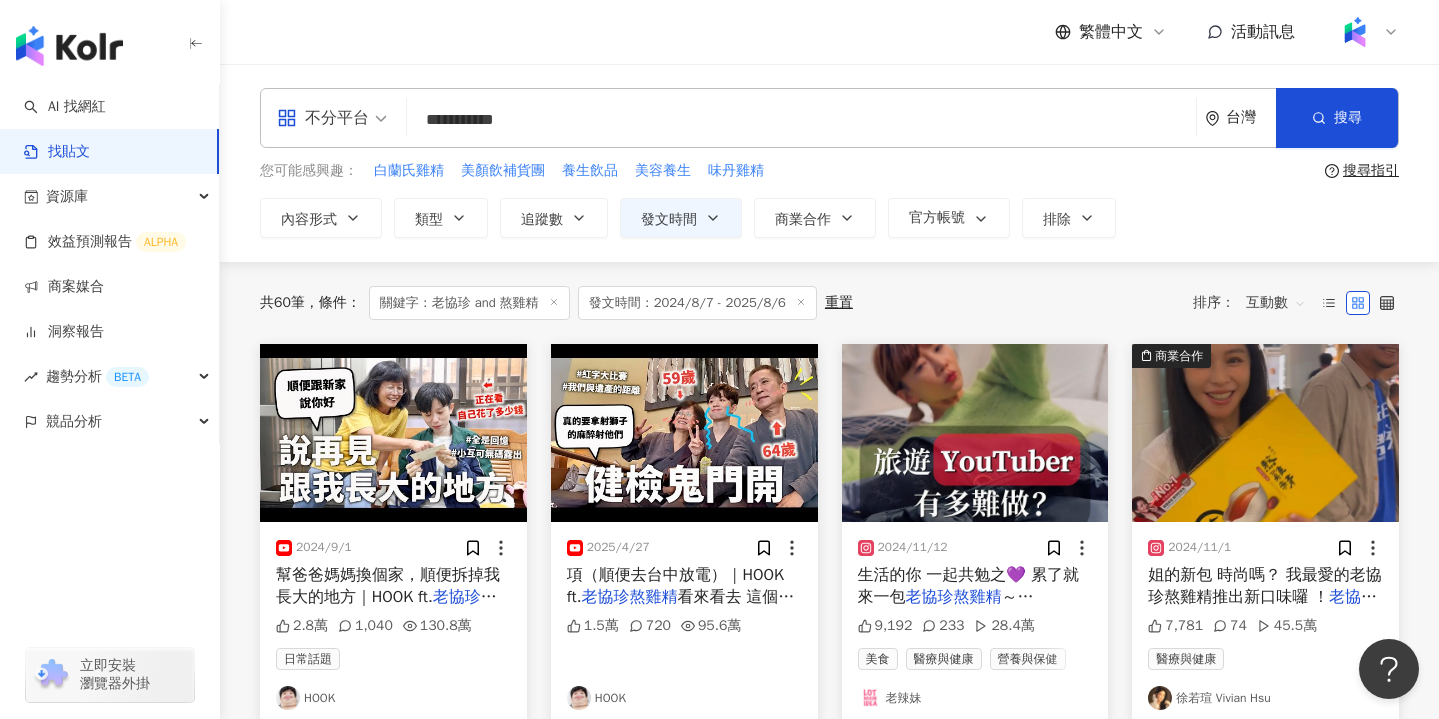 click on "互動數" at bounding box center [1276, 303] 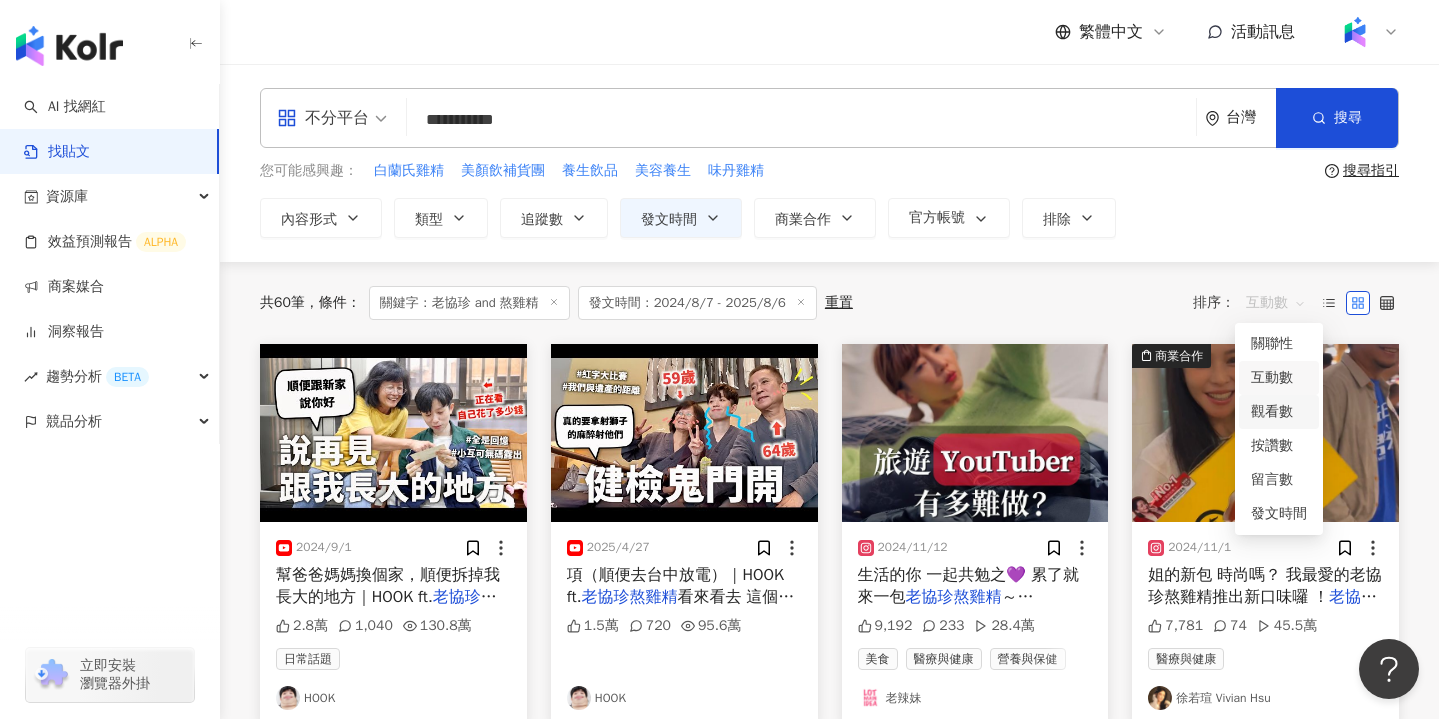 click on "觀看數" at bounding box center [1279, 412] 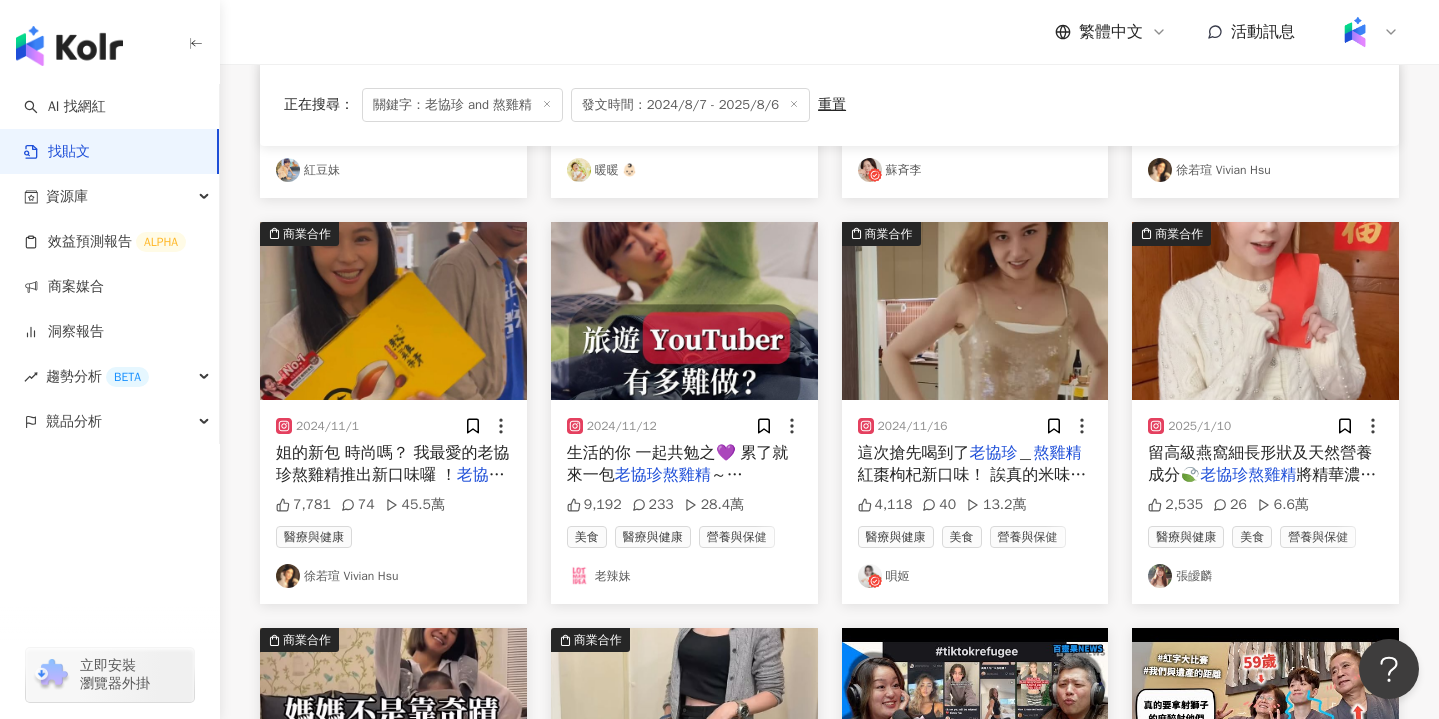 scroll, scrollTop: 529, scrollLeft: 0, axis: vertical 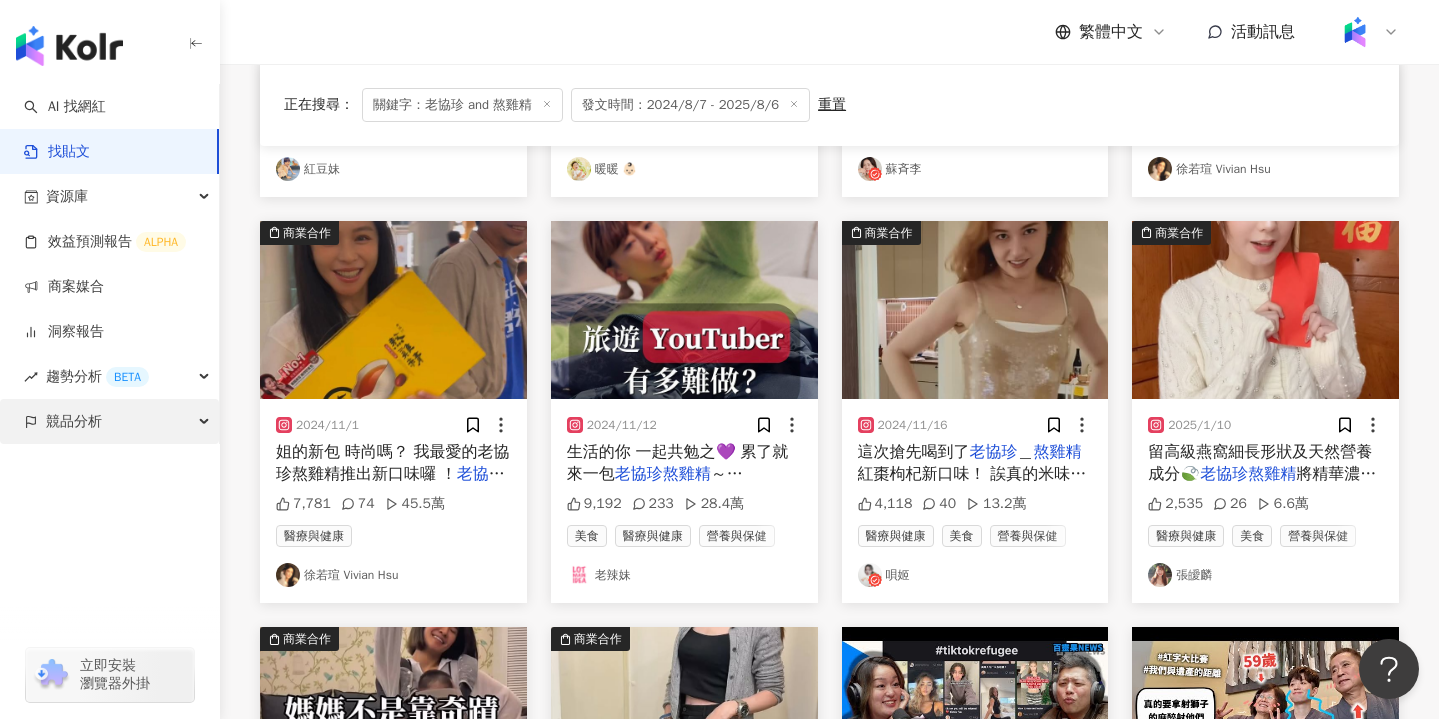 click on "競品分析" at bounding box center [109, 421] 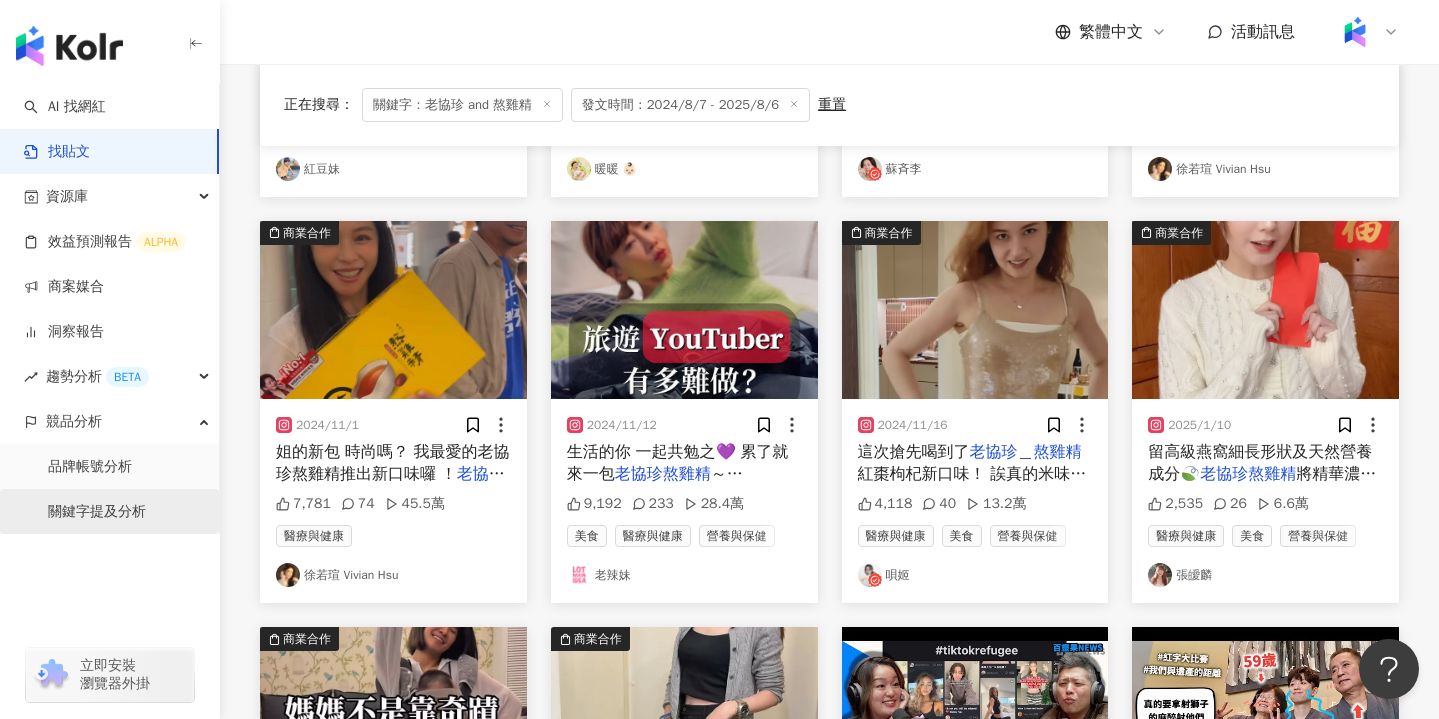 click on "關鍵字提及分析" at bounding box center [97, 512] 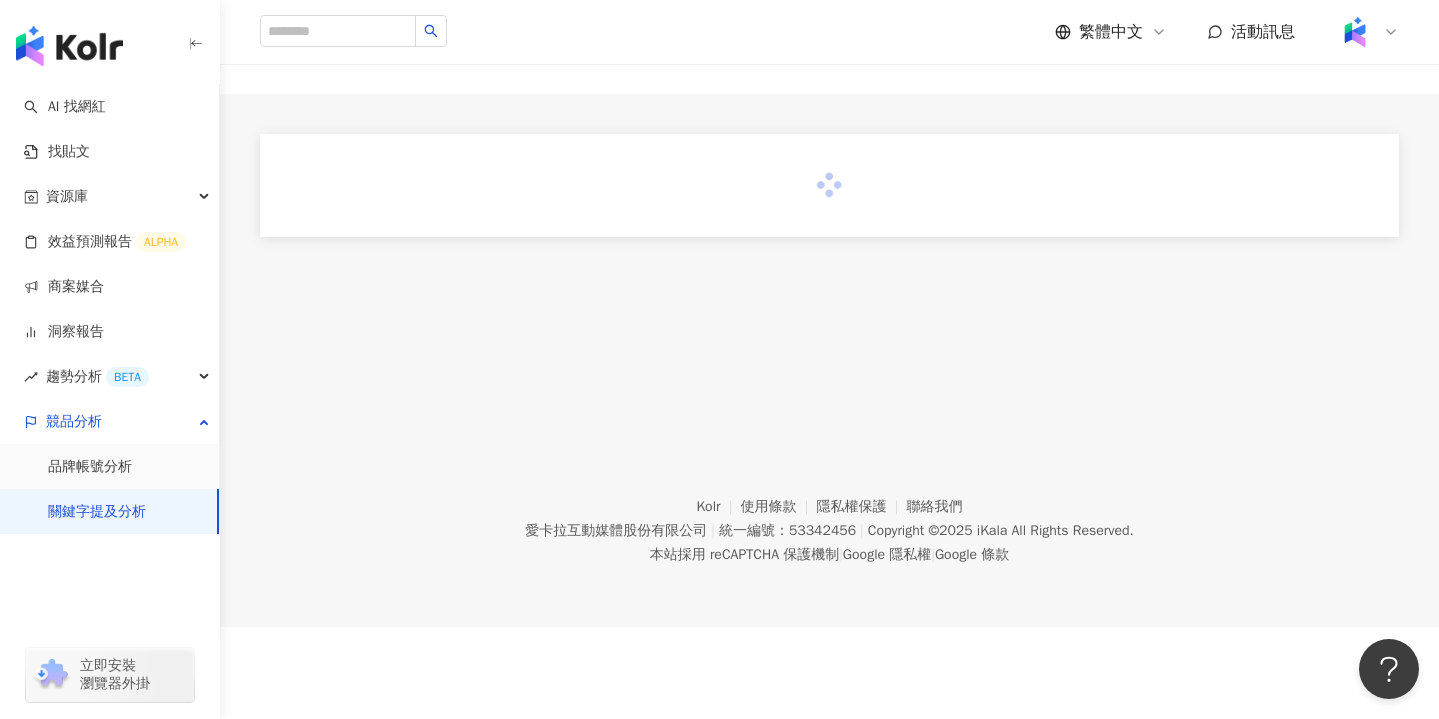 scroll, scrollTop: 0, scrollLeft: 0, axis: both 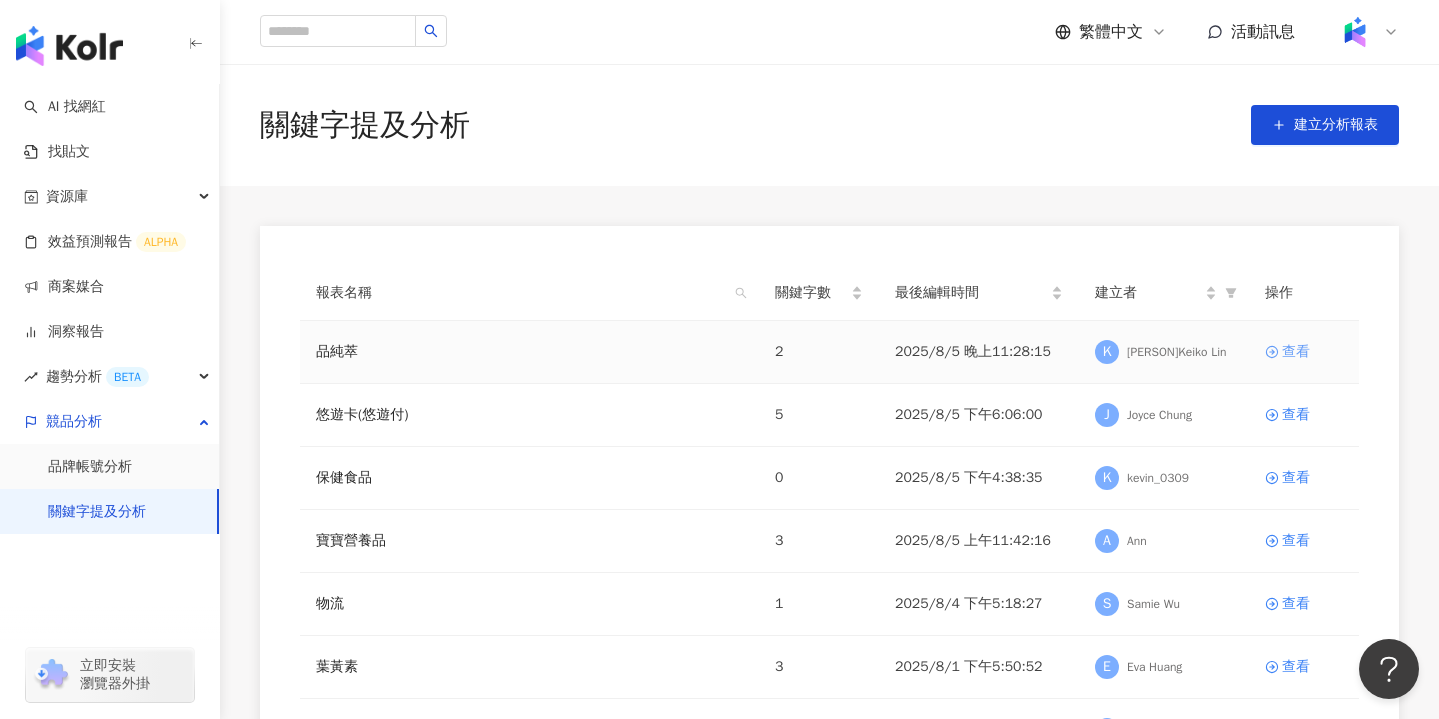 click on "查看" at bounding box center [1296, 352] 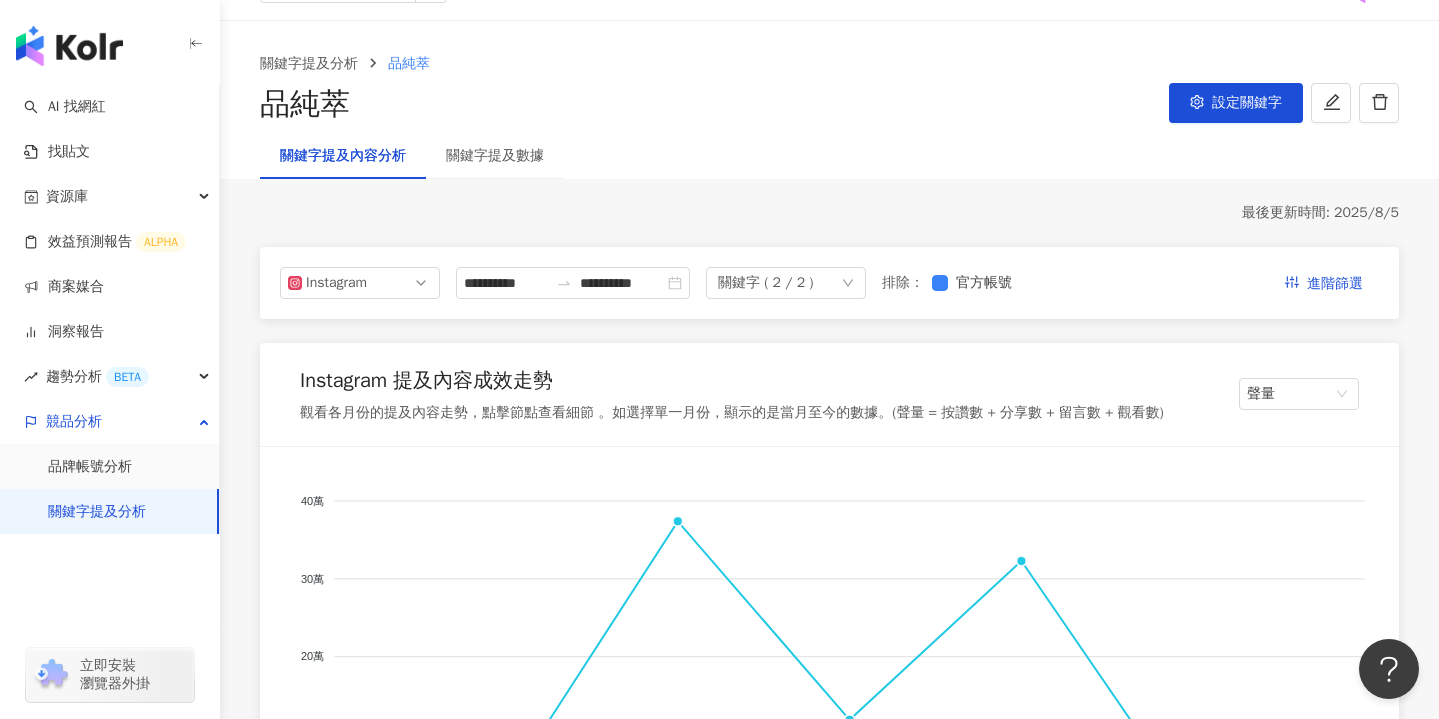 scroll, scrollTop: 0, scrollLeft: 0, axis: both 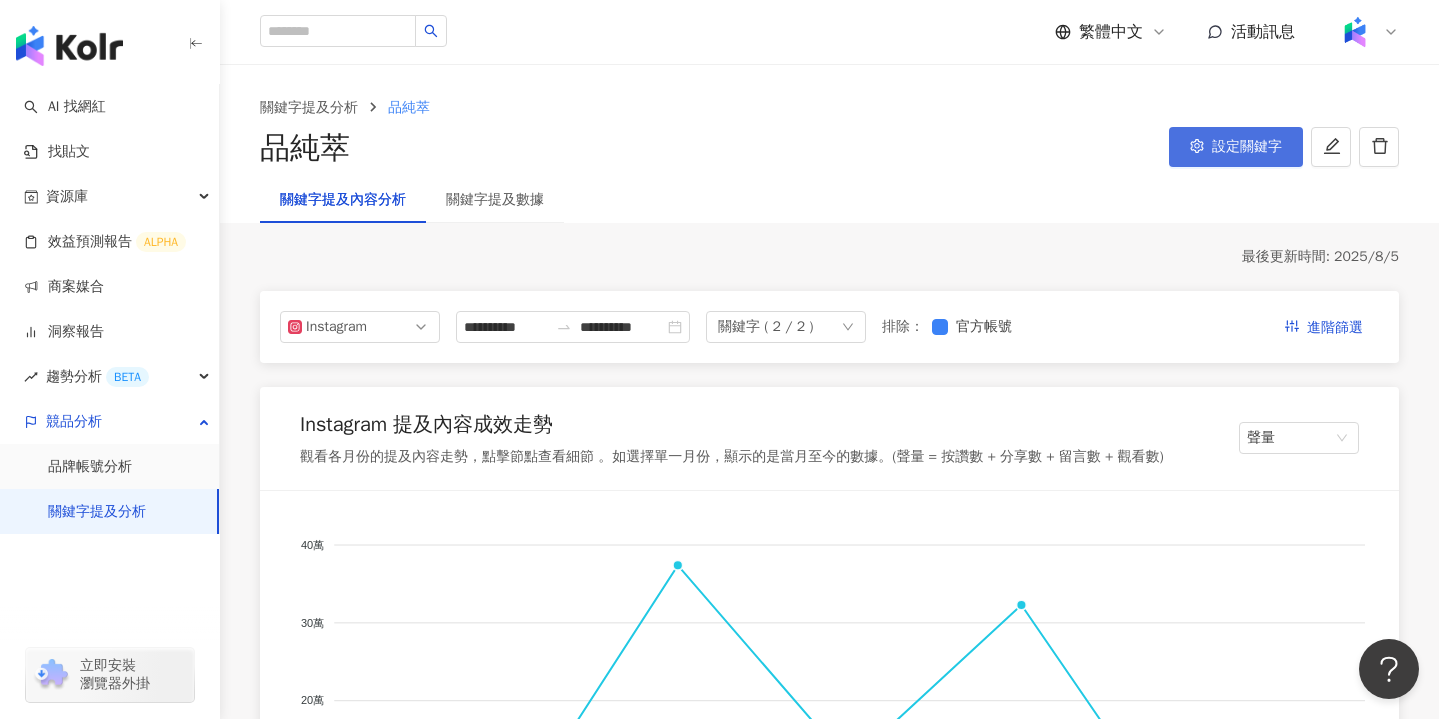 click on "設定關鍵字" at bounding box center [1247, 147] 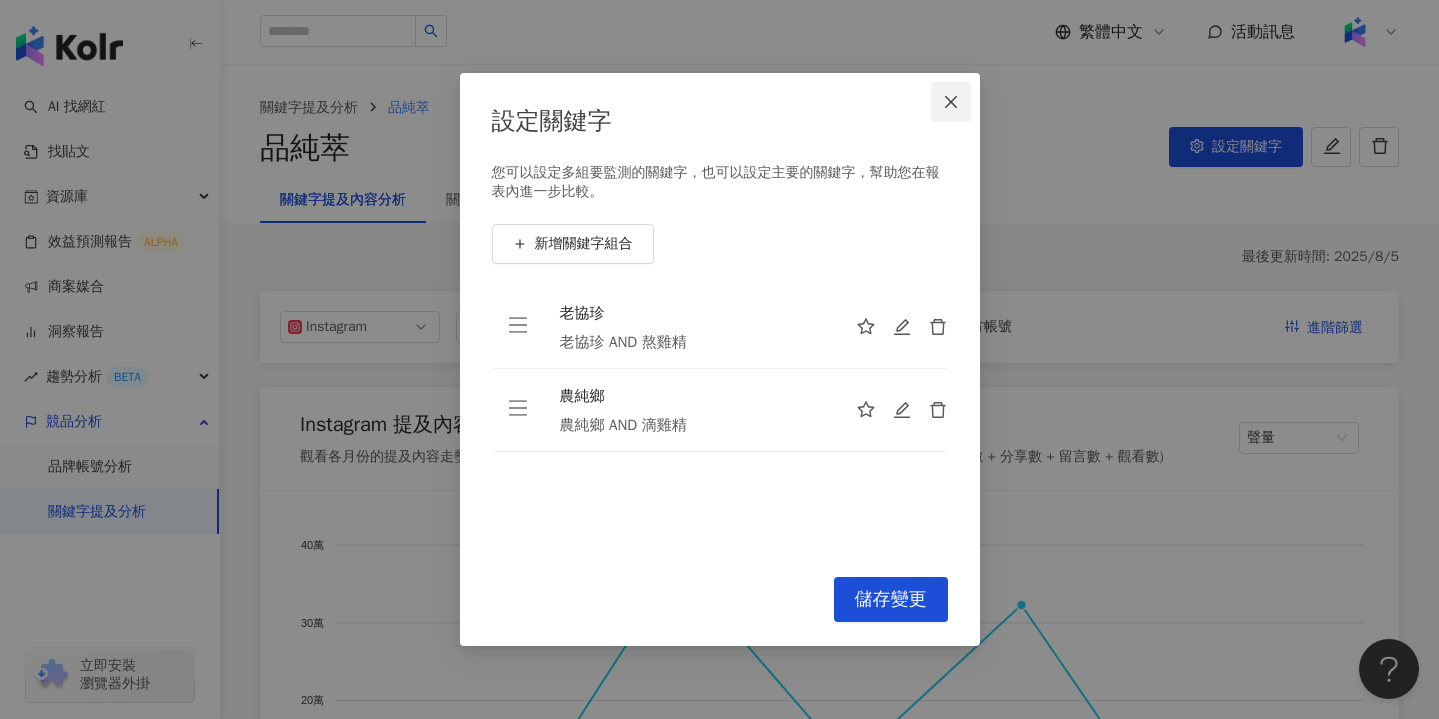 click at bounding box center (951, 102) 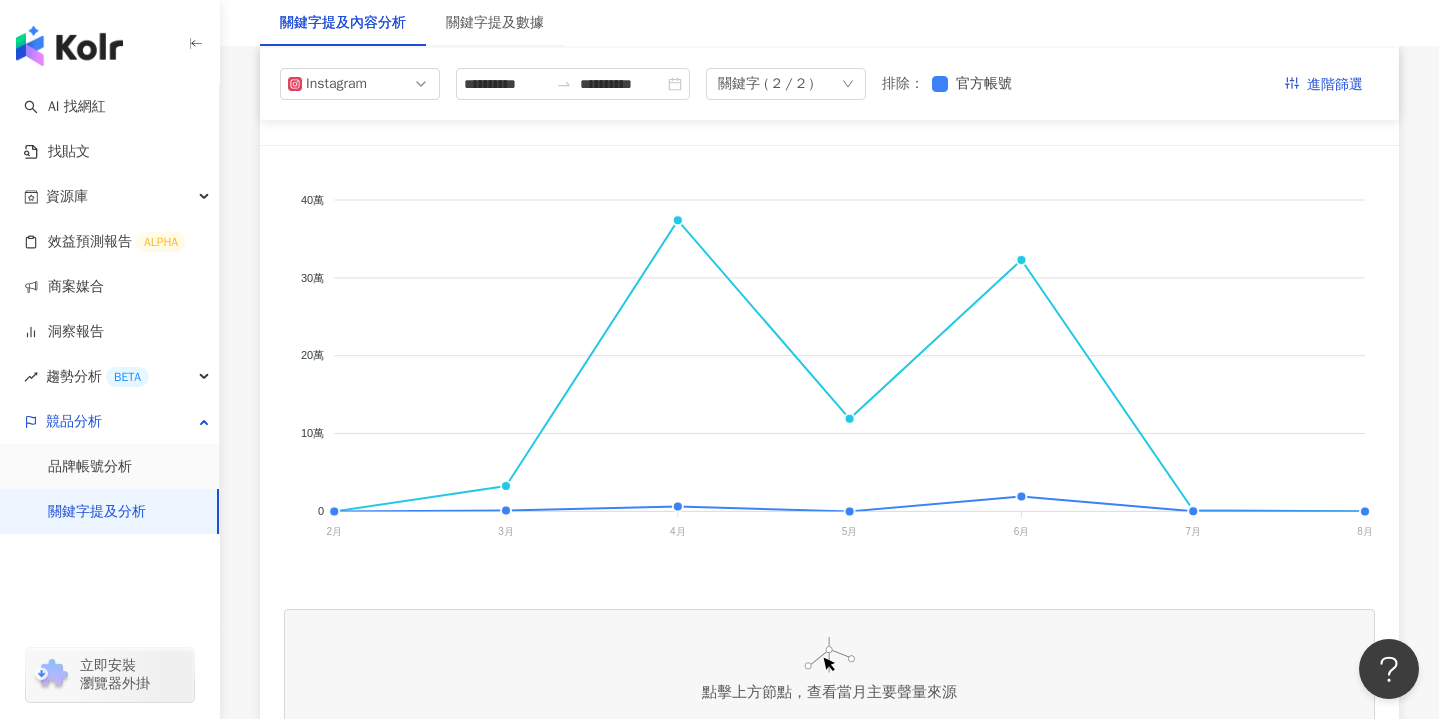 scroll, scrollTop: 0, scrollLeft: 0, axis: both 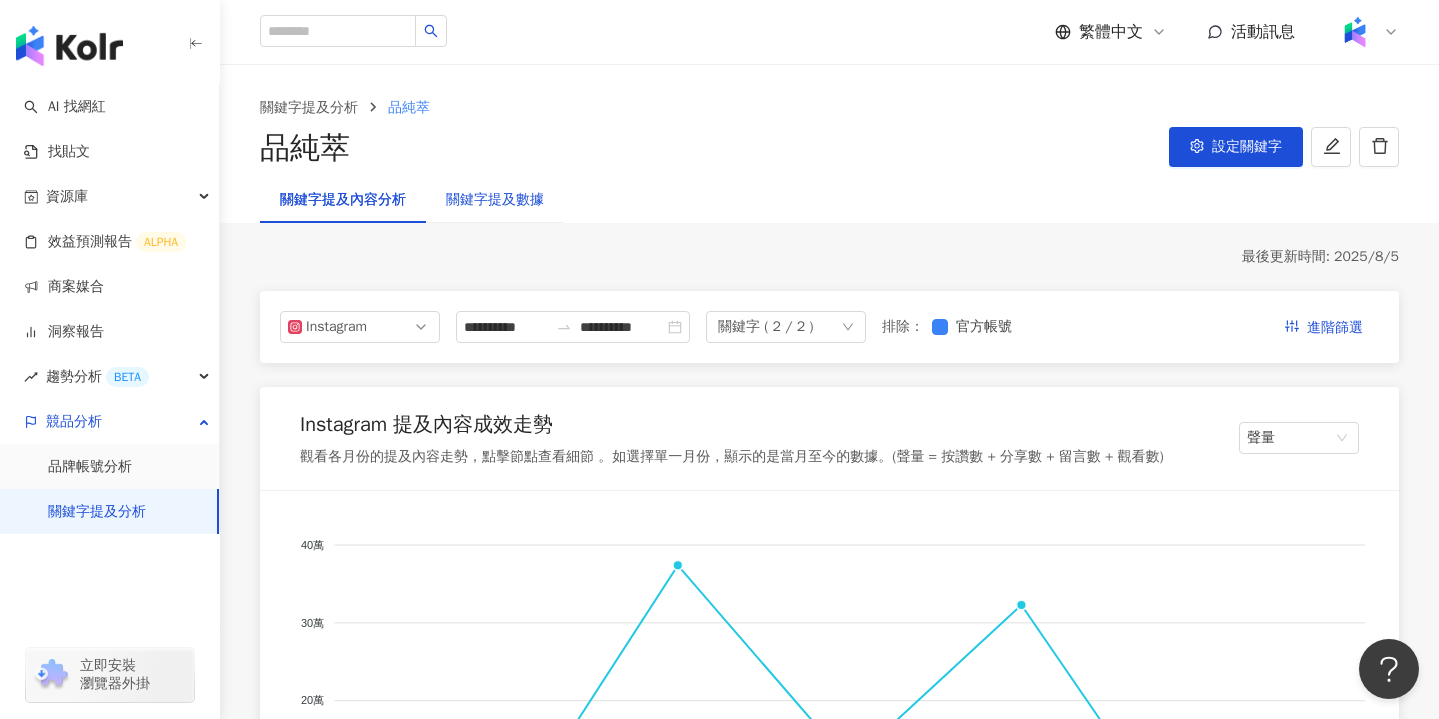 click on "關鍵字提及數據" at bounding box center (495, 200) 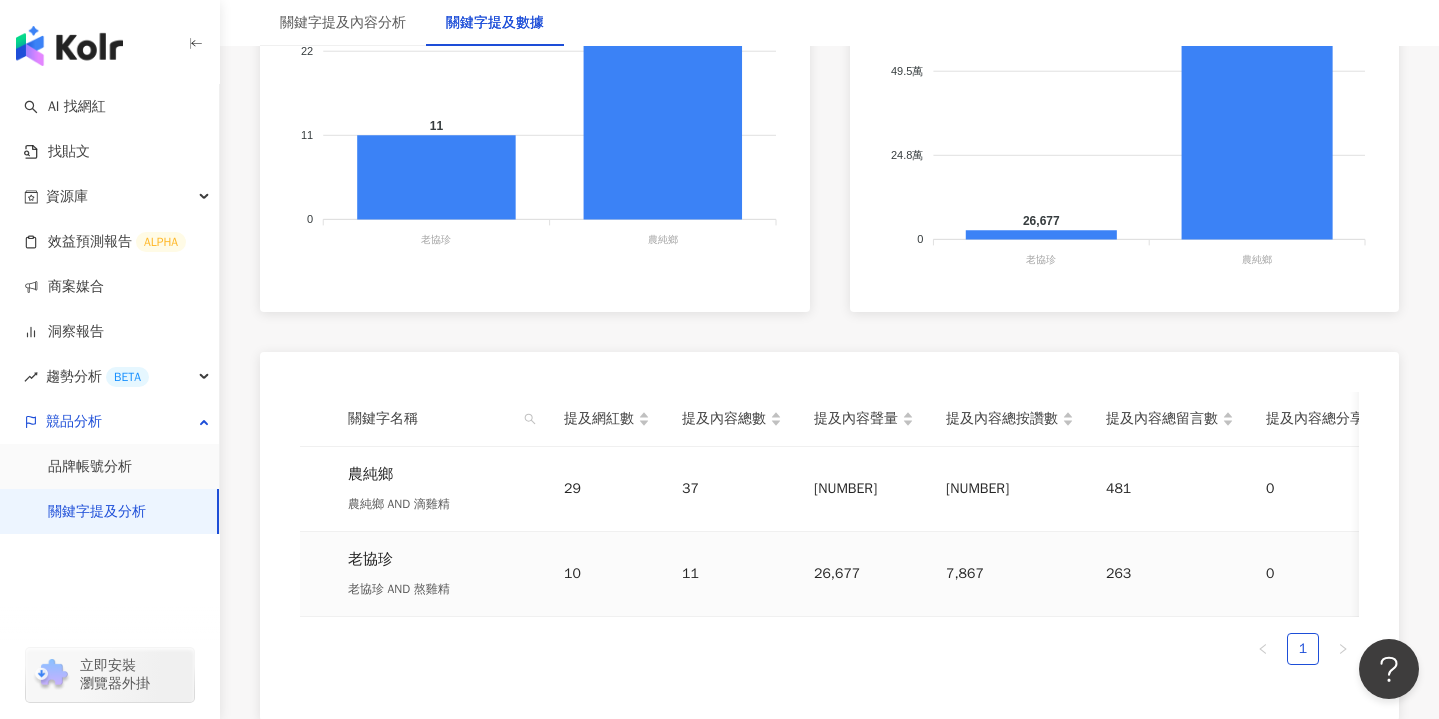 scroll, scrollTop: 990, scrollLeft: 0, axis: vertical 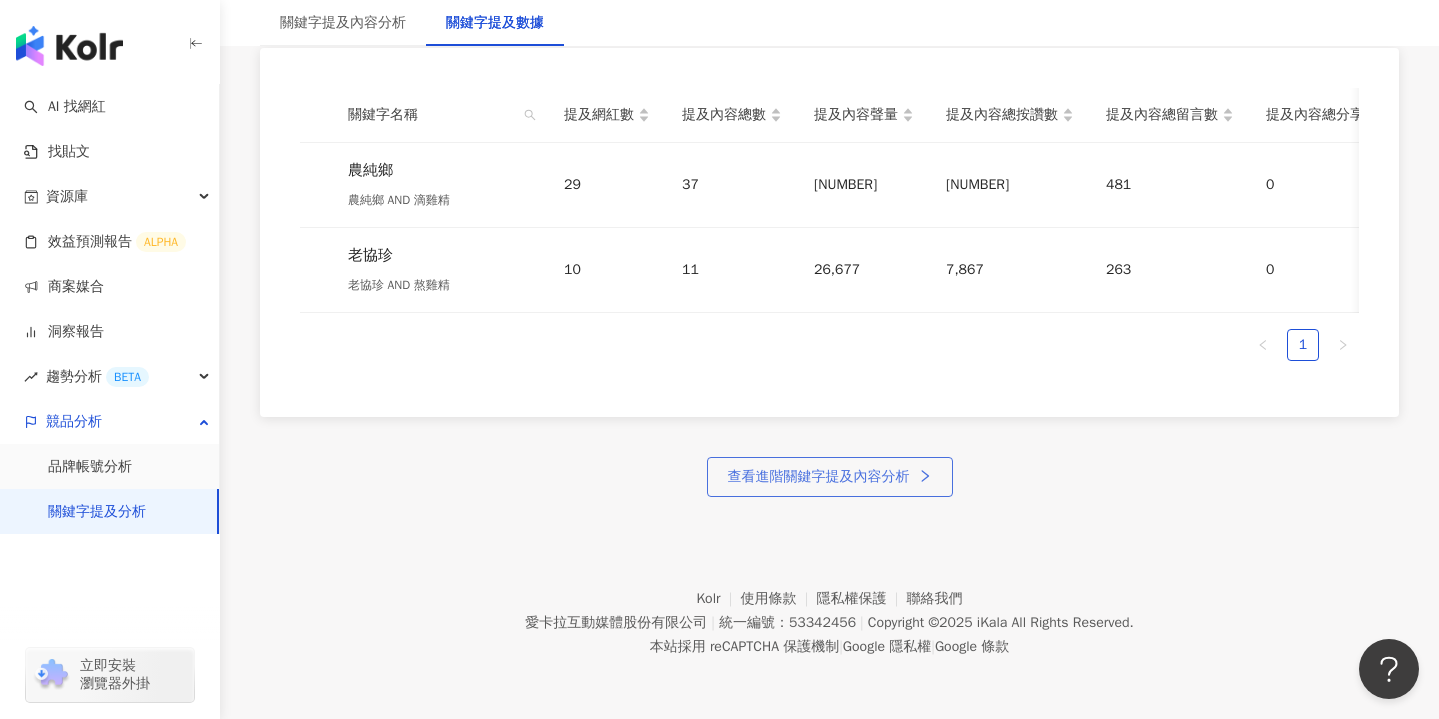 click on "查看進階關鍵字提及內容分析" at bounding box center [819, 477] 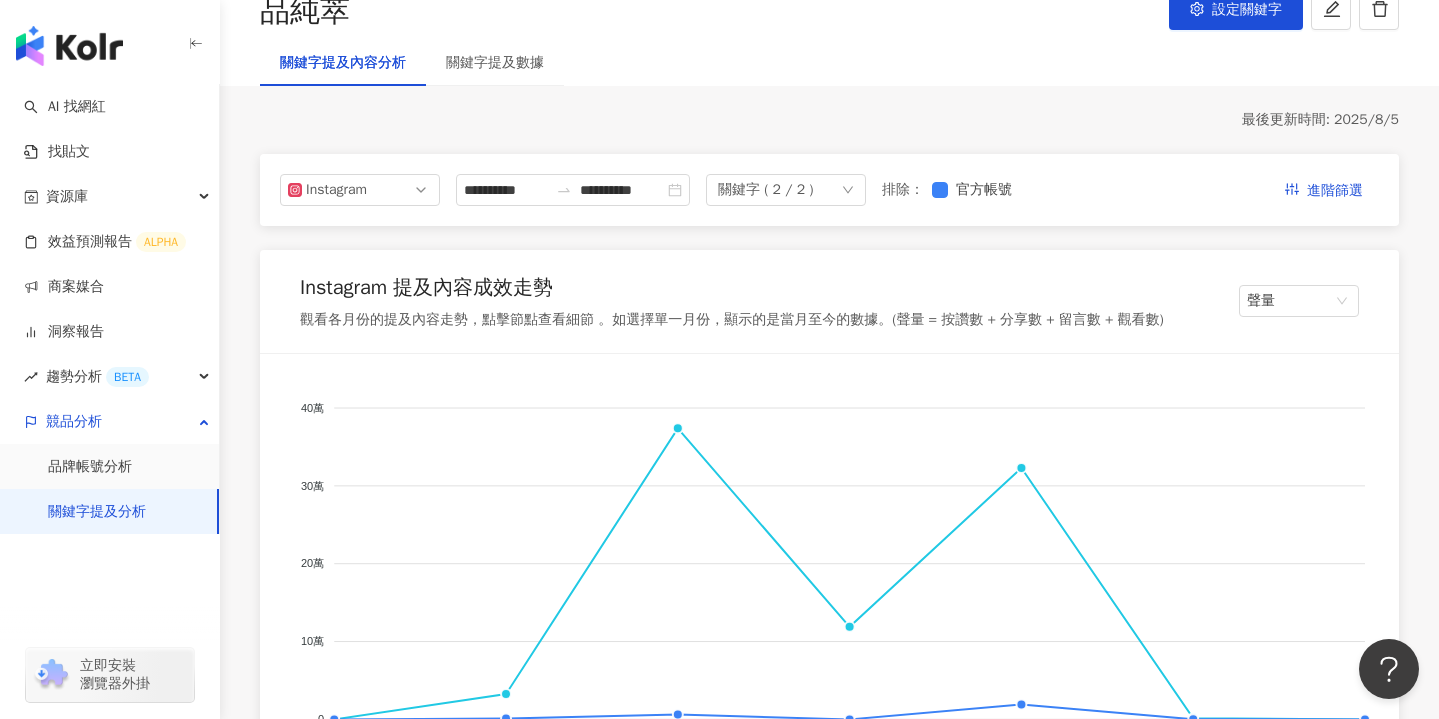 scroll, scrollTop: 0, scrollLeft: 0, axis: both 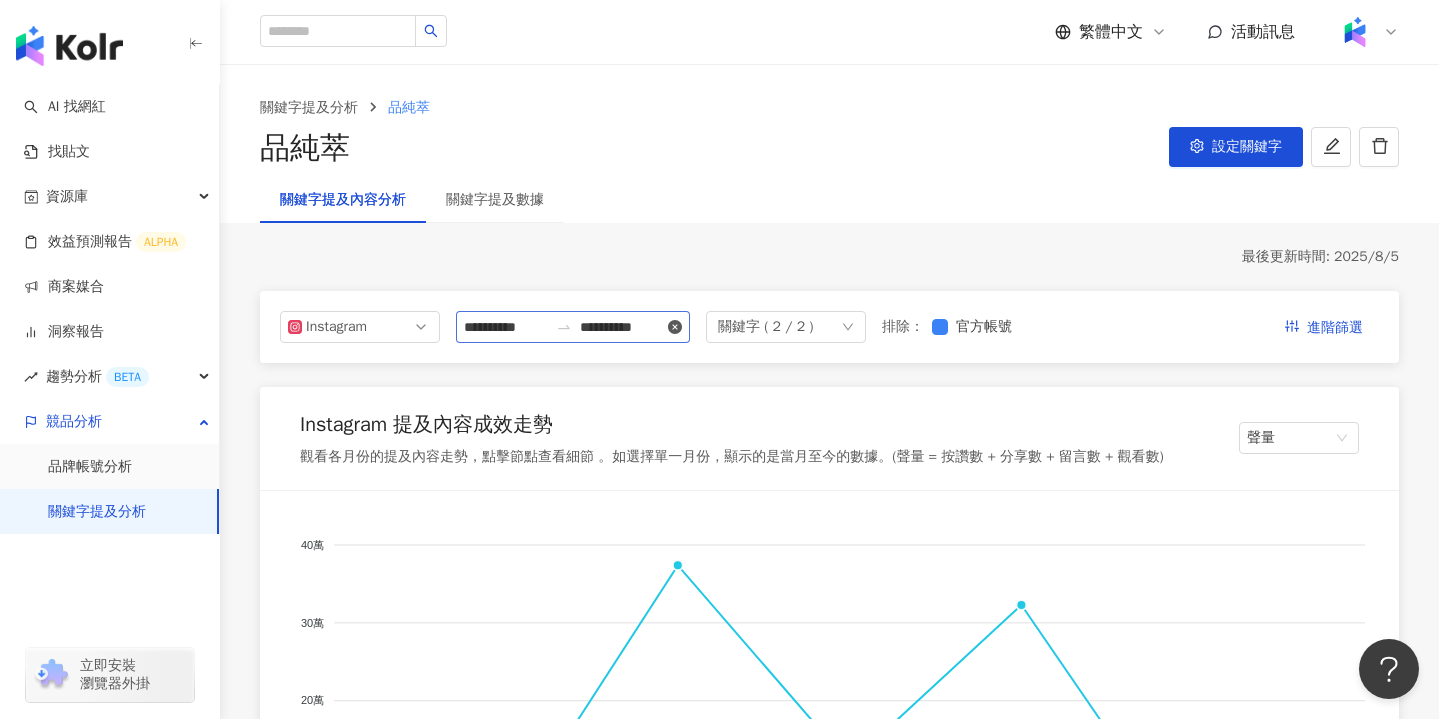 click 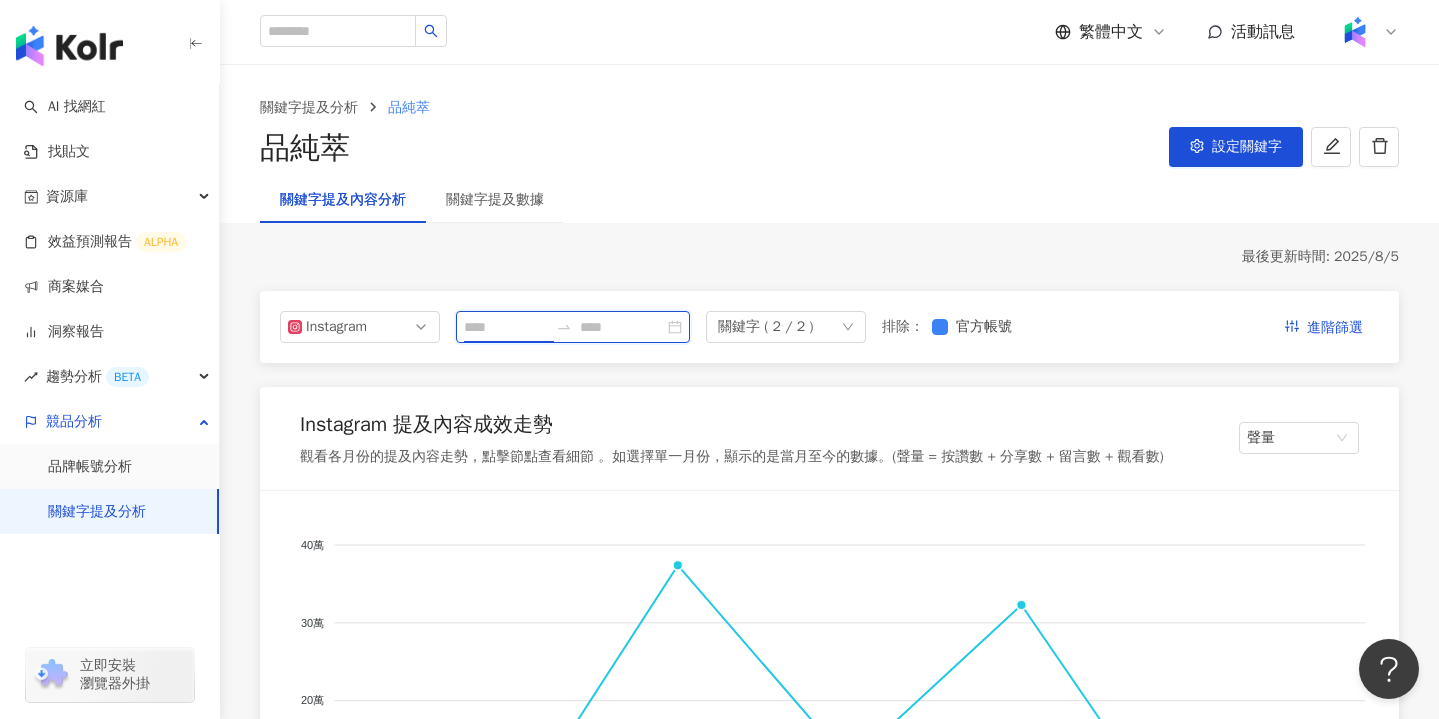 click at bounding box center [506, 327] 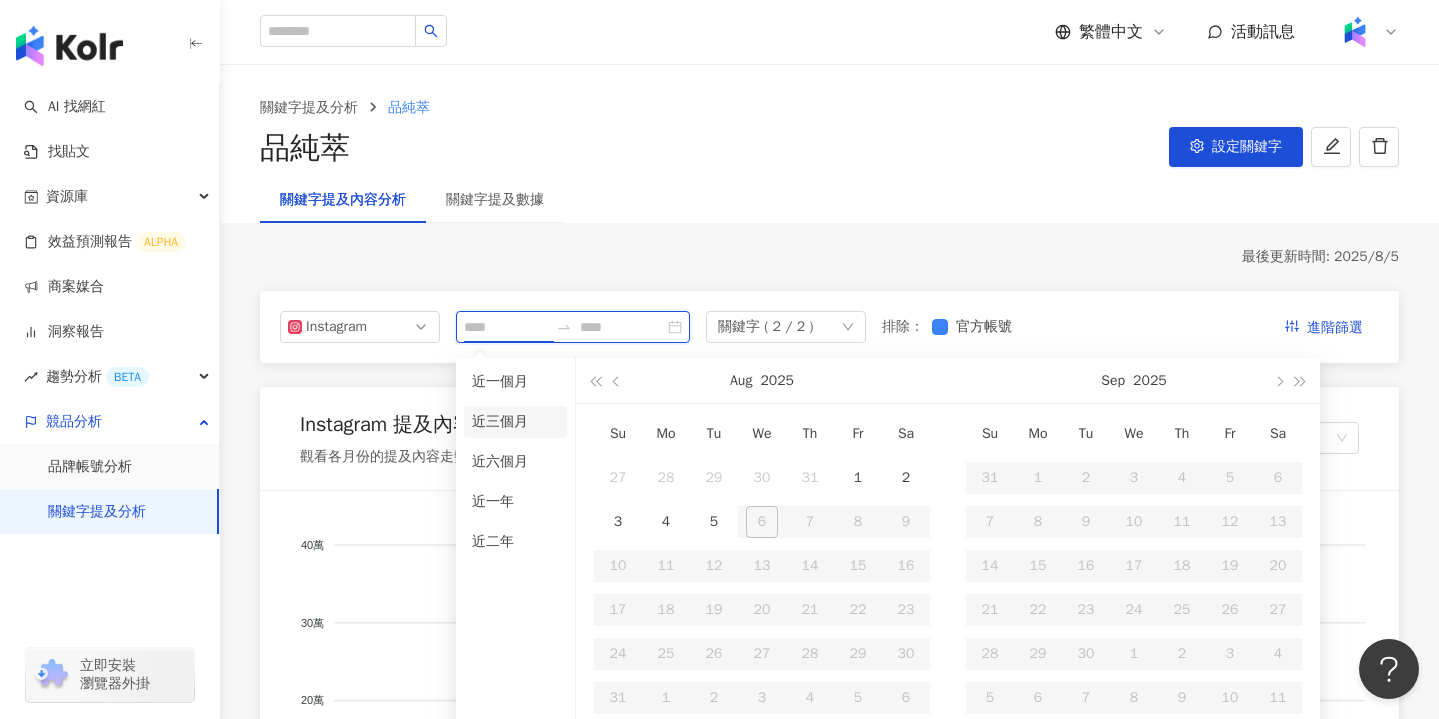 type on "**********" 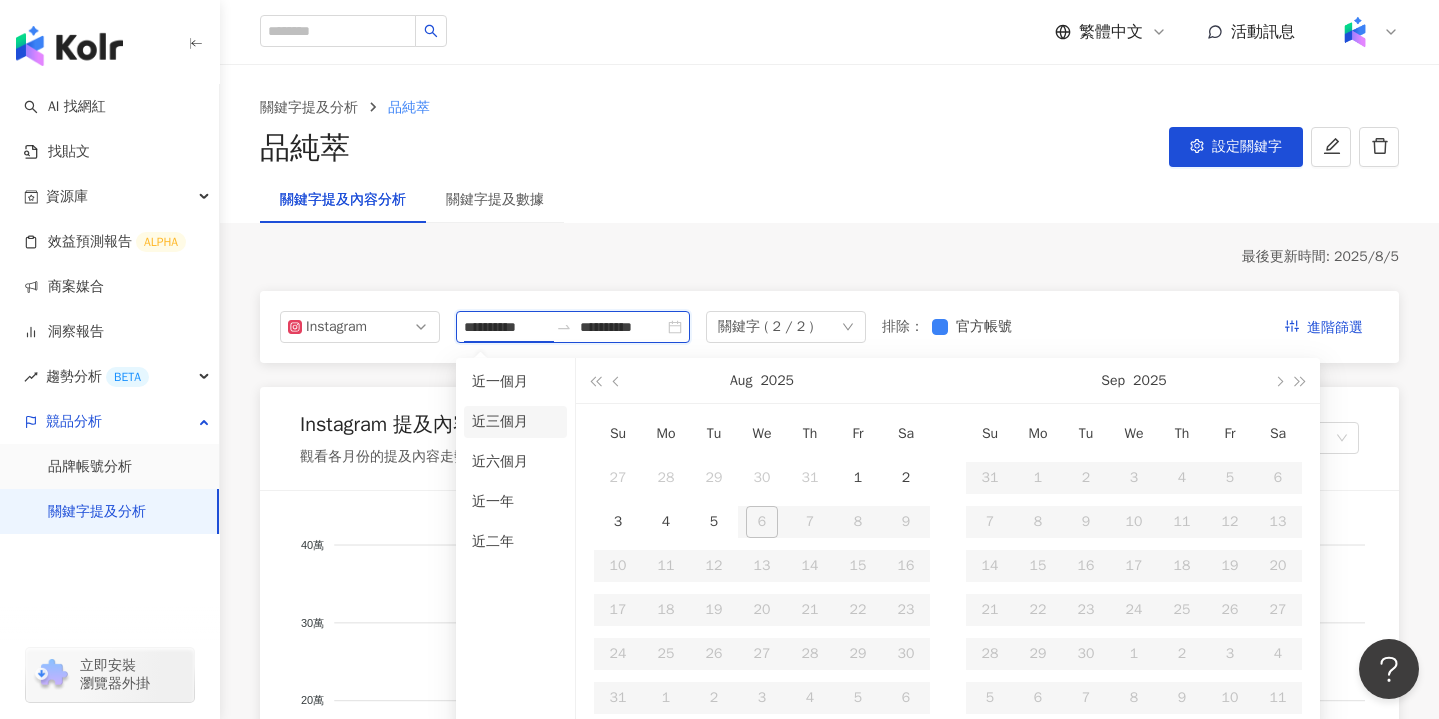 type 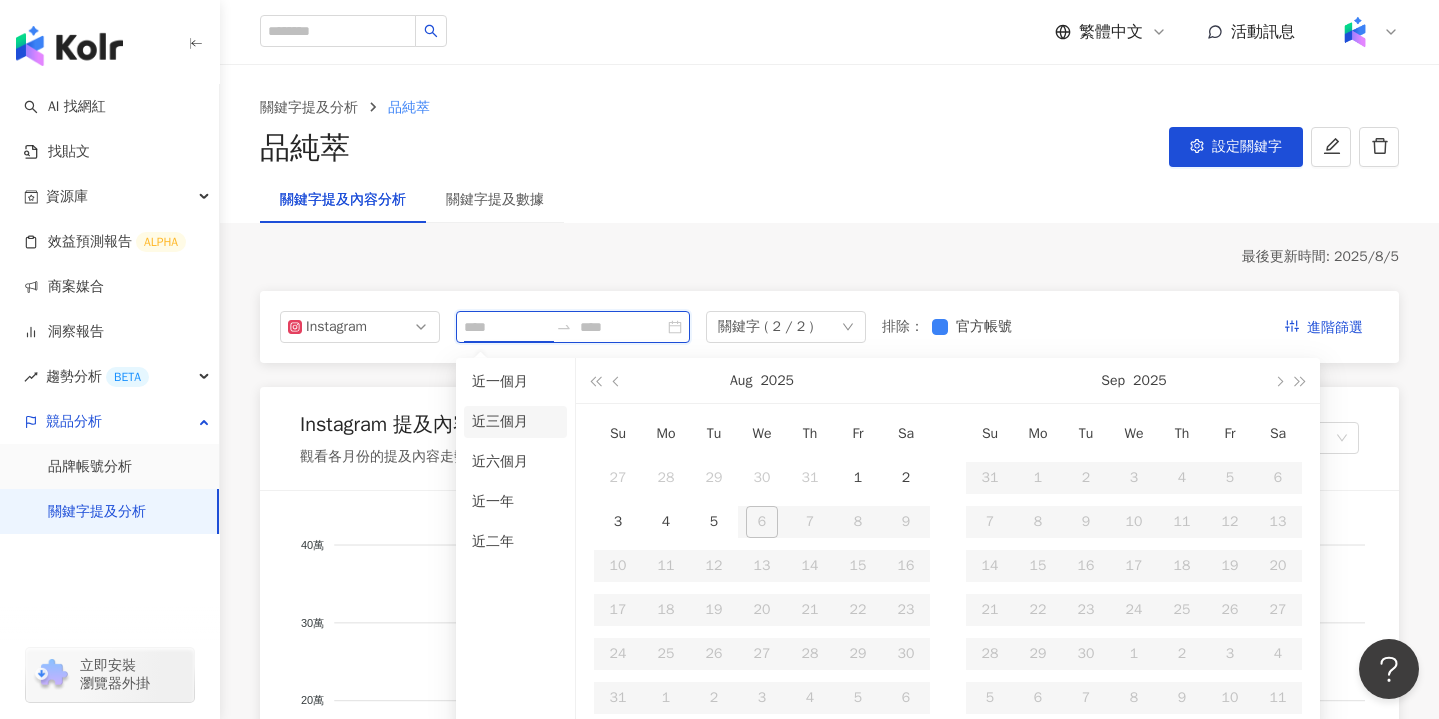 type on "**********" 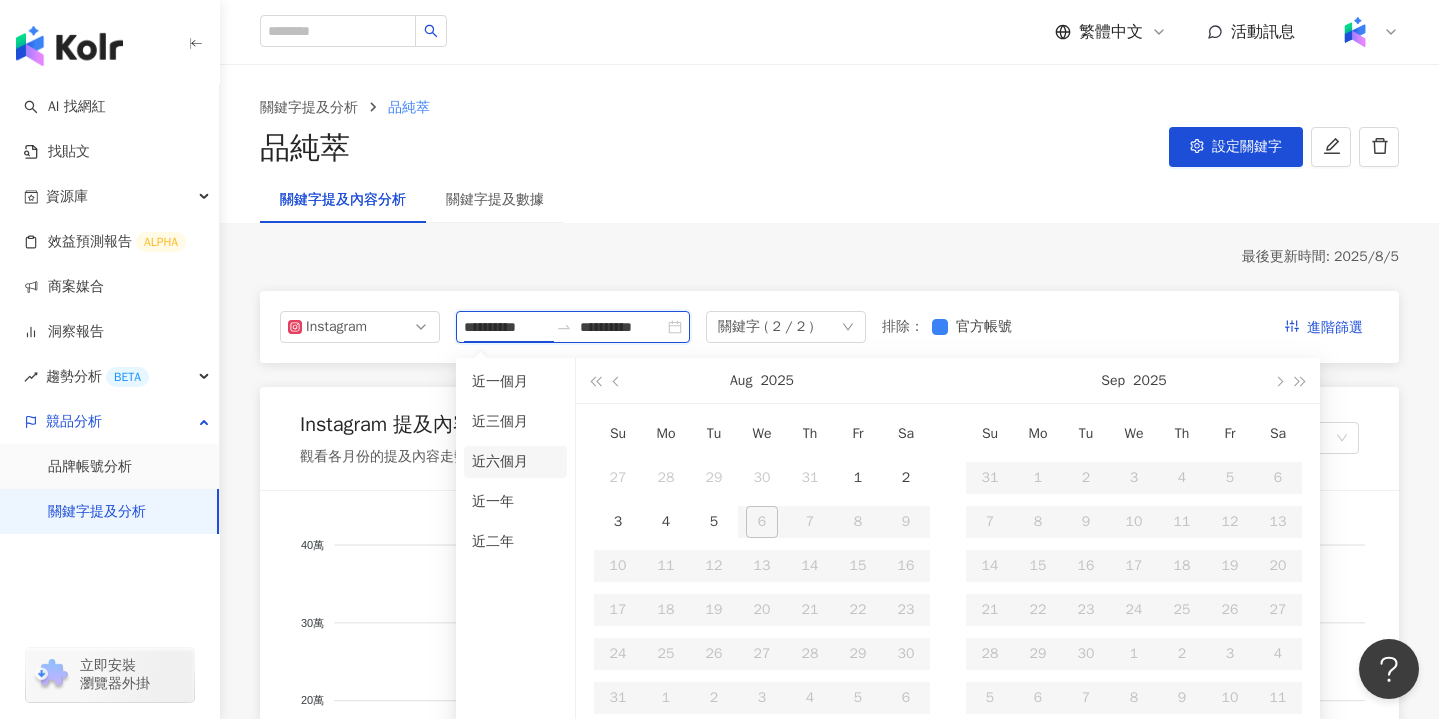 type 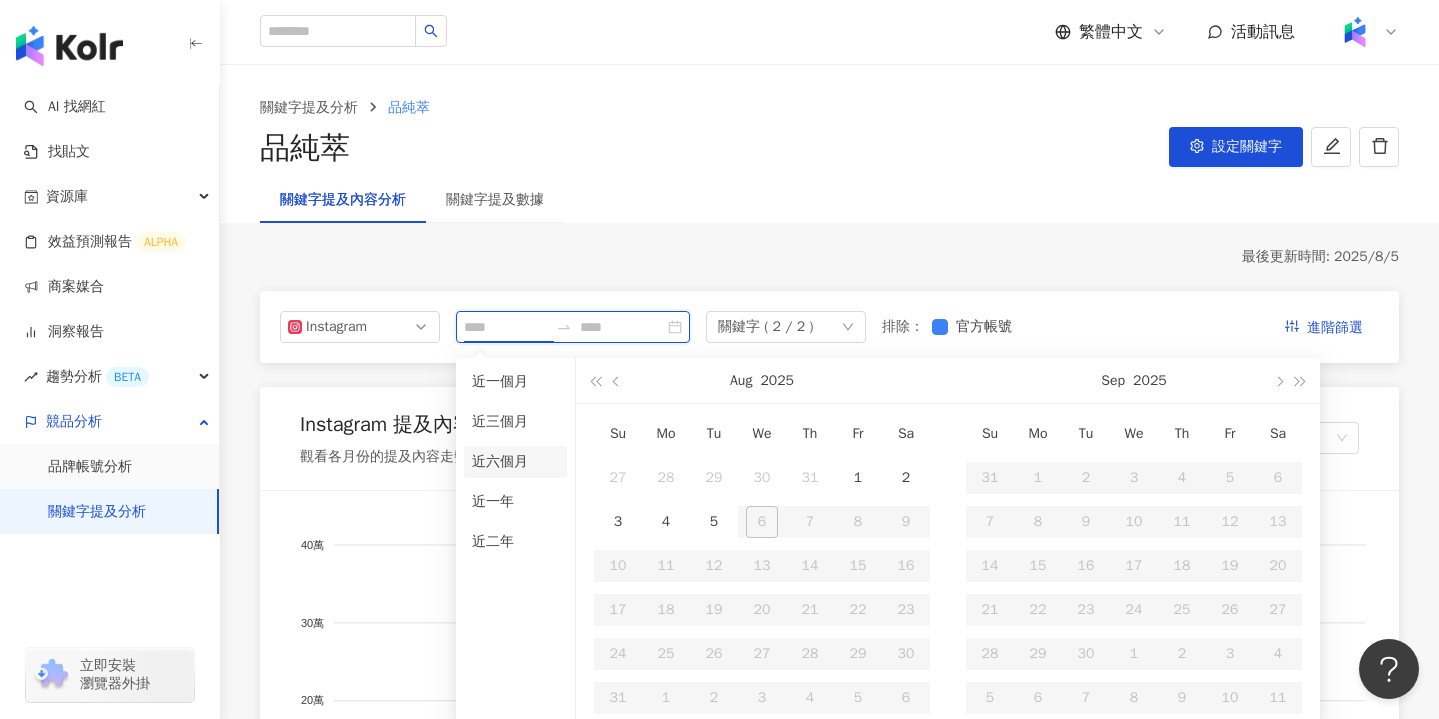 type on "**********" 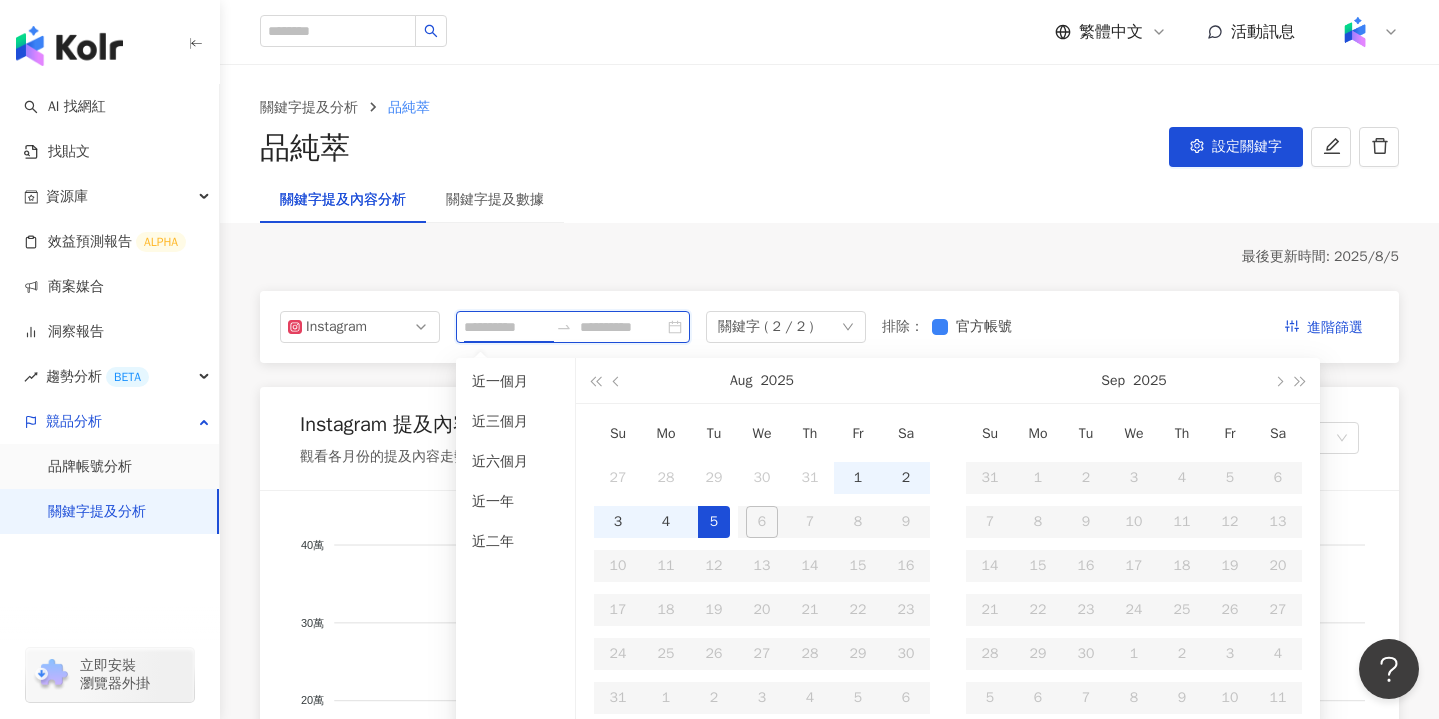 type 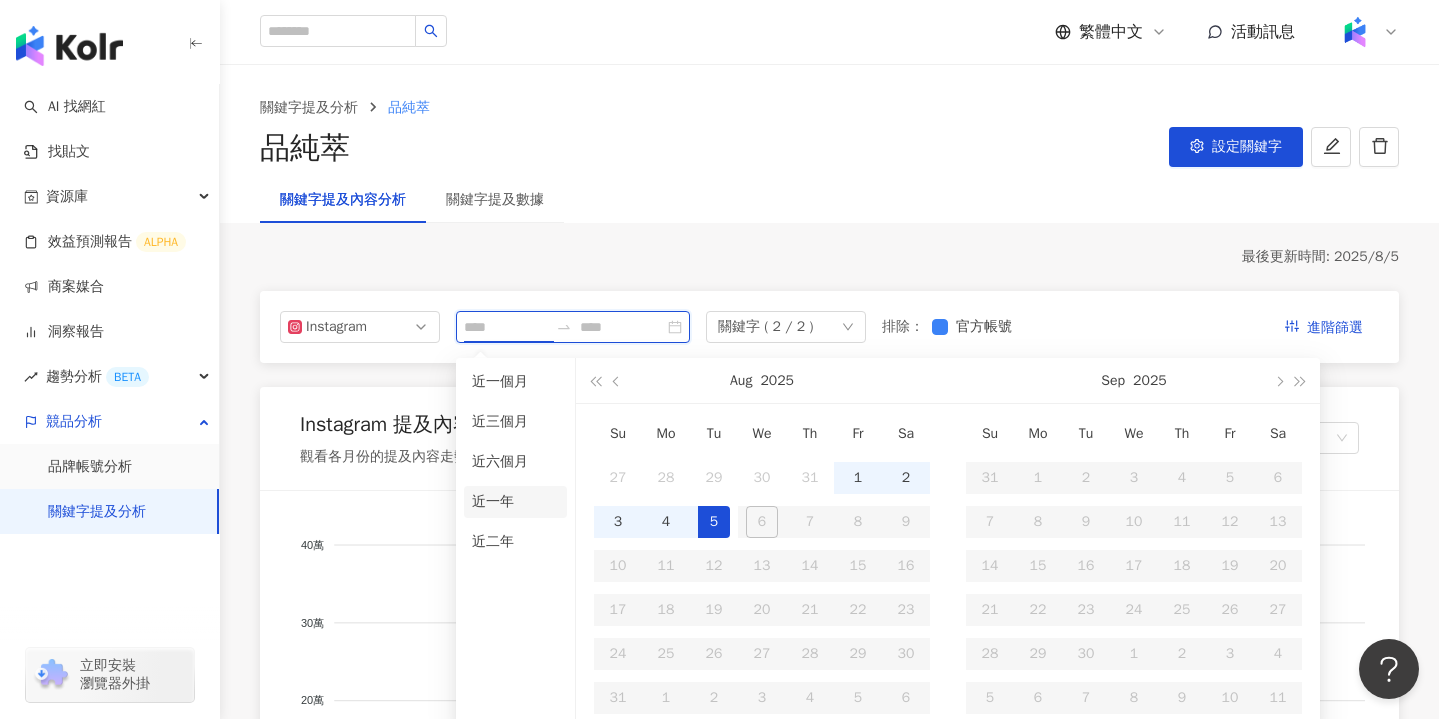 type on "**********" 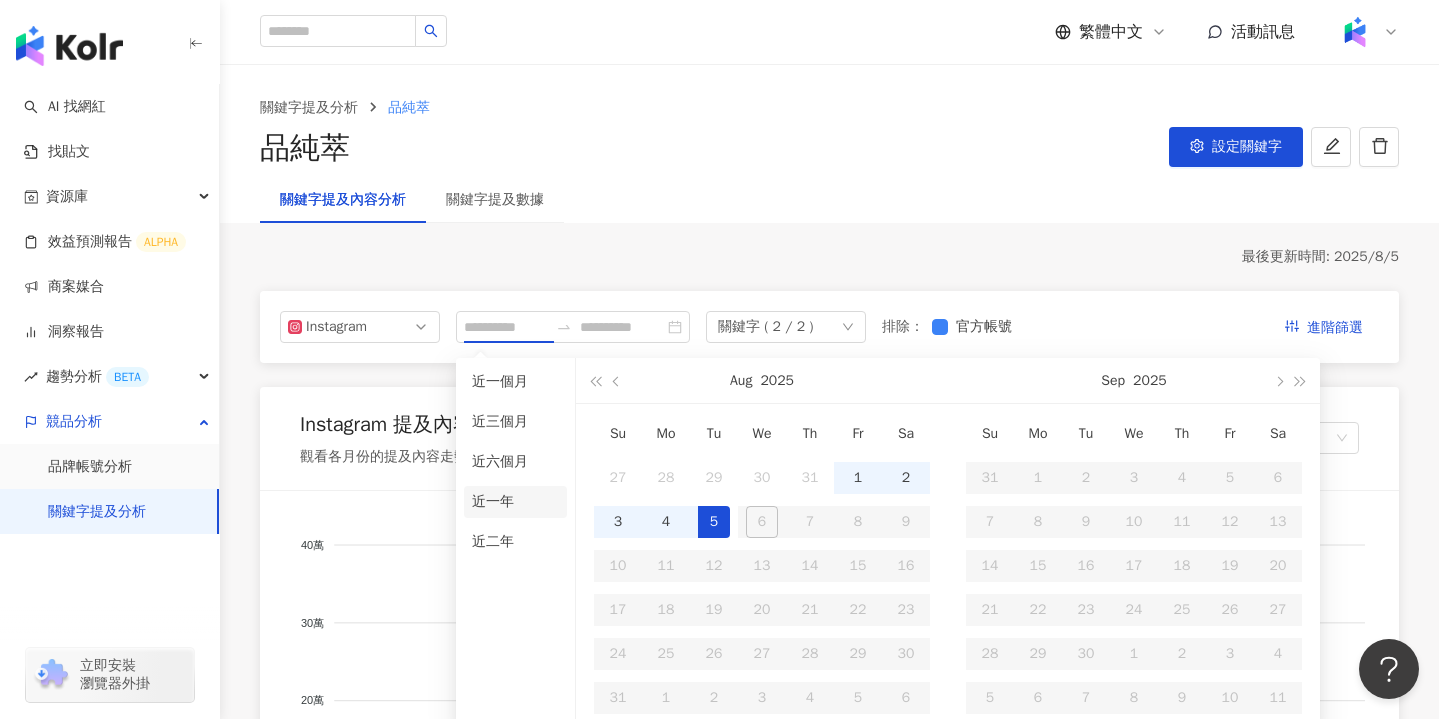 click on "近一年" at bounding box center [515, 502] 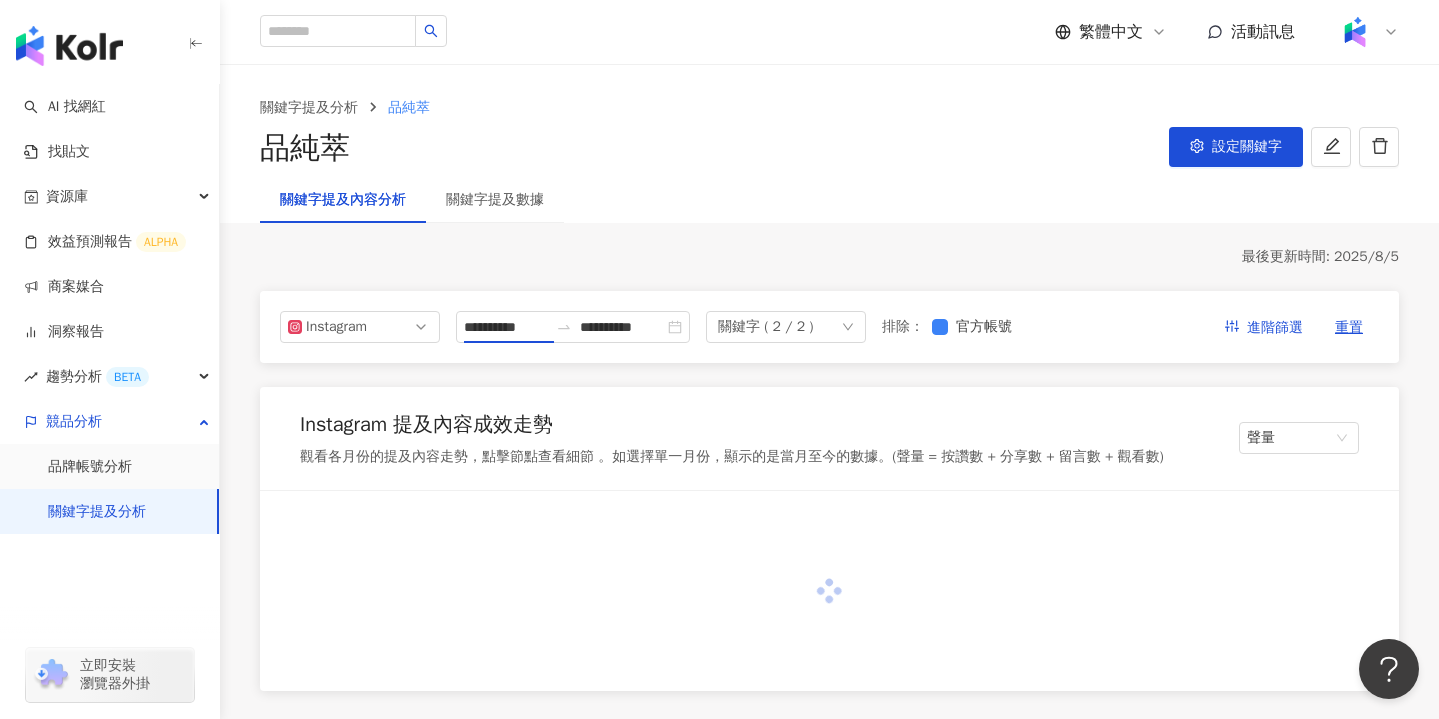 type on "**********" 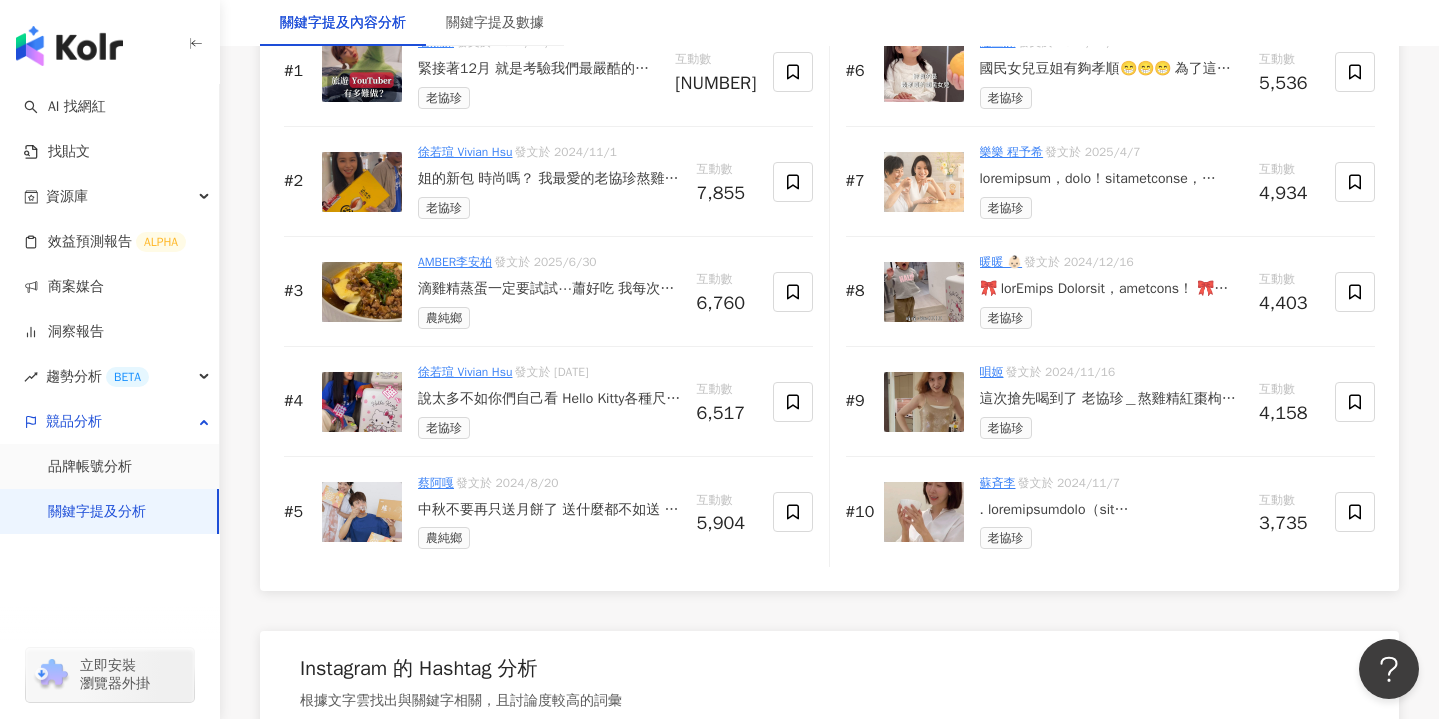 scroll, scrollTop: 3250, scrollLeft: 0, axis: vertical 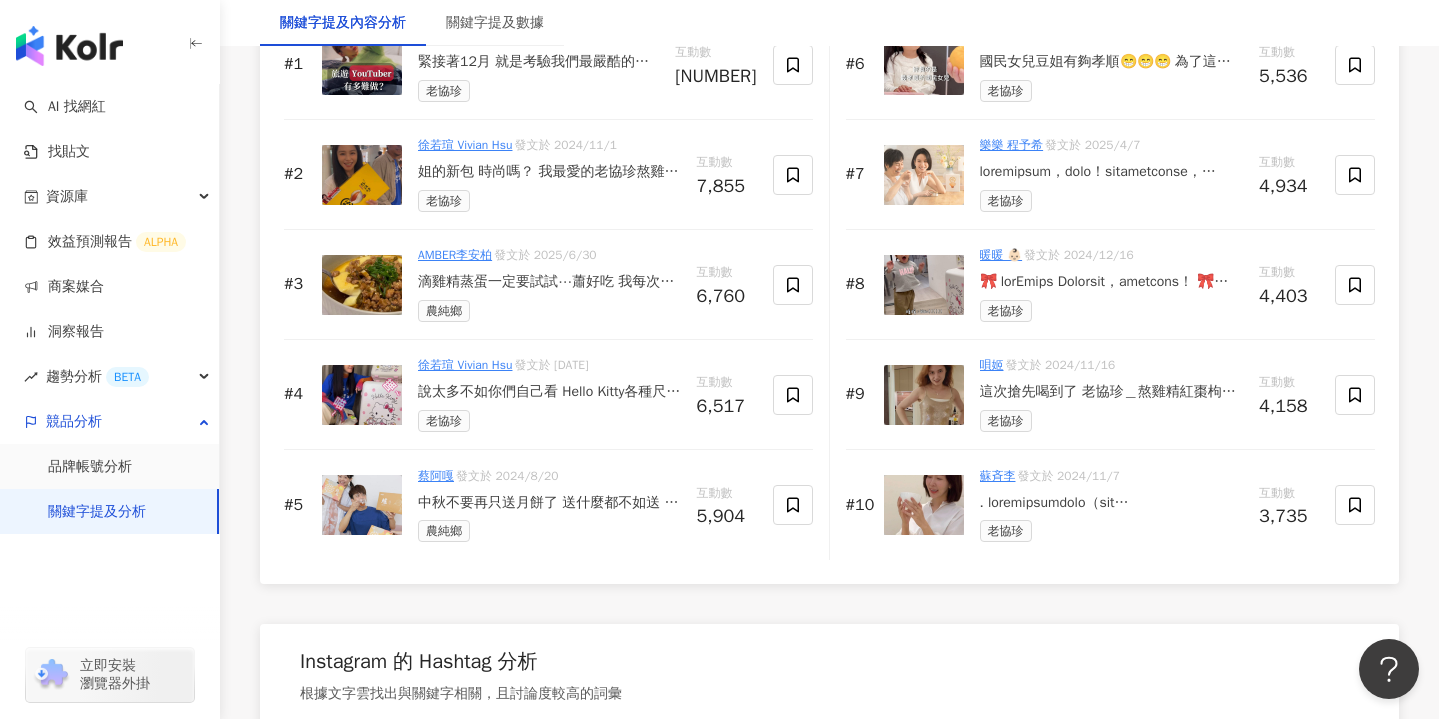 click on "AMBER李安柏 發文於 2025/6/30 滴雞精蒸蛋一定要試試⋯蕭好吃
我每次都可以吃兩碗當一餐
農純鄉的滴雞精屬於
真的有雞湯感比較濃郁
但也不會有腥味
單喝入菜都可以😌
他們家主打
✅100%純滴雞精，無添加
不加鹽、不加防腐劑、不加人工調味料
適合孕婦、產婦、小孩、術後、長輩等各年齡層安心飲用
✅使用無施打生長激素的黑羽土雞，品質穩定
✅雞隻熟齡、油脂適中，口感溫潤不燥
✅提煉過程採用初淬精華、鈉含量市售最低
✅有效保留胺基酸、蛋白質，同時去除雞腥與多餘油脂
➡️留言+1 傳送團購連結給你
🔗連結主頁也找得到
不得不說滴雞精
就像HP紅藥水
在你體弱 疲憊不堪 快不行的時候
來上一碗真的瞬間補血！
#安柏家裡燉 農純鄉" at bounding box center [549, 284] 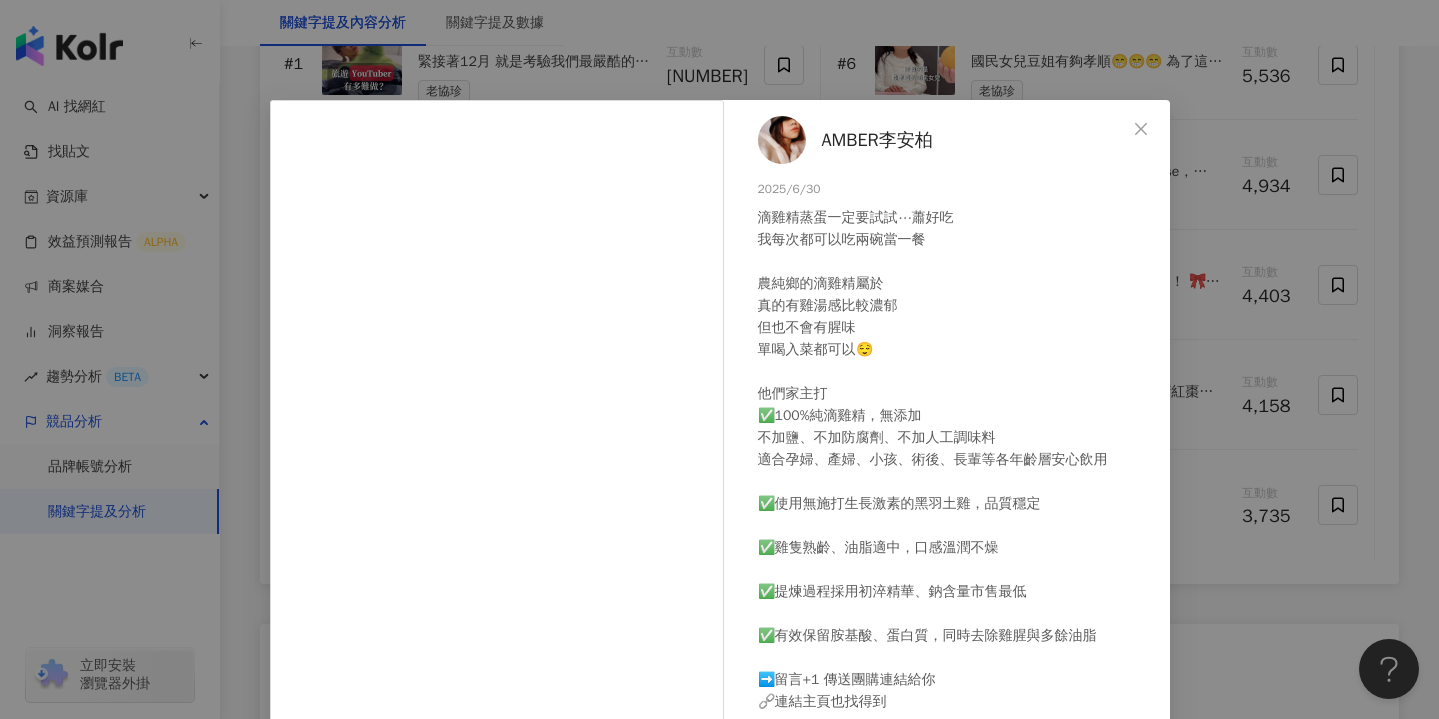 scroll, scrollTop: 81, scrollLeft: 0, axis: vertical 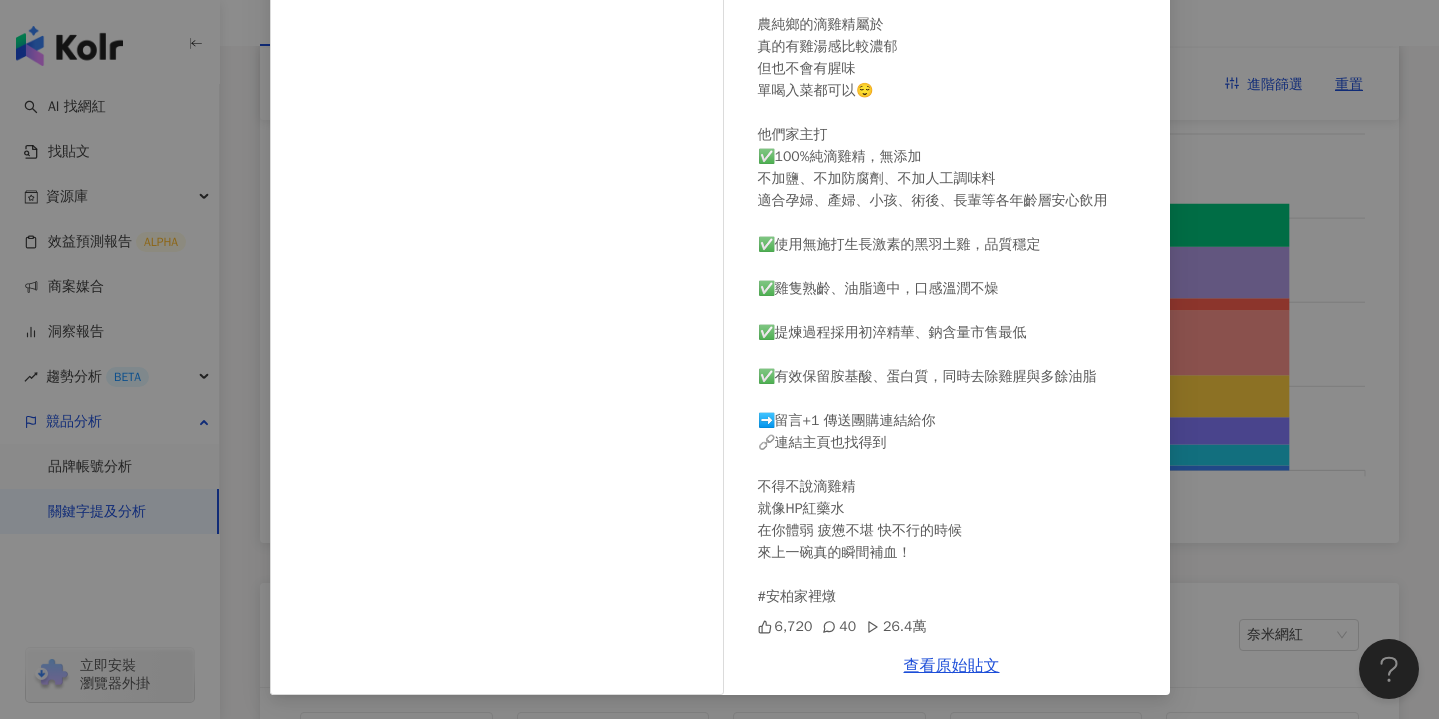 click on "AMBER李安柏 2025/6/30 滴雞精蒸蛋一定要試試⋯蕭好吃
我每次都可以吃兩碗當一餐
農純鄉的滴雞精屬於
真的有雞湯感比較濃郁
但也不會有腥味
單喝入菜都可以😌
他們家主打
✅100%純滴雞精，無添加
不加鹽、不加防腐劑、不加人工調味料
適合孕婦、產婦、小孩、術後、長輩等各年齡層安心飲用
✅使用無施打生長激素的黑羽土雞，品質穩定
✅雞隻熟齡、油脂適中，口感溫潤不燥
✅提煉過程採用初淬精華、鈉含量市售最低
✅有效保留胺基酸、蛋白質，同時去除雞腥與多餘油脂
➡️留言+1 傳送團購連結給你
🔗連結主頁也找得到
不得不說滴雞精
就像HP紅藥水
在你體弱 疲憊不堪 快不行的時候
來上一碗真的瞬間補血！
#安柏家裡燉 6,720 40 26.4萬 查看原始貼文" at bounding box center (719, 359) 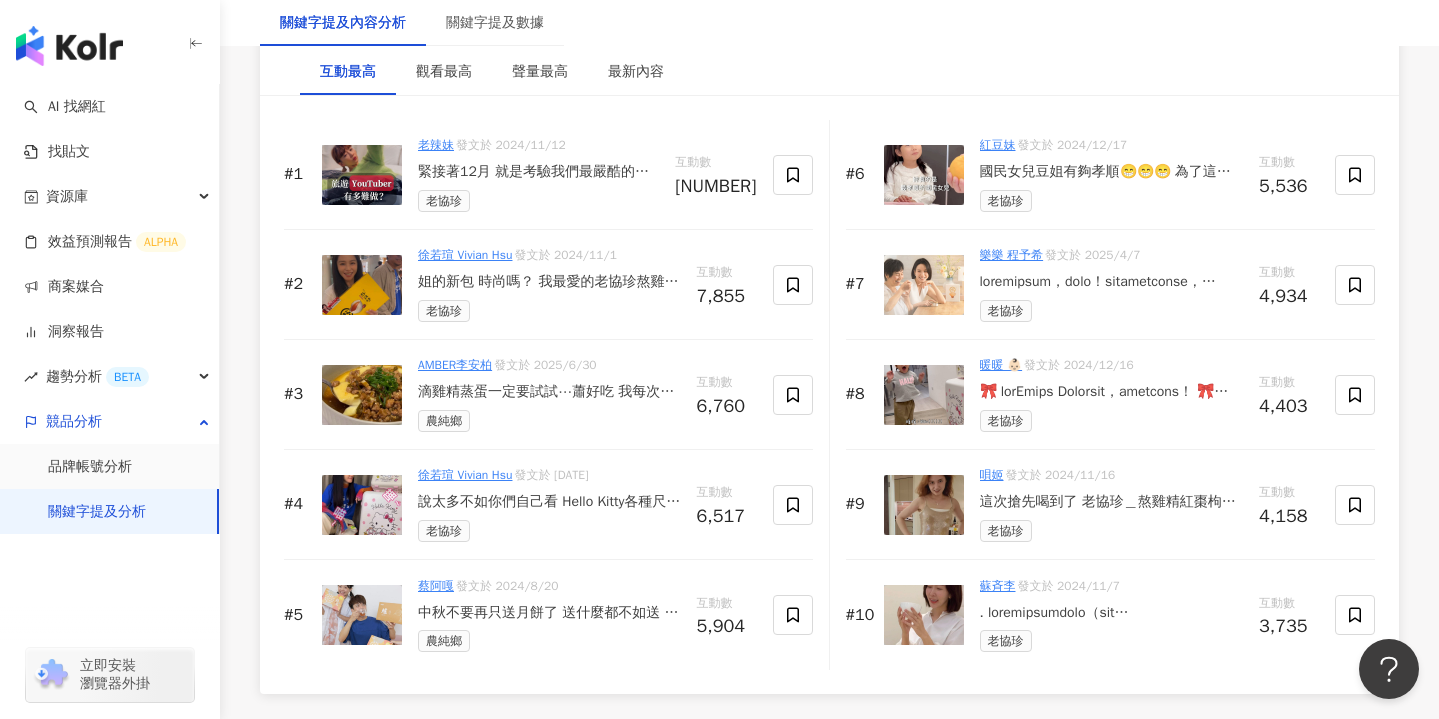 scroll, scrollTop: 3142, scrollLeft: 0, axis: vertical 